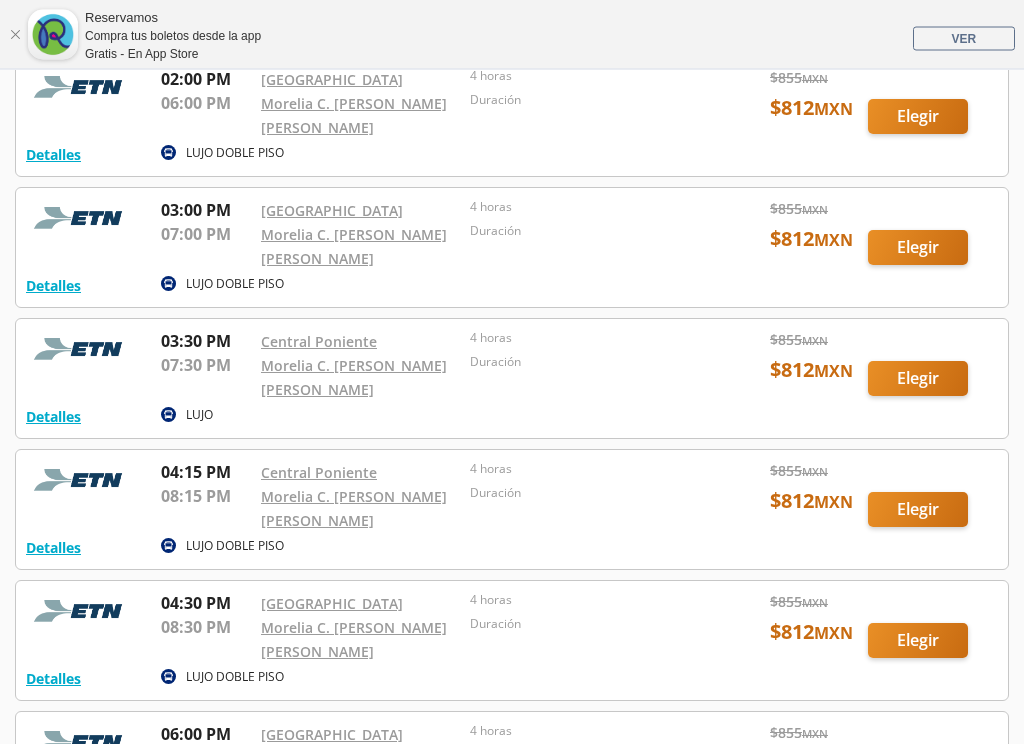 scroll, scrollTop: 1493, scrollLeft: 0, axis: vertical 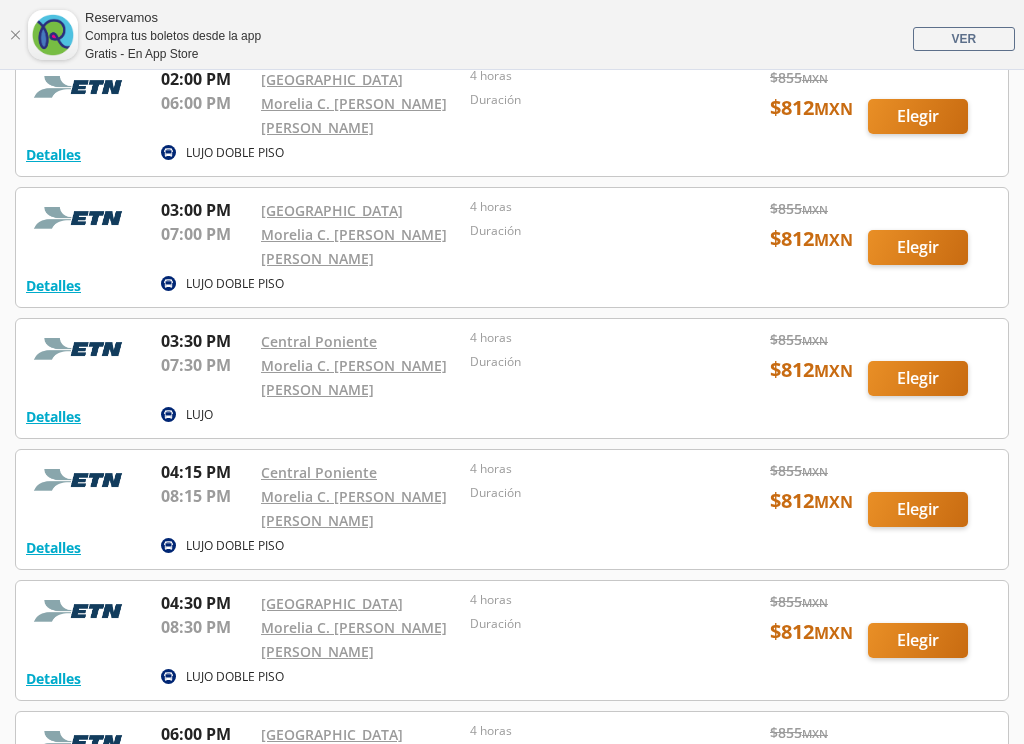 click at bounding box center (512, 640) 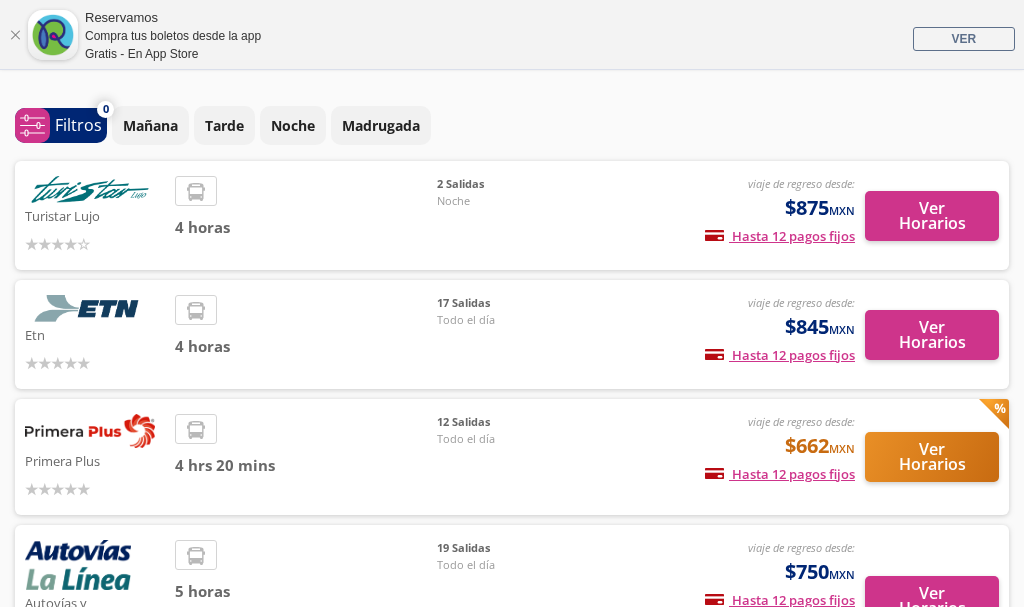 scroll, scrollTop: 0, scrollLeft: 0, axis: both 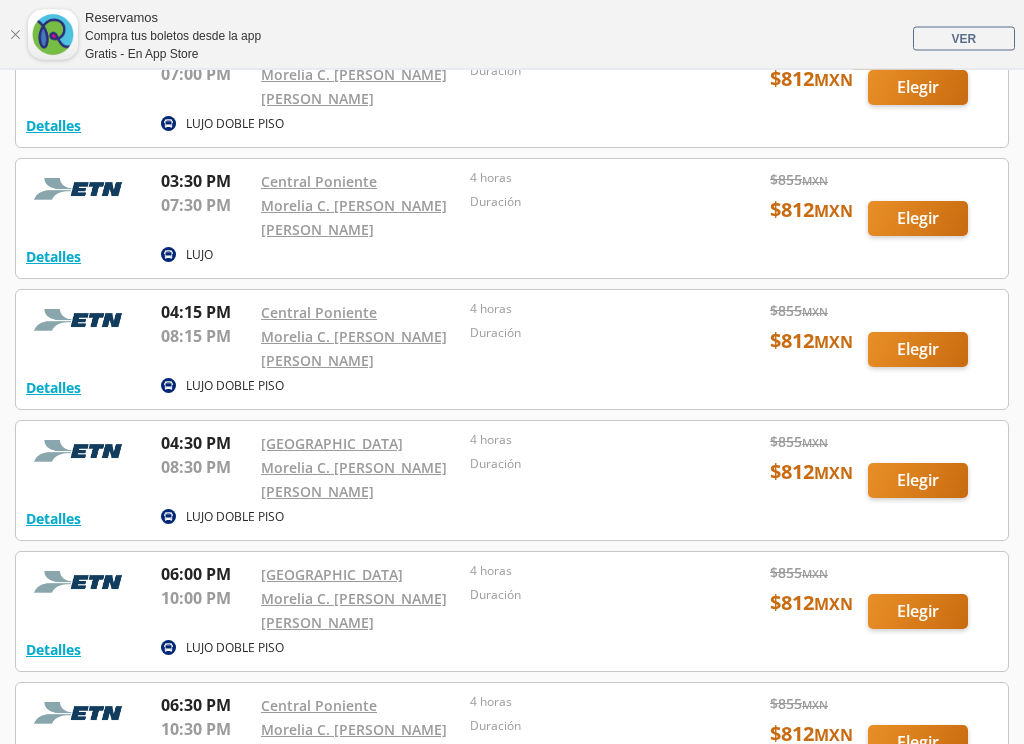 click at bounding box center (512, 350) 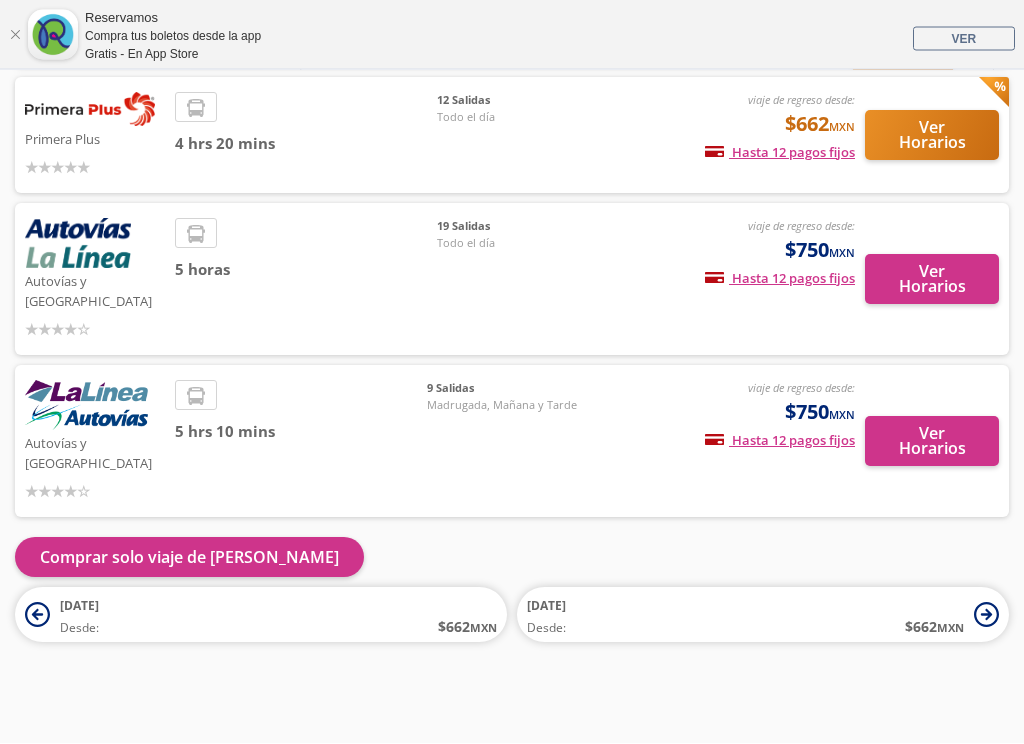 scroll, scrollTop: 344, scrollLeft: 0, axis: vertical 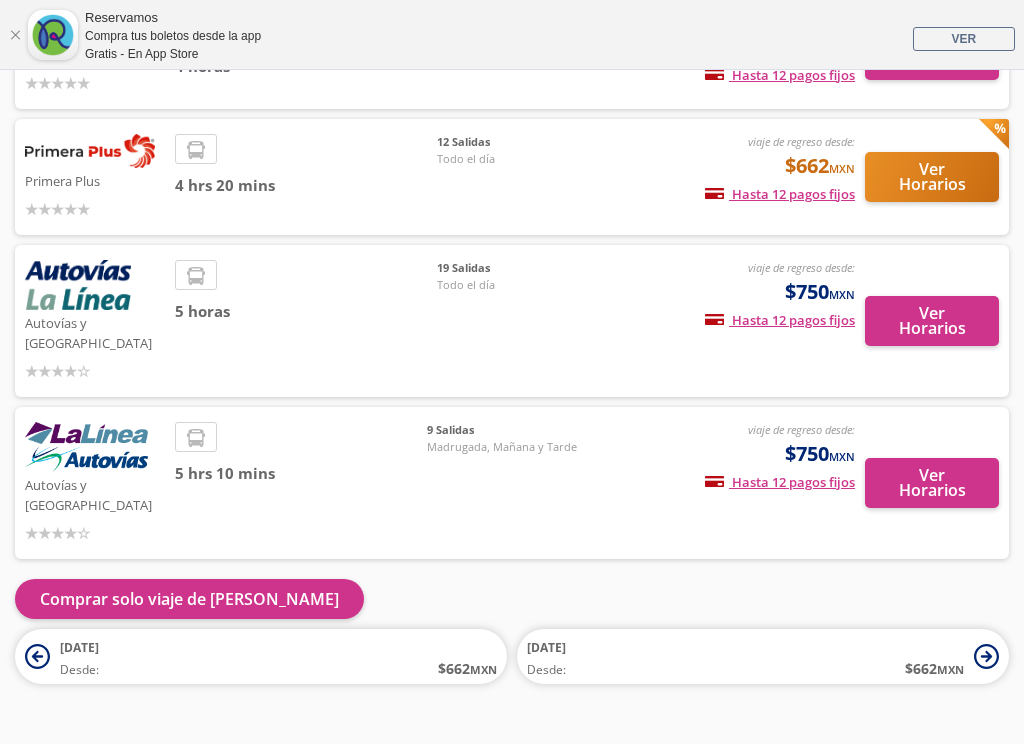 click at bounding box center [15, 35] 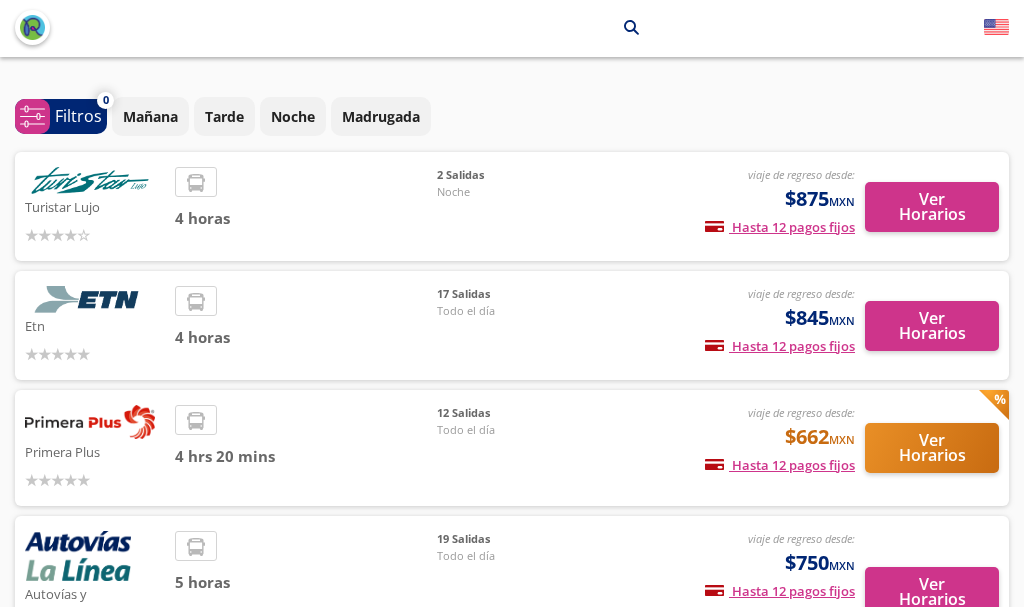 scroll, scrollTop: 0, scrollLeft: 0, axis: both 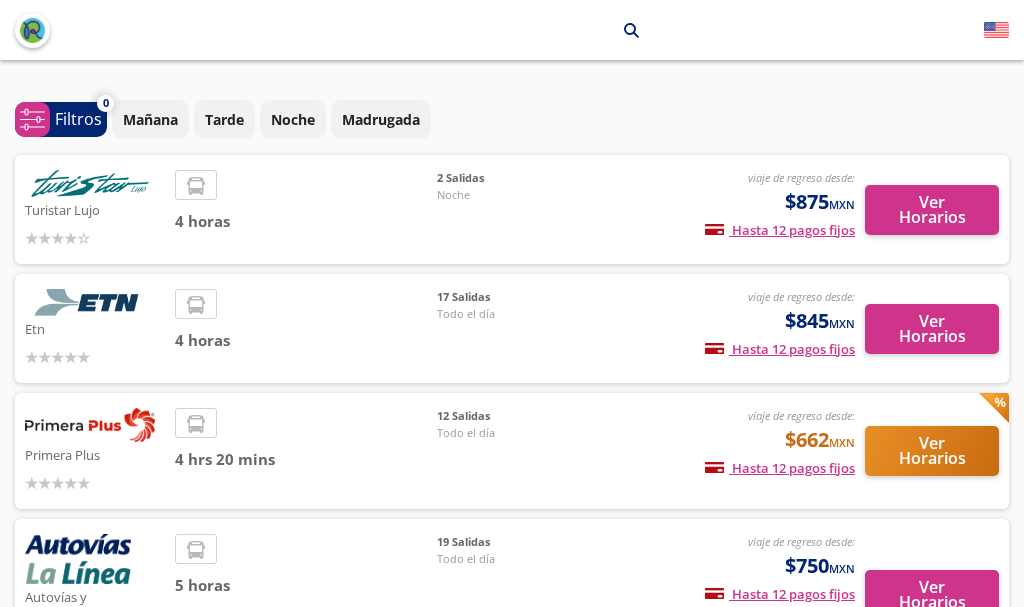 click on "Ver Horarios" at bounding box center (932, 329) 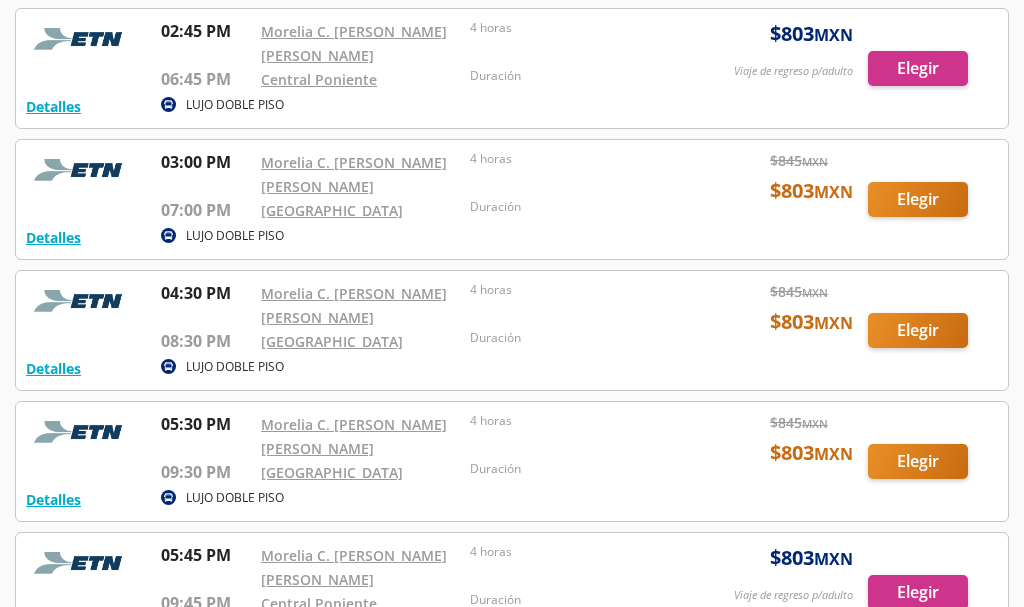 scroll, scrollTop: 1327, scrollLeft: 0, axis: vertical 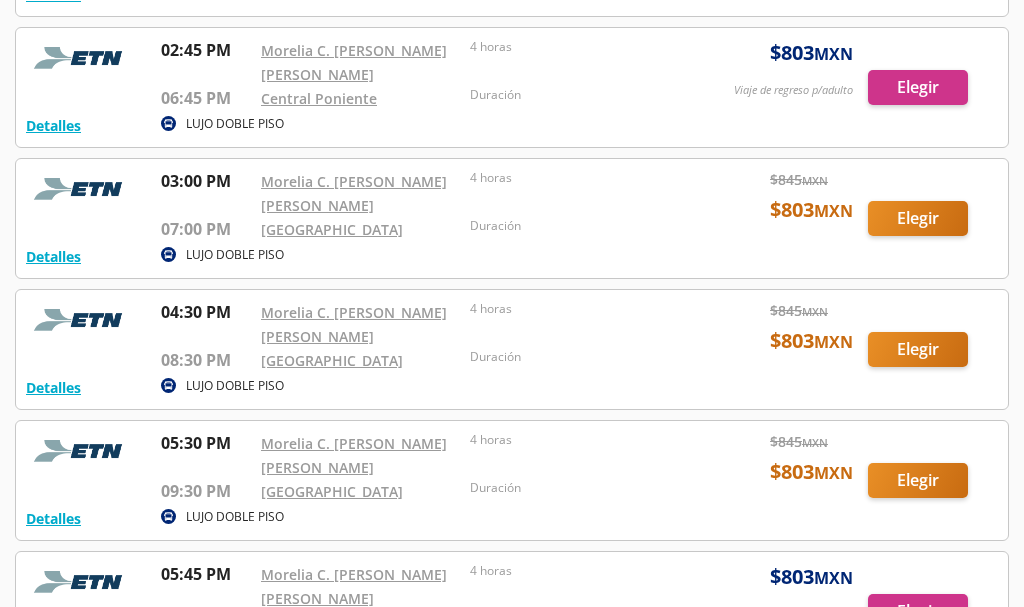 click at bounding box center (512, 349) 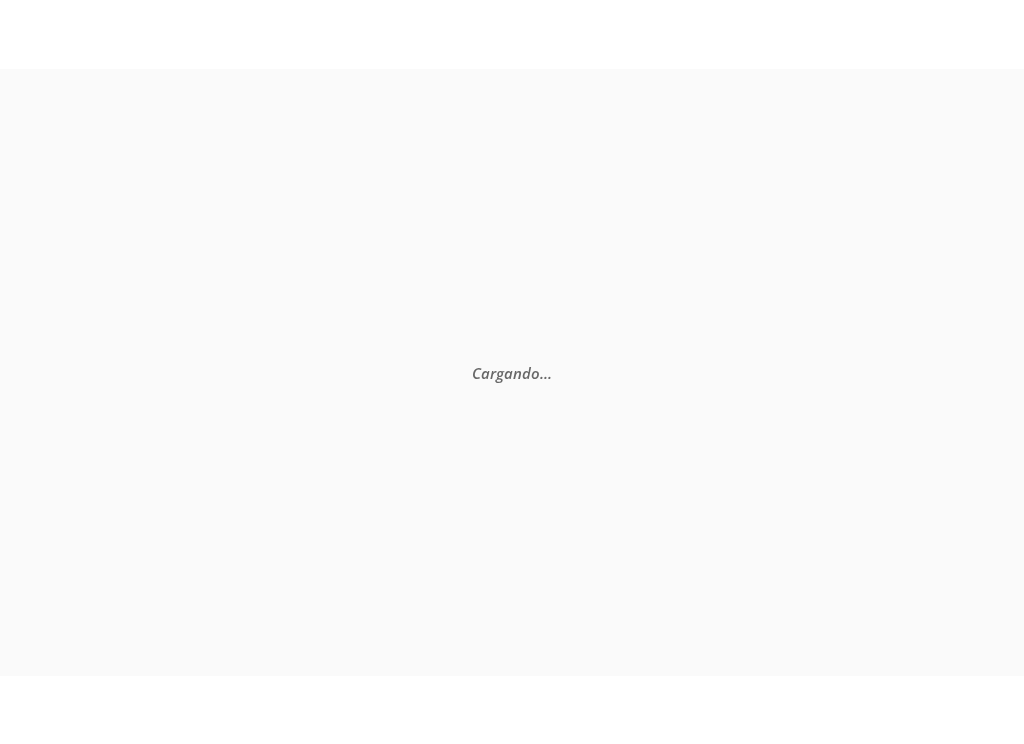 scroll, scrollTop: 0, scrollLeft: 0, axis: both 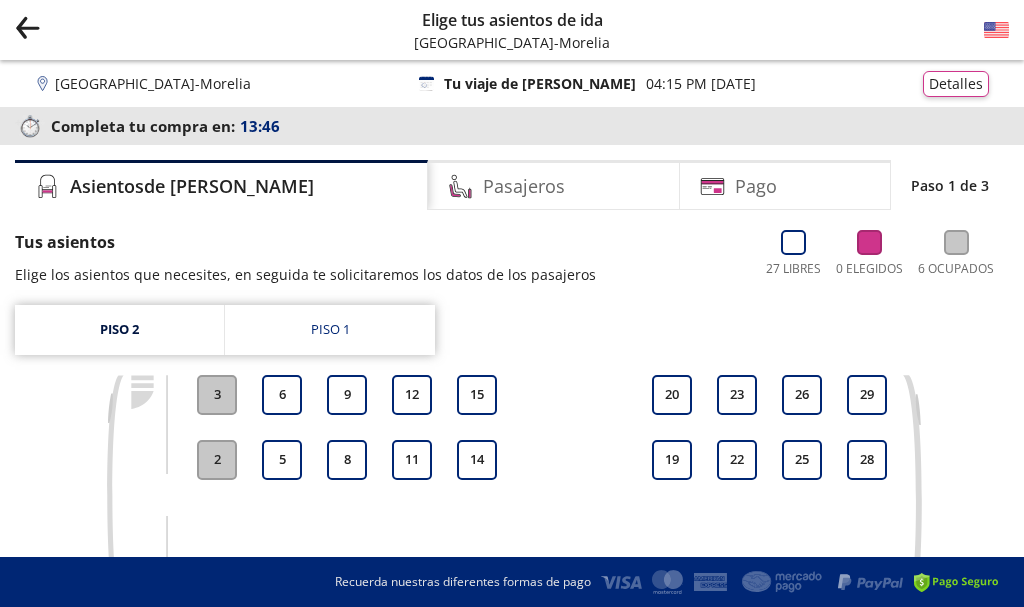click on "Piso 1" at bounding box center [330, 330] 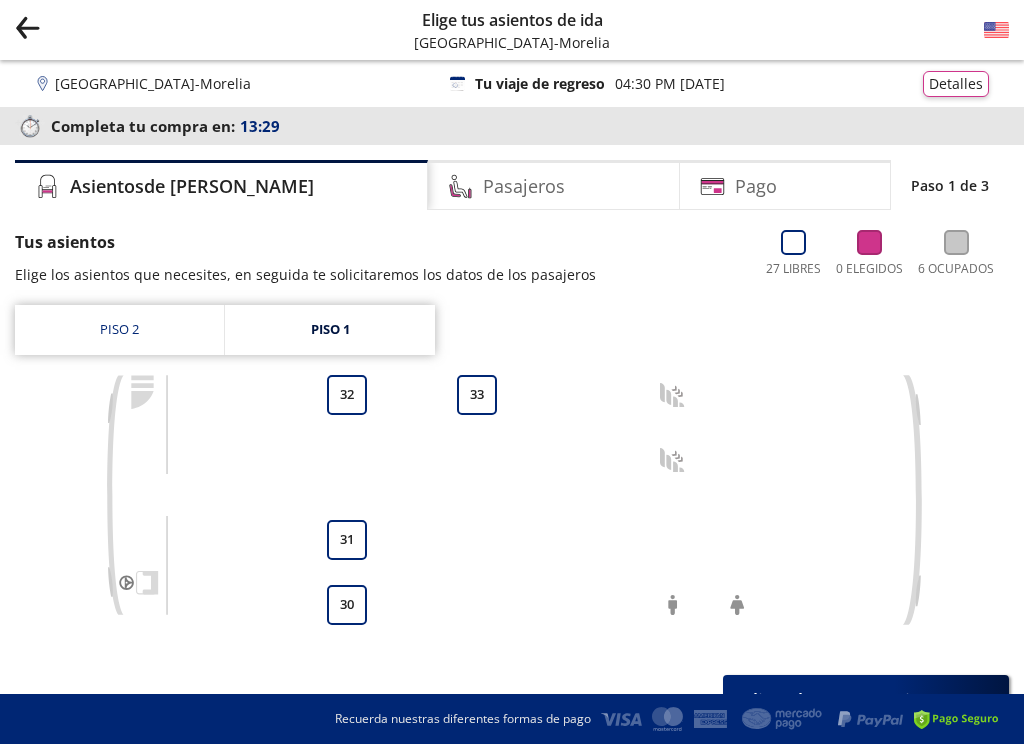 click on "30" at bounding box center [347, 605] 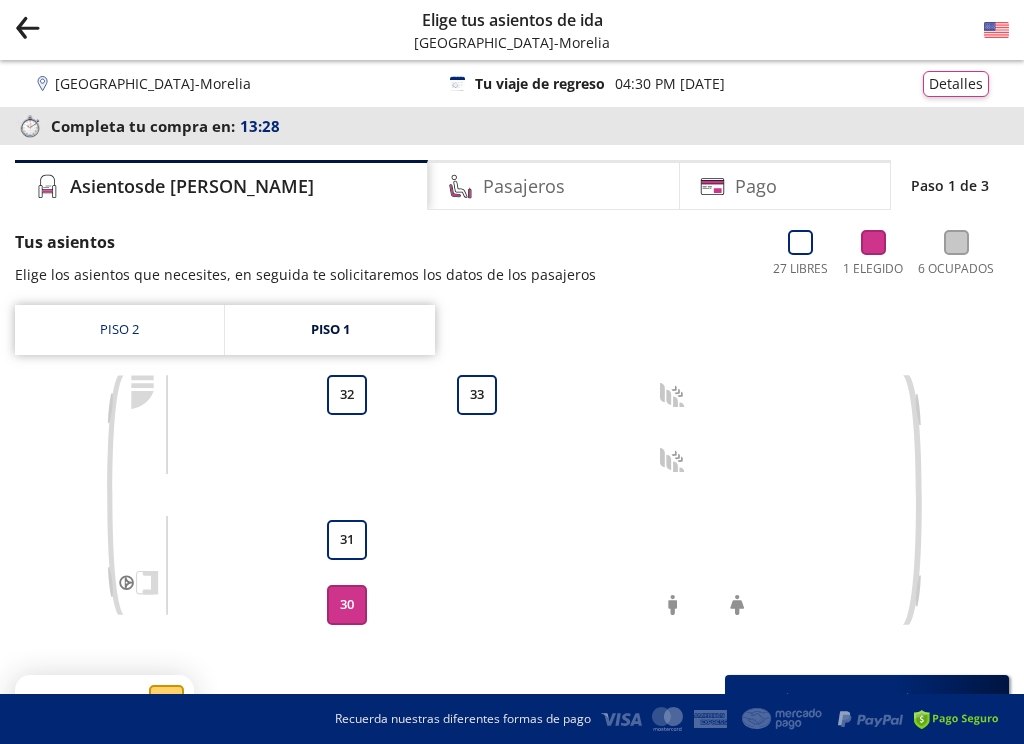 click on "31" at bounding box center (347, 540) 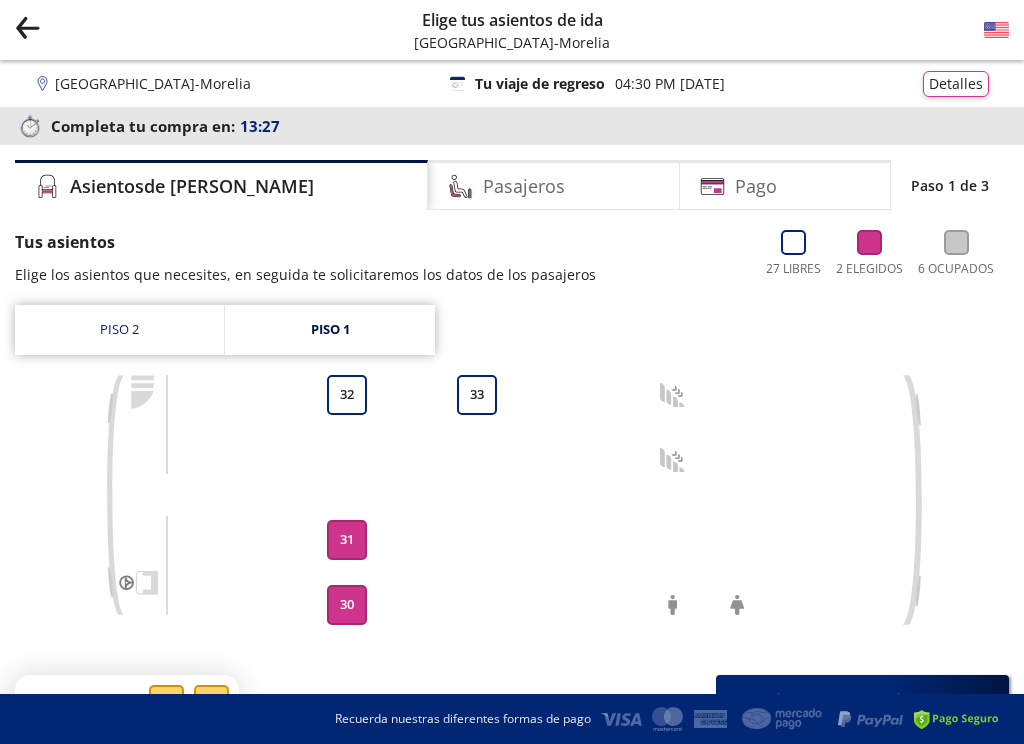 click on "32" at bounding box center [347, 395] 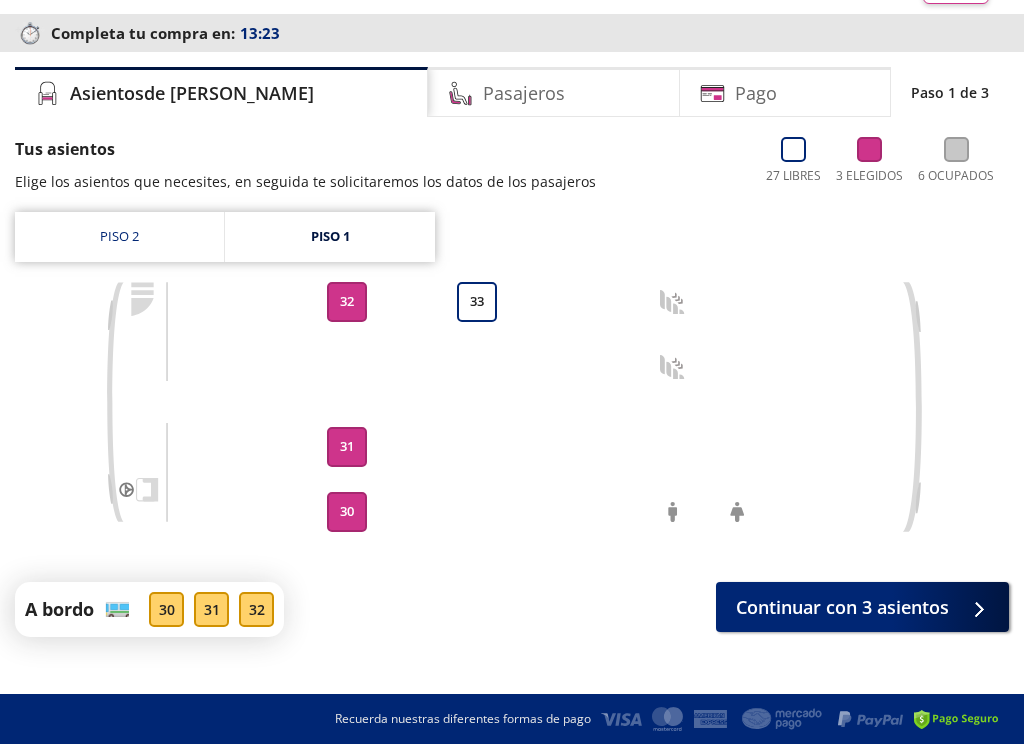 scroll, scrollTop: 112, scrollLeft: 0, axis: vertical 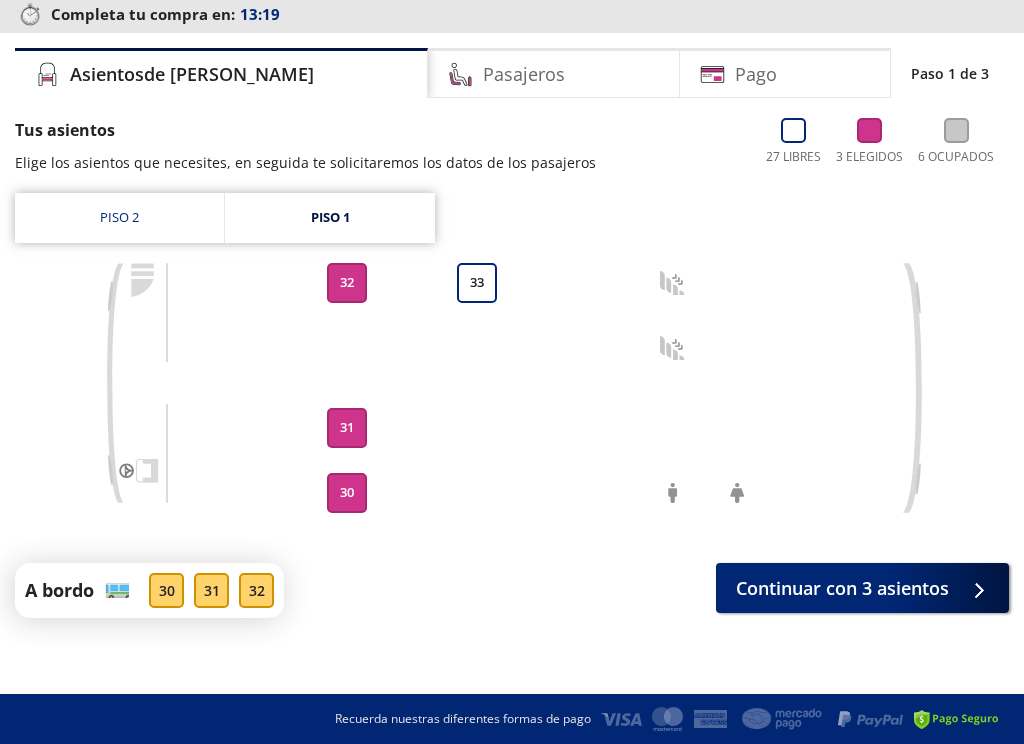 click on "Continuar con 3 asientos" at bounding box center [842, 588] 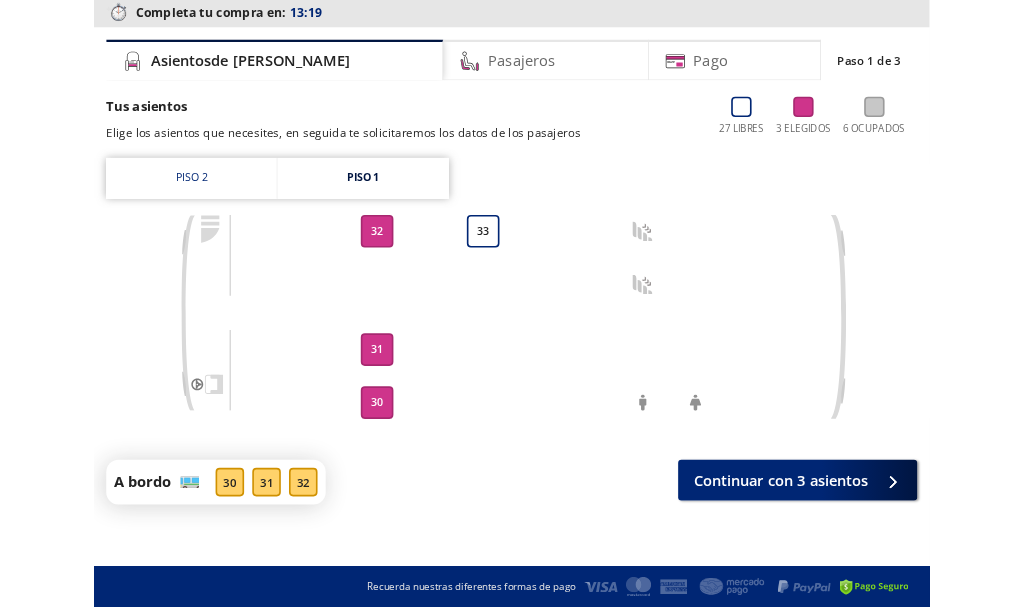 scroll, scrollTop: 0, scrollLeft: 0, axis: both 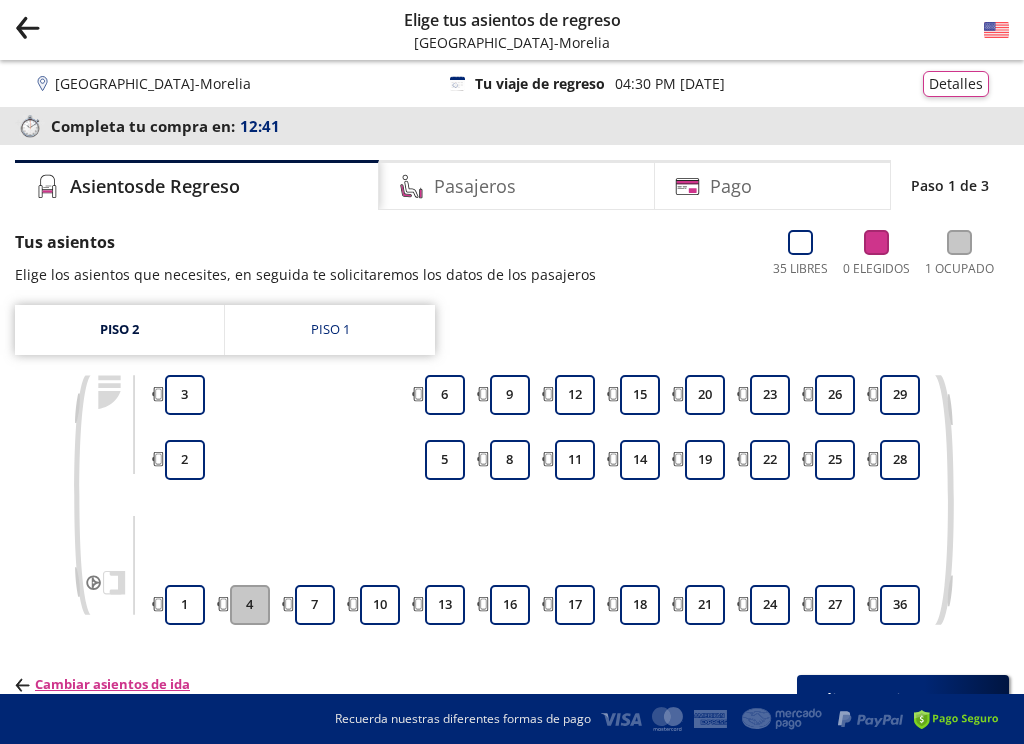 click on "Piso 1" at bounding box center (330, 330) 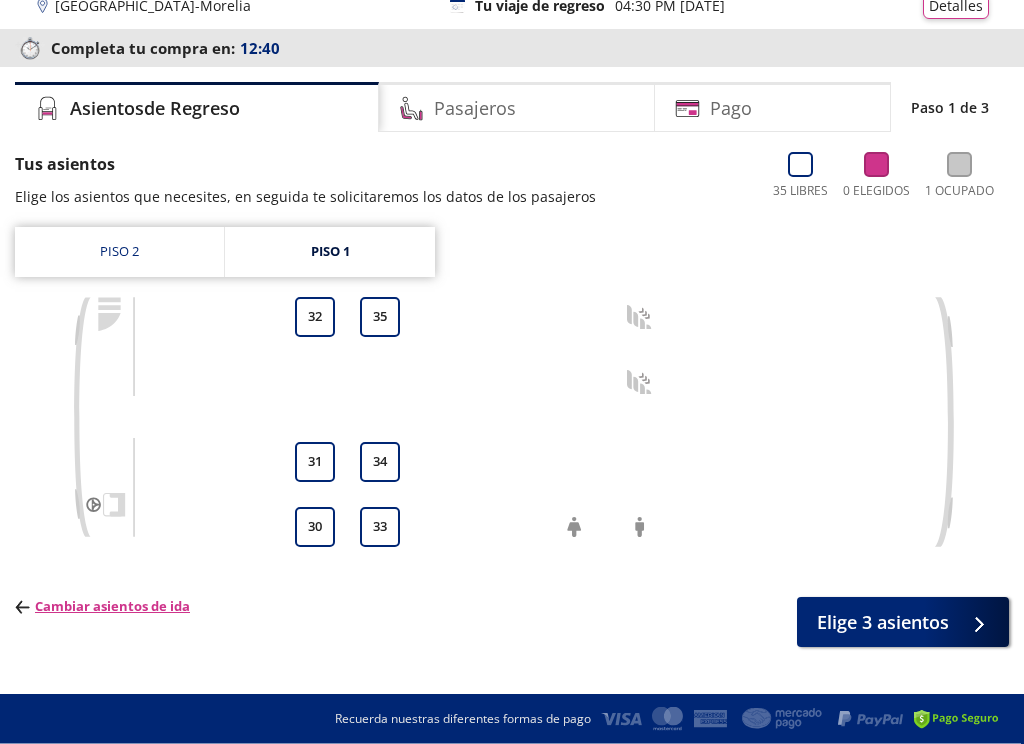 scroll, scrollTop: 76, scrollLeft: 0, axis: vertical 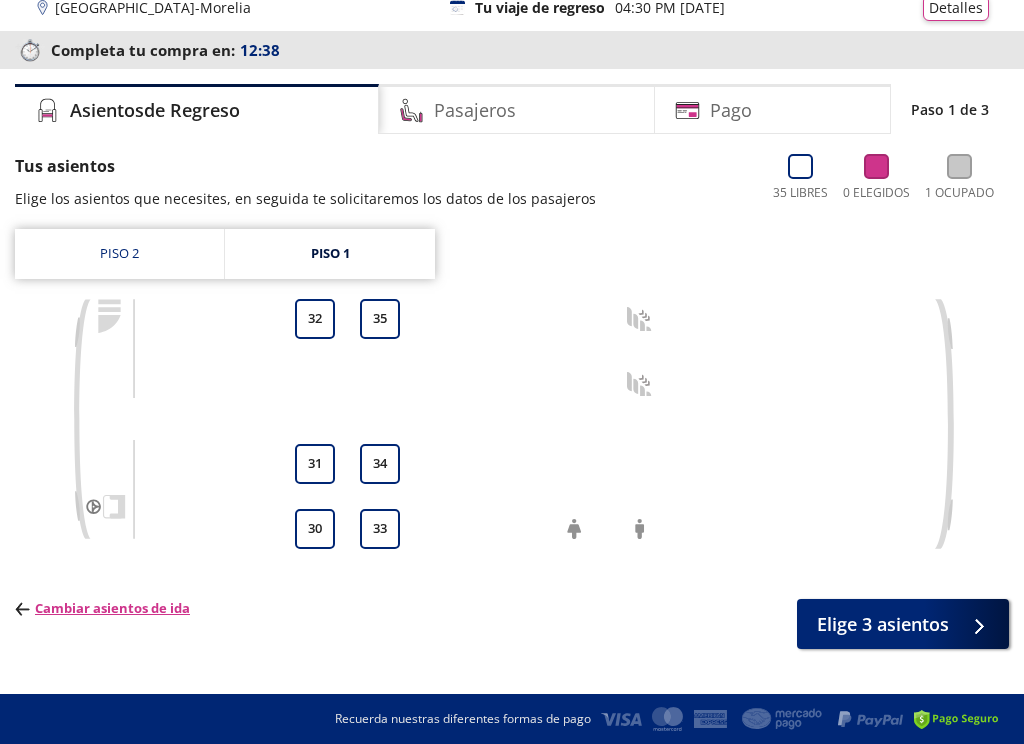 click on "30" at bounding box center [315, 529] 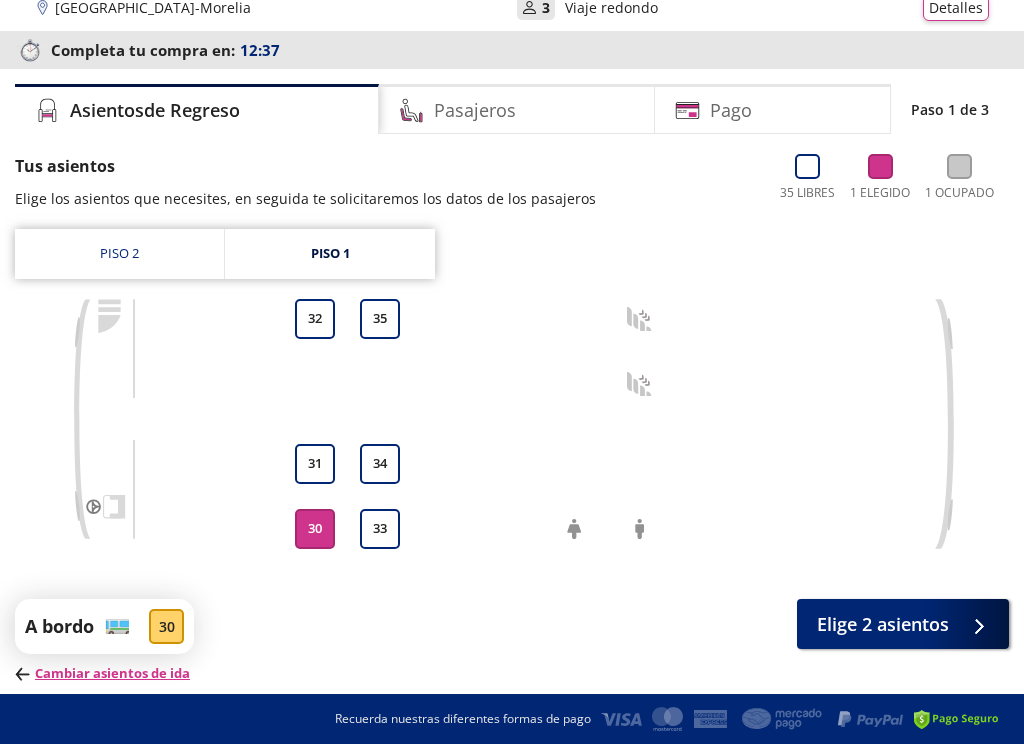 click on "31" at bounding box center (315, 464) 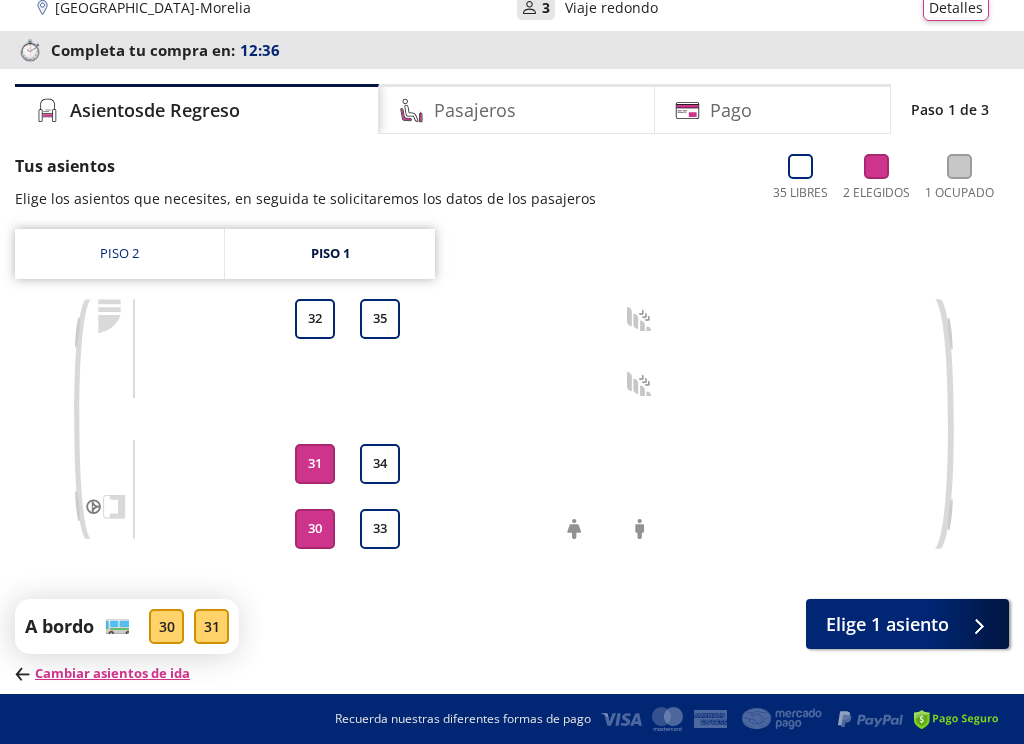 click on "32" at bounding box center [315, 319] 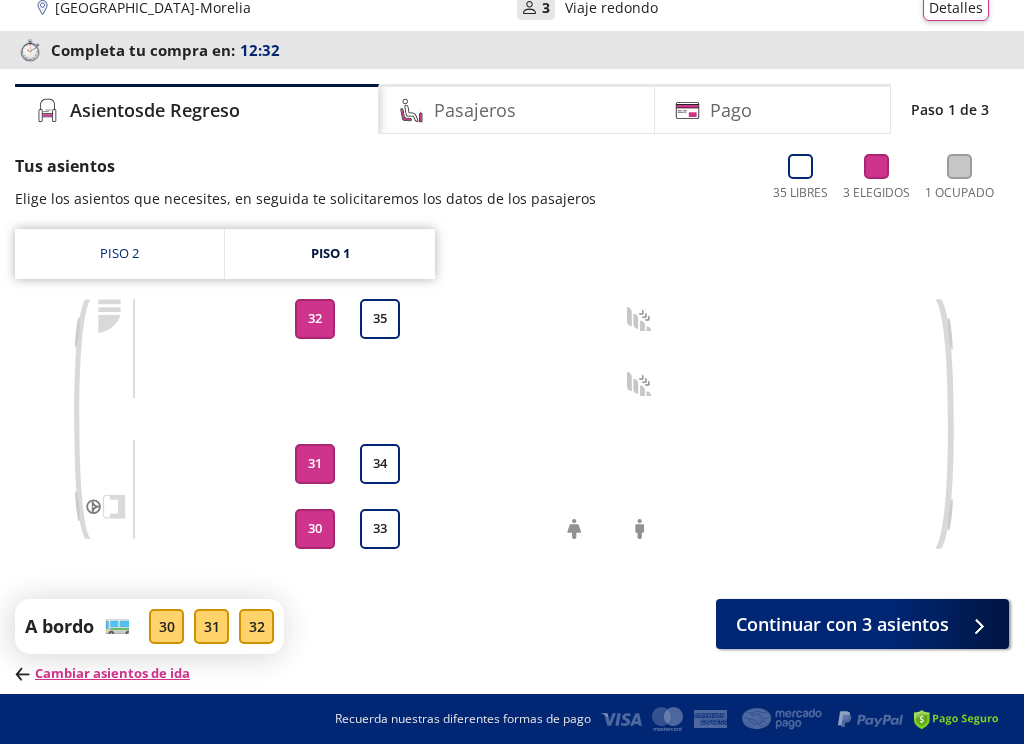 click on "Continuar con 3 asientos" at bounding box center (842, 624) 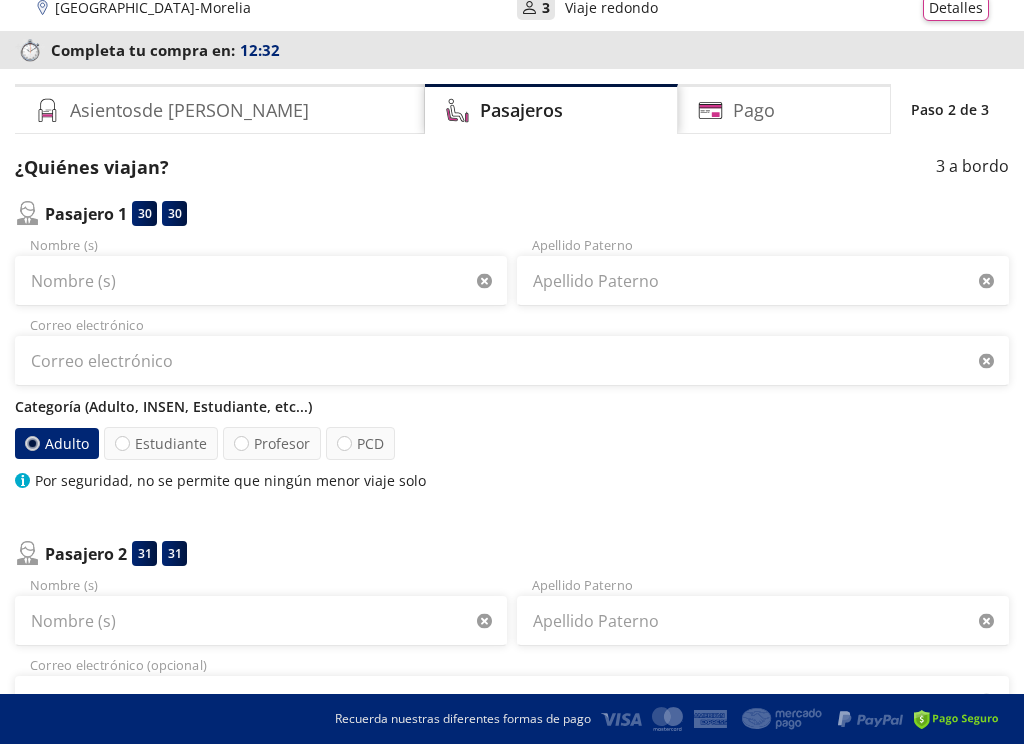 scroll, scrollTop: 0, scrollLeft: 0, axis: both 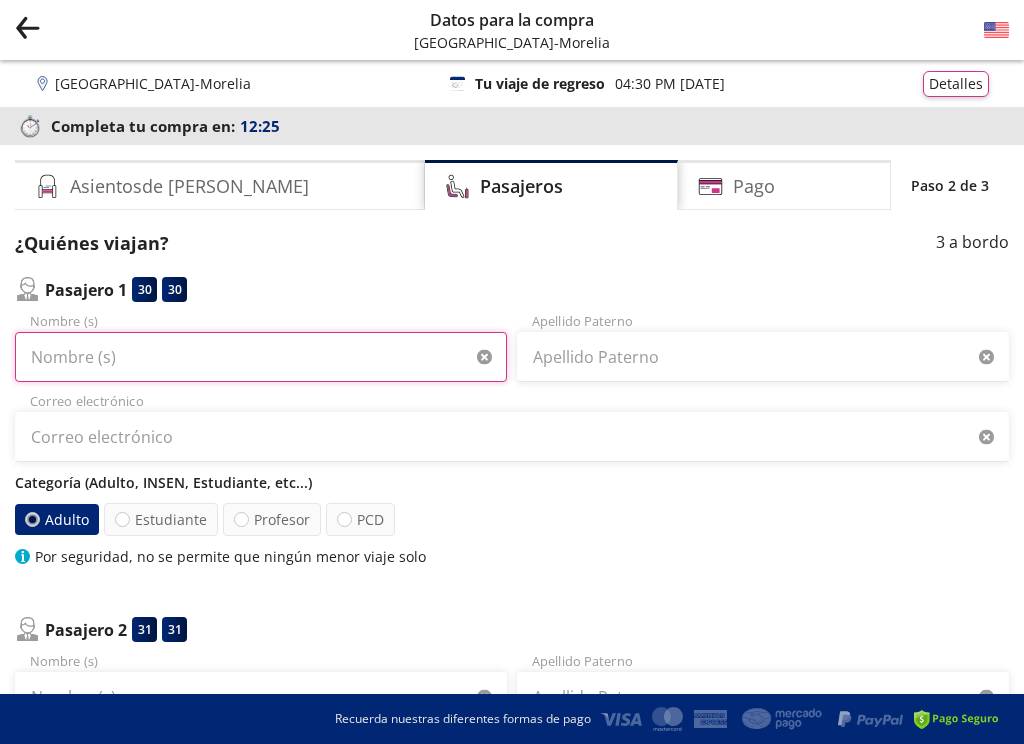 click on "Nombre (s)" at bounding box center [261, 357] 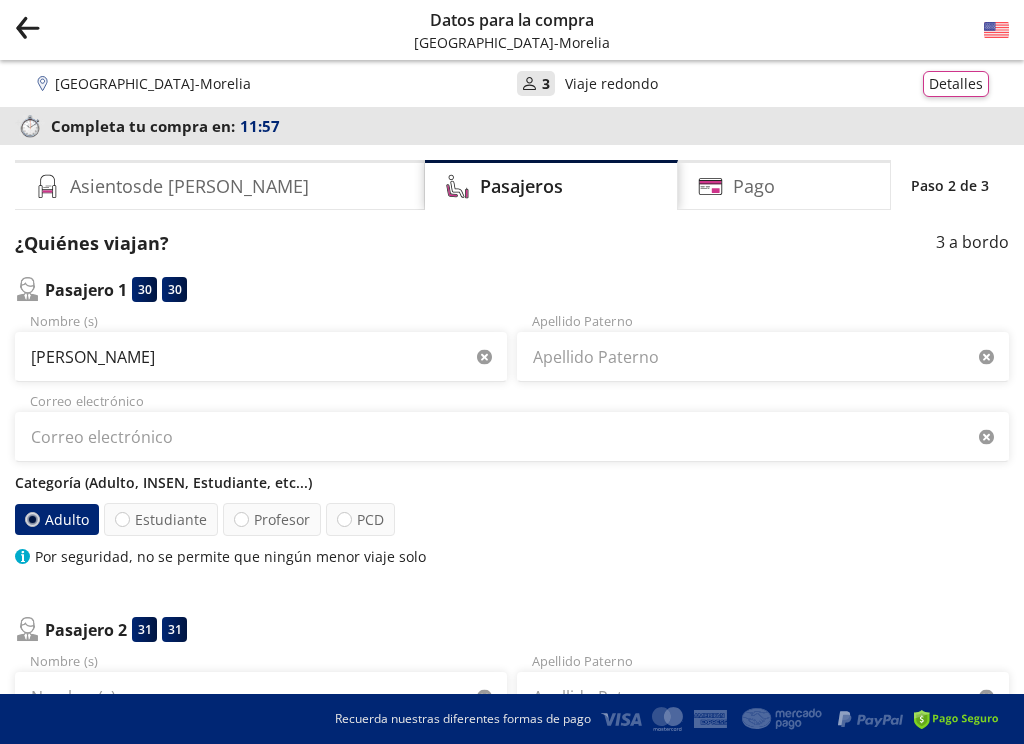 click on "Categoría (Adulto, INSEN, Estudiante, etc...)" at bounding box center (512, 482) 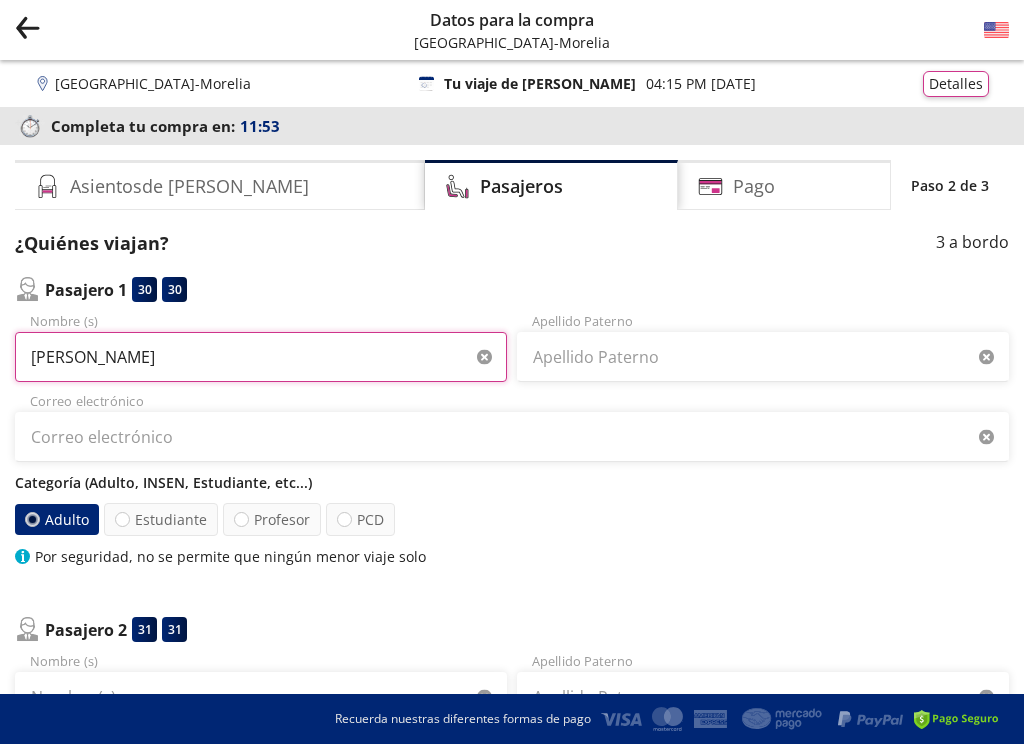 click on "Áurea Leticia Alonso Zepeda" at bounding box center [261, 357] 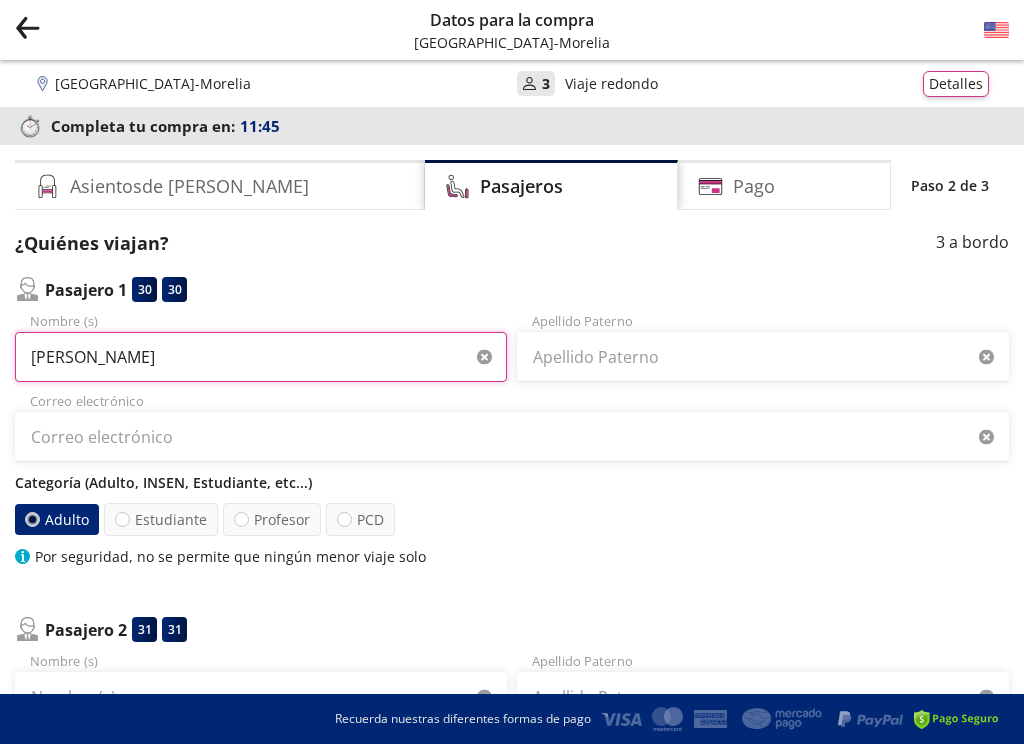 type on "Áurea Leticia" 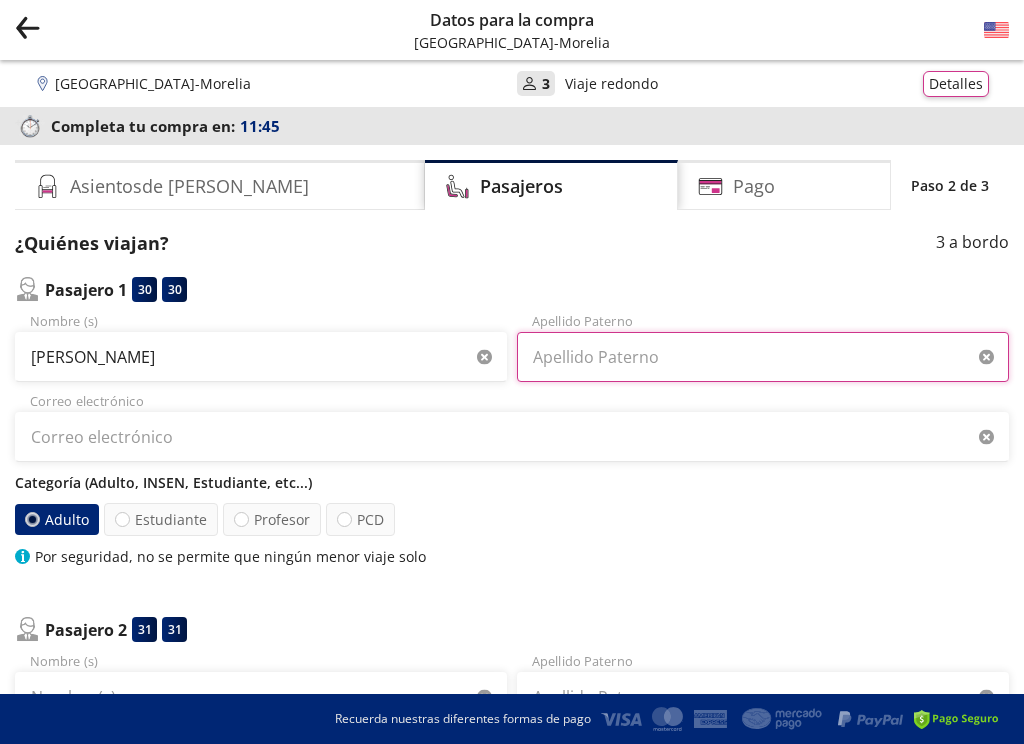 click on "Apellido Paterno" at bounding box center [763, 357] 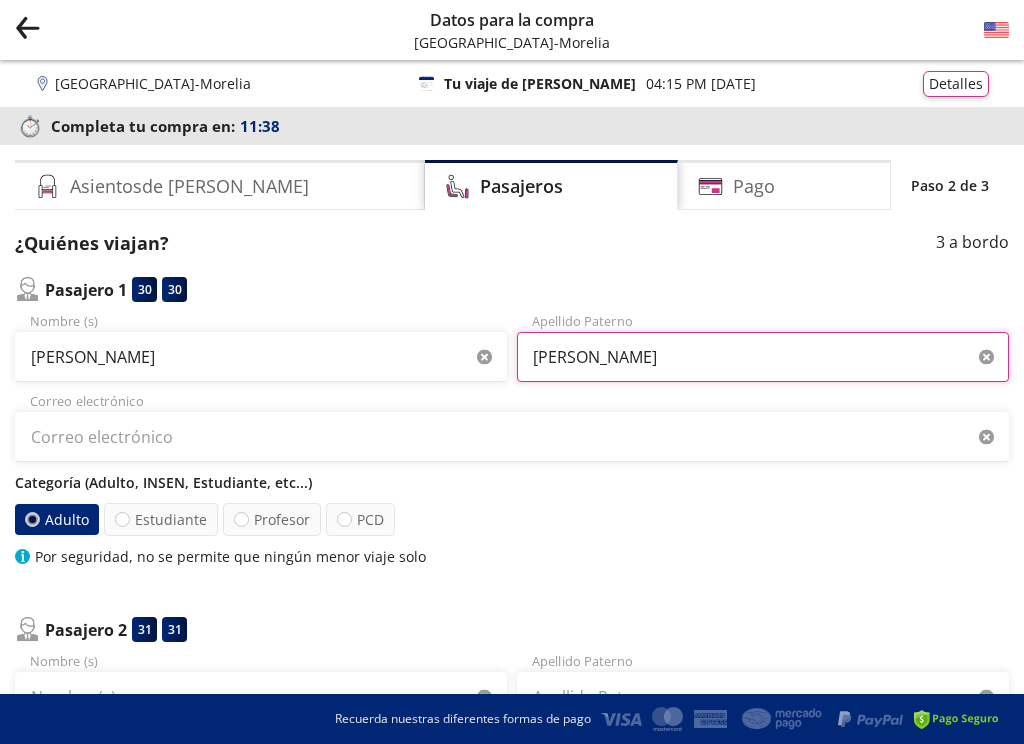 type on "Alonso" 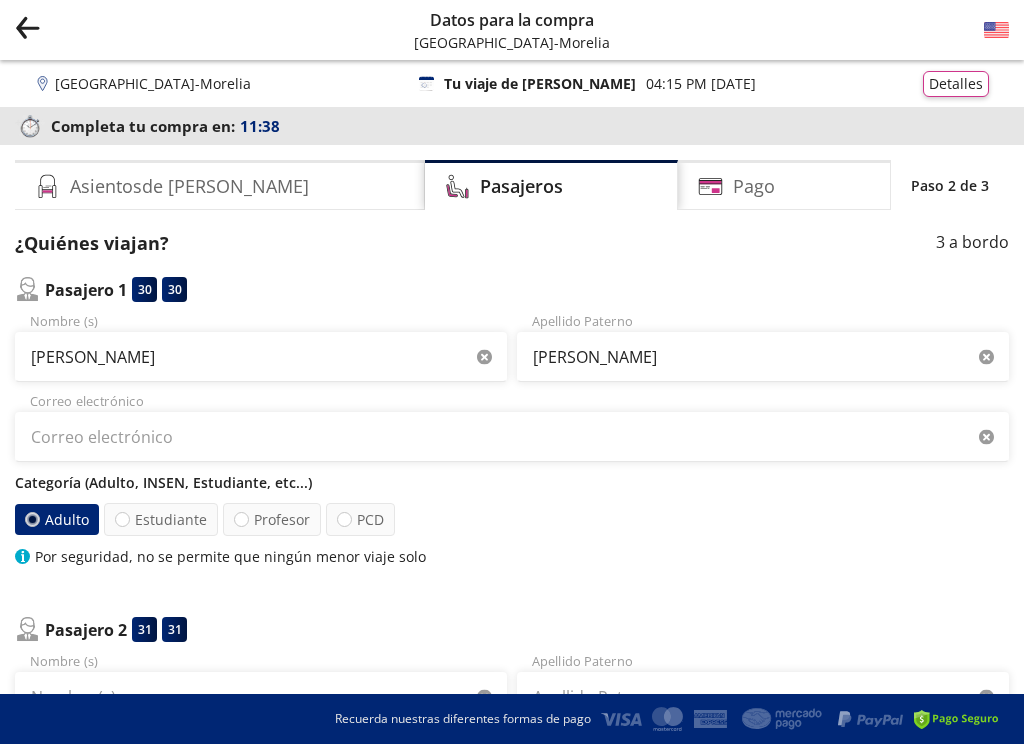 click on "Adulto Estudiante Profesor PCD" at bounding box center [512, 519] 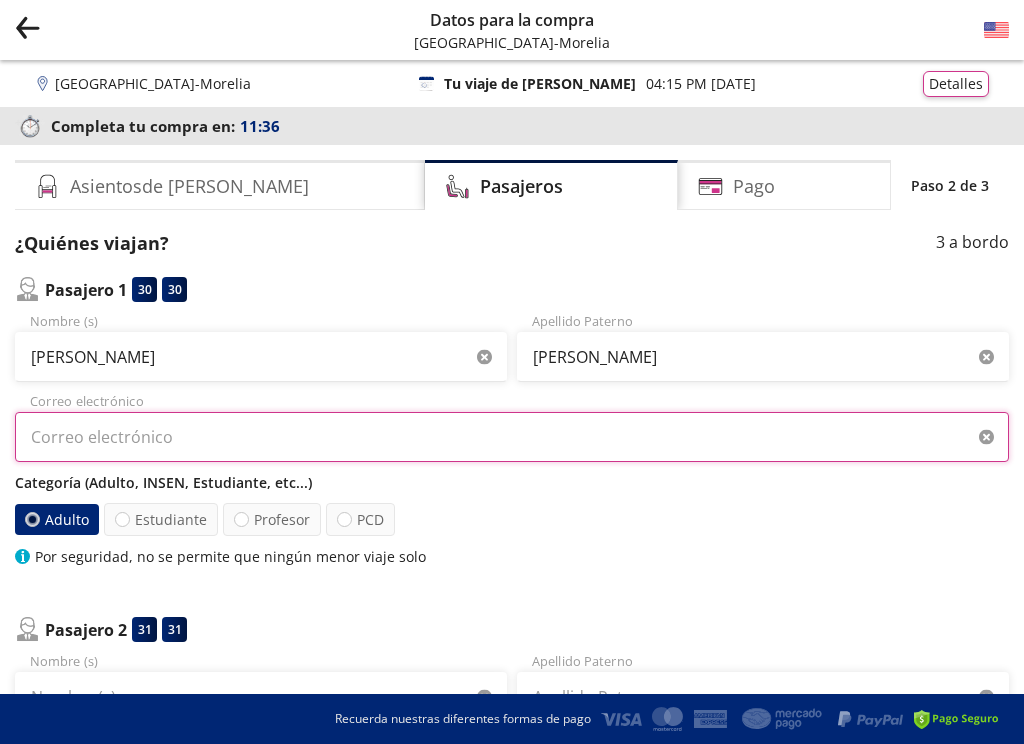 click on "Correo electrónico" at bounding box center [512, 437] 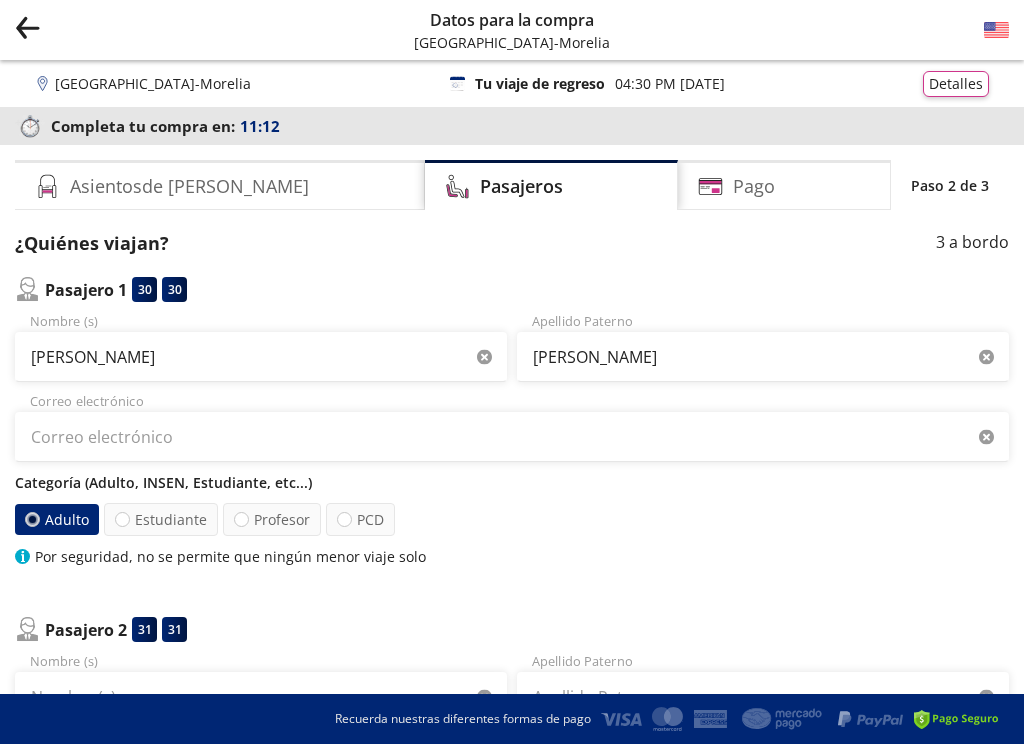 click on "Pasajero 2 31 31 Nombre (s) Apellido Paterno Correo electrónico (opcional) Categoría (Adulto, INSEN, Estudiante, etc...) Adulto Menor (3 a 11 años) Estudiante Profesor PCD" at bounding box center (512, 746) 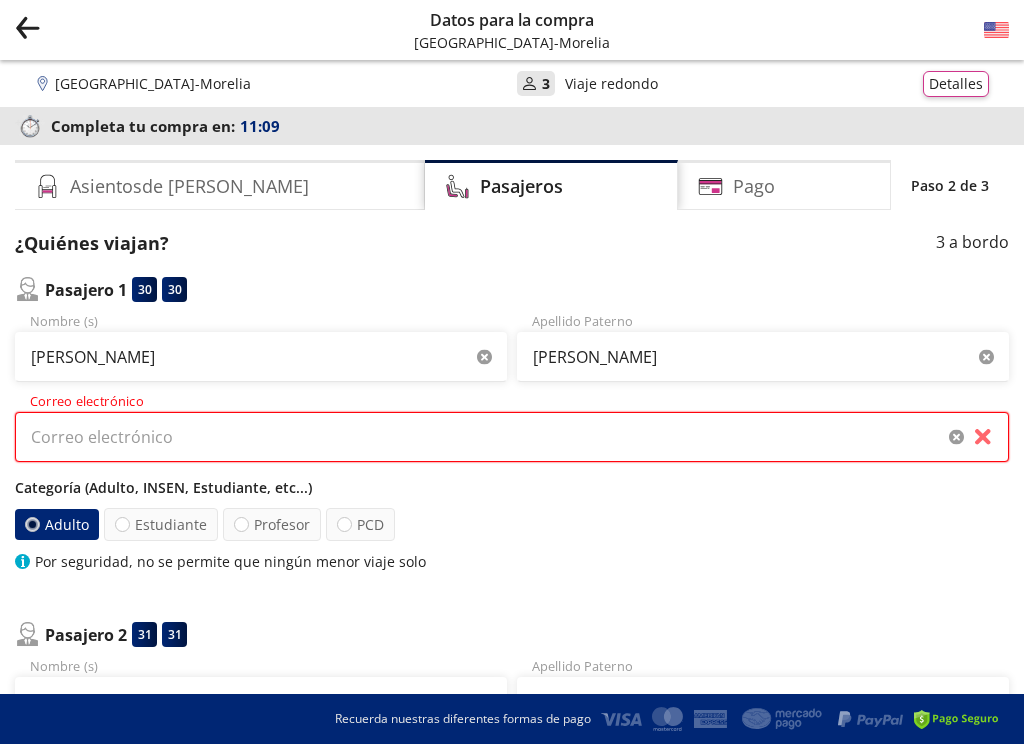click on "Correo electrónico" at bounding box center (512, 437) 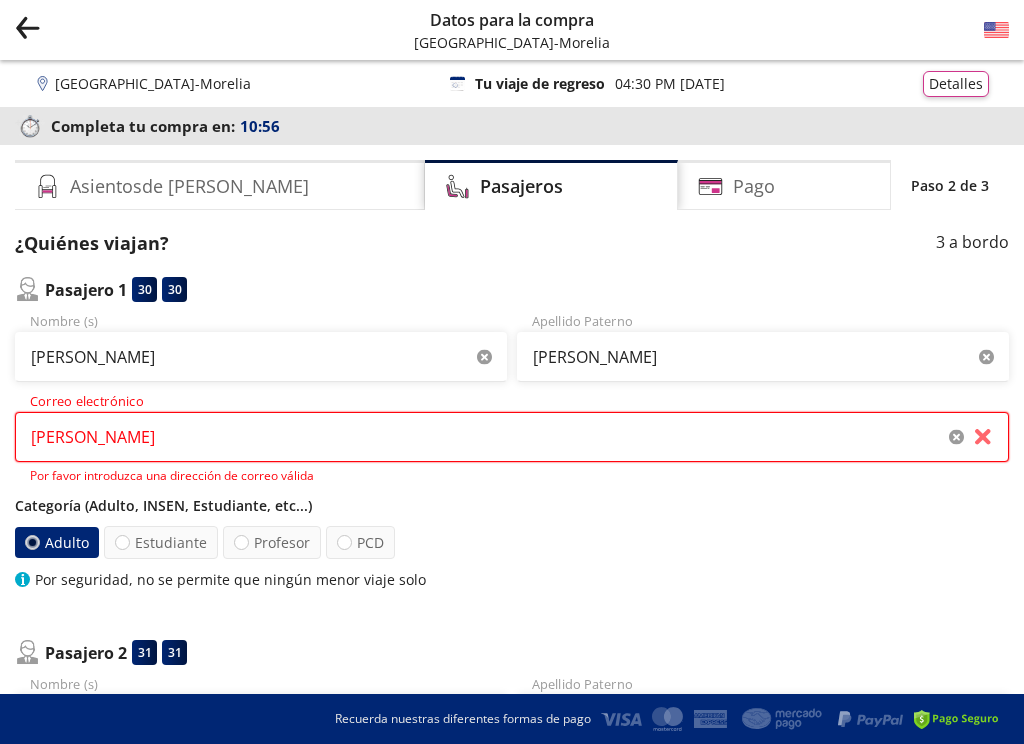 click on "angelica" at bounding box center (512, 437) 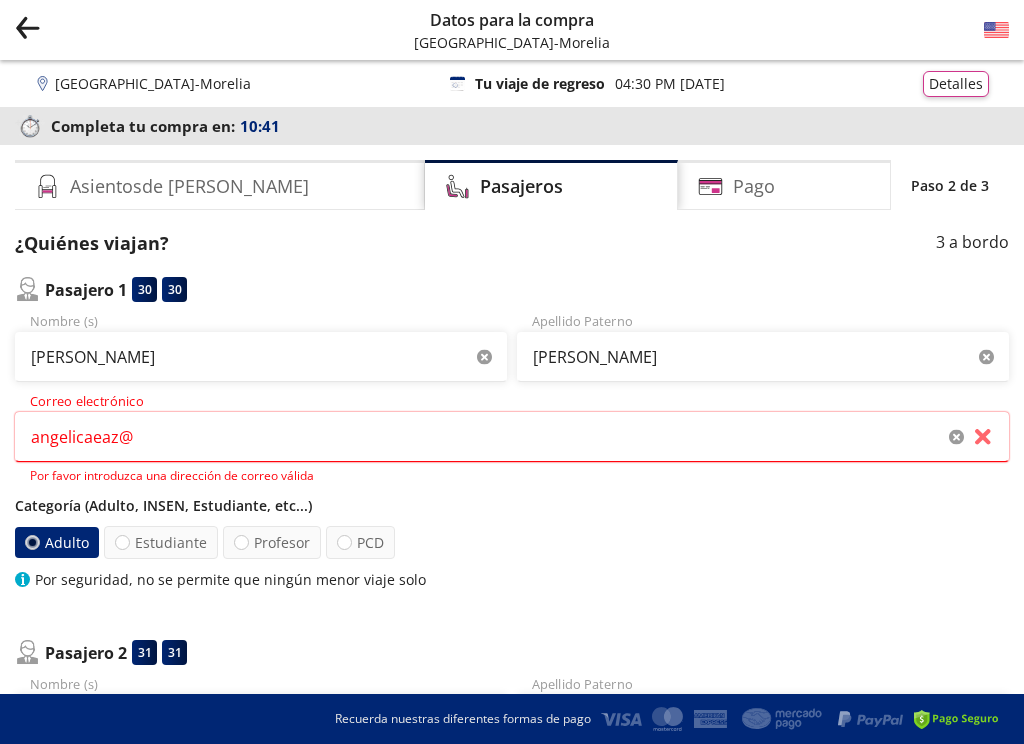 click at bounding box center [805, 719] 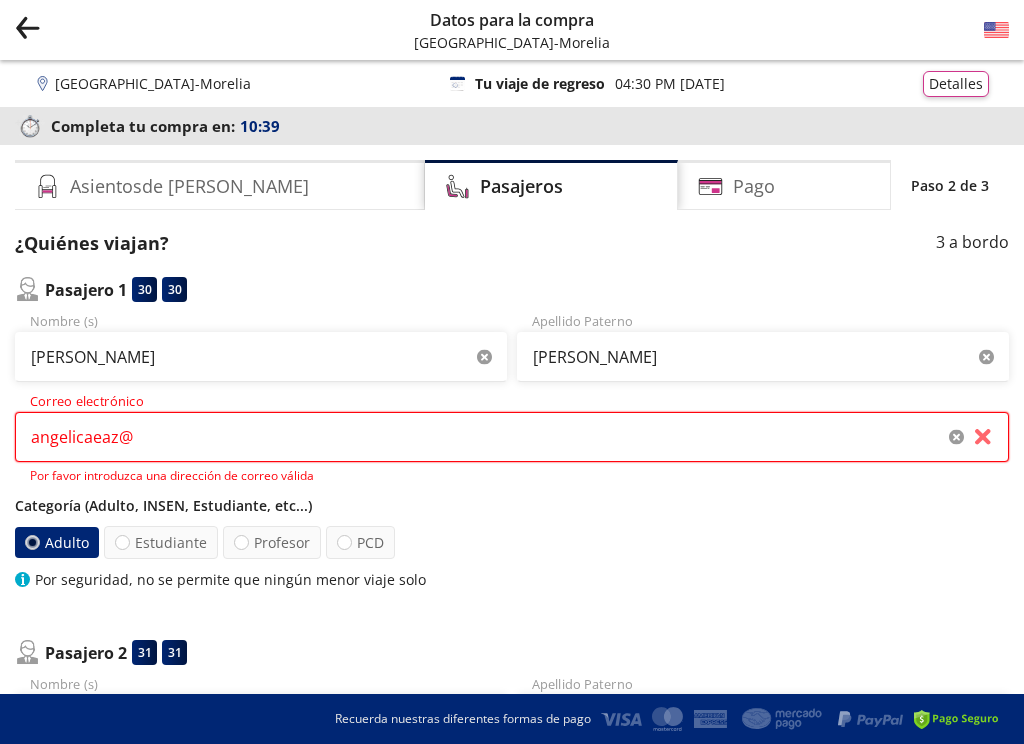 click on "angelicaeaz@" at bounding box center [512, 437] 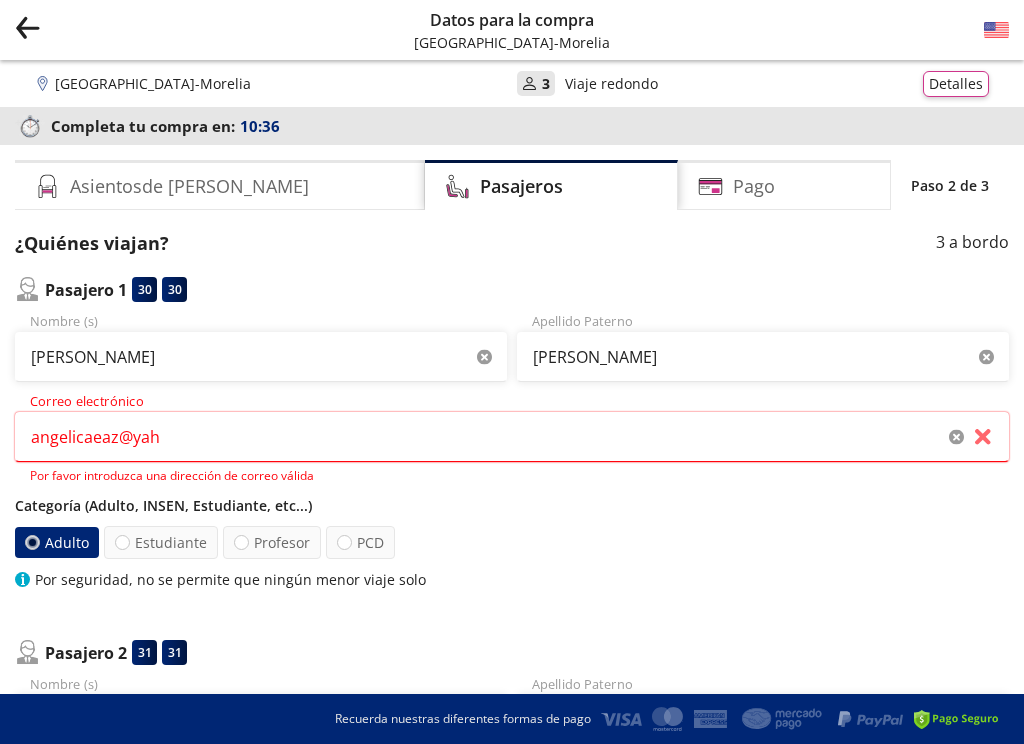 click at bounding box center (956, 719) 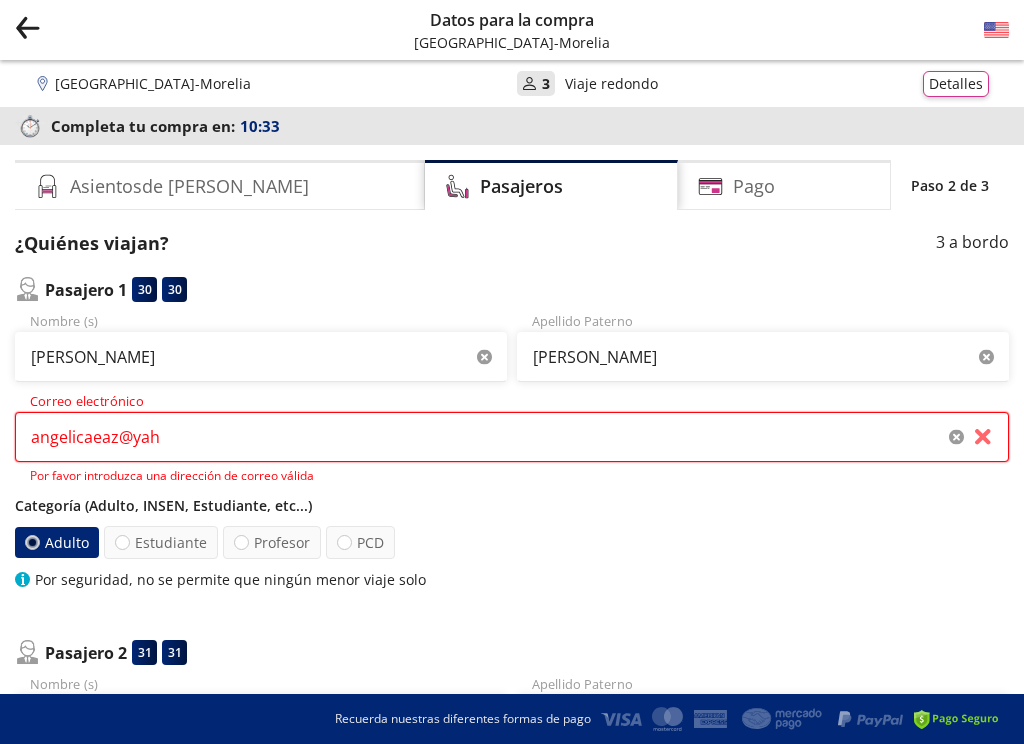click on "angelicaeaz@yah" at bounding box center (512, 437) 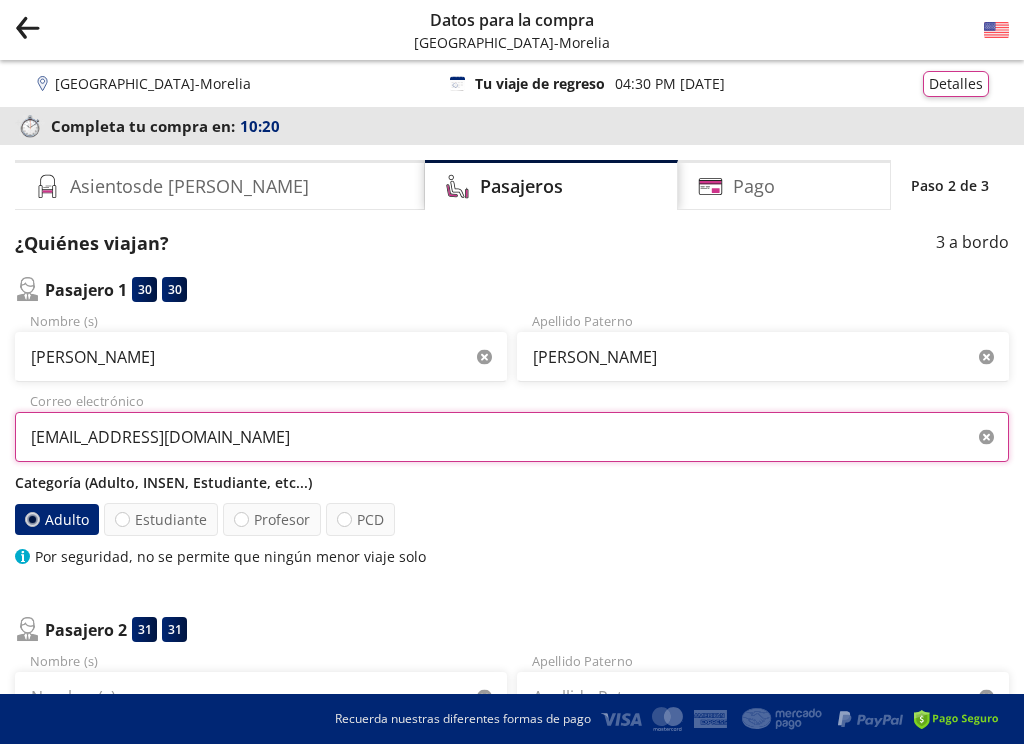 type on "angelicaeaz@yahoo.com" 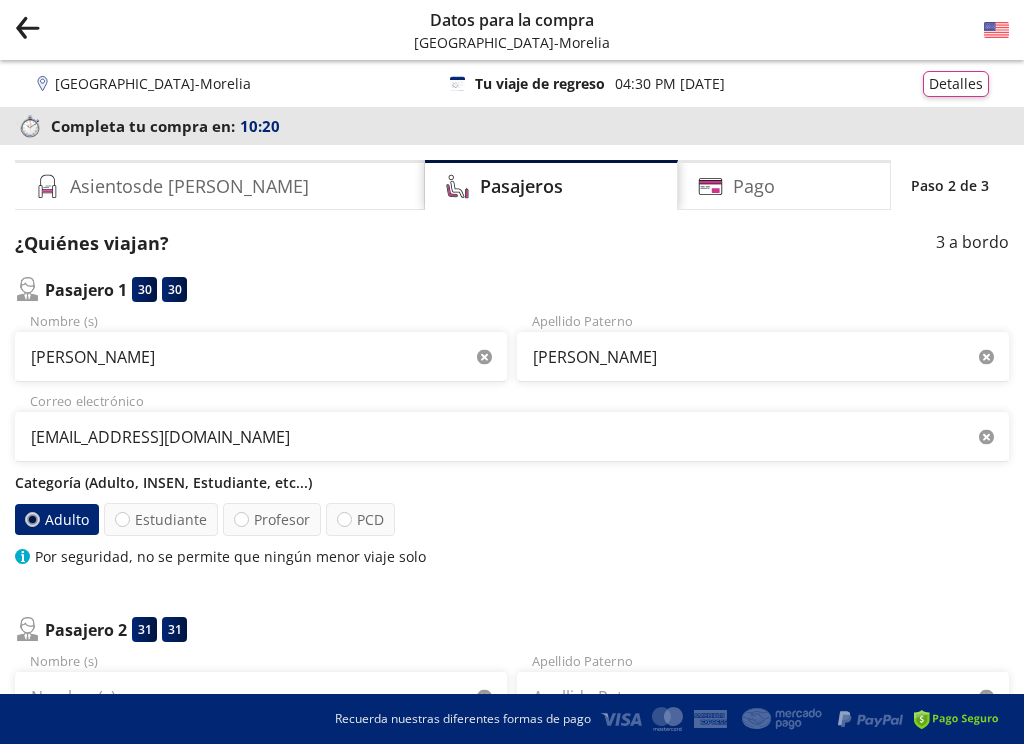 click on "Pasajero 1 30 30 Áurea Leticia Nombre (s) Alonso Apellido Paterno angelicaeaz@yahoo.com Correo electrónico Categoría (Adulto, INSEN, Estudiante, etc...) Adulto Estudiante Profesor PCD Por seguridad, no se permite que ningún menor viaje solo Pasajero 2 31 31 Nombre (s) Apellido Paterno Correo electrónico (opcional) Categoría (Adulto, INSEN, Estudiante, etc...) Adulto Menor (3 a 11 años) Estudiante Profesor PCD Pasajero 3 32 32 Nombre (s) Apellido Paterno Correo electrónico (opcional) Categoría (Adulto, INSEN, Estudiante, etc...) Adulto Menor (3 a 11 años) Estudiante Profesor PCD" at bounding box center [512, 731] 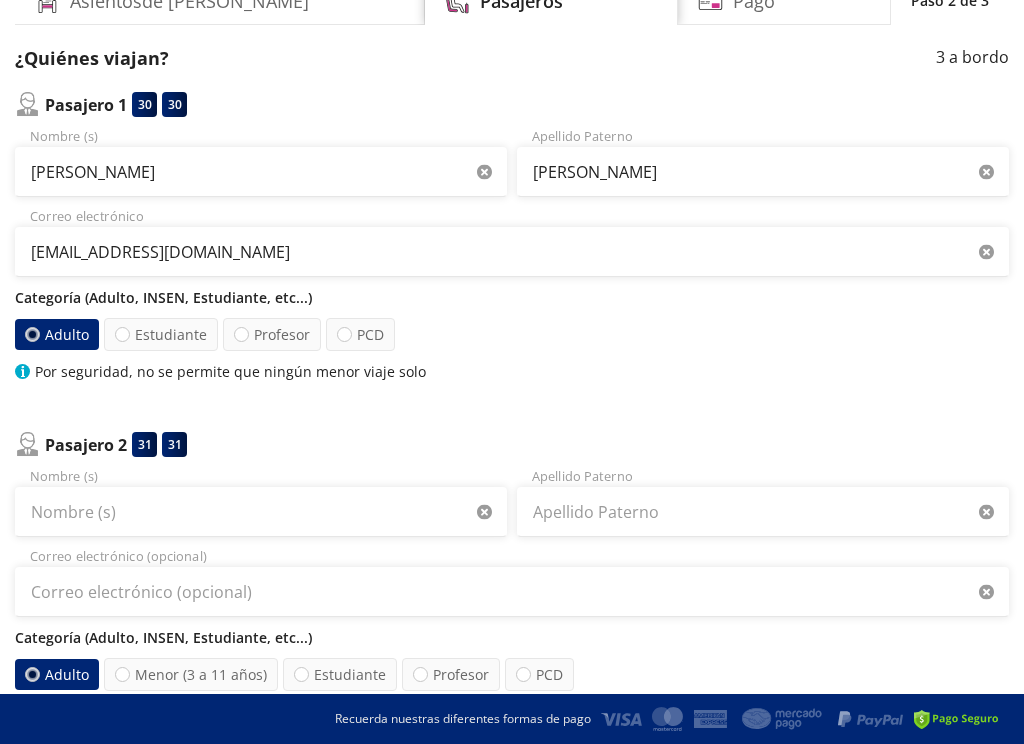 scroll, scrollTop: 194, scrollLeft: 0, axis: vertical 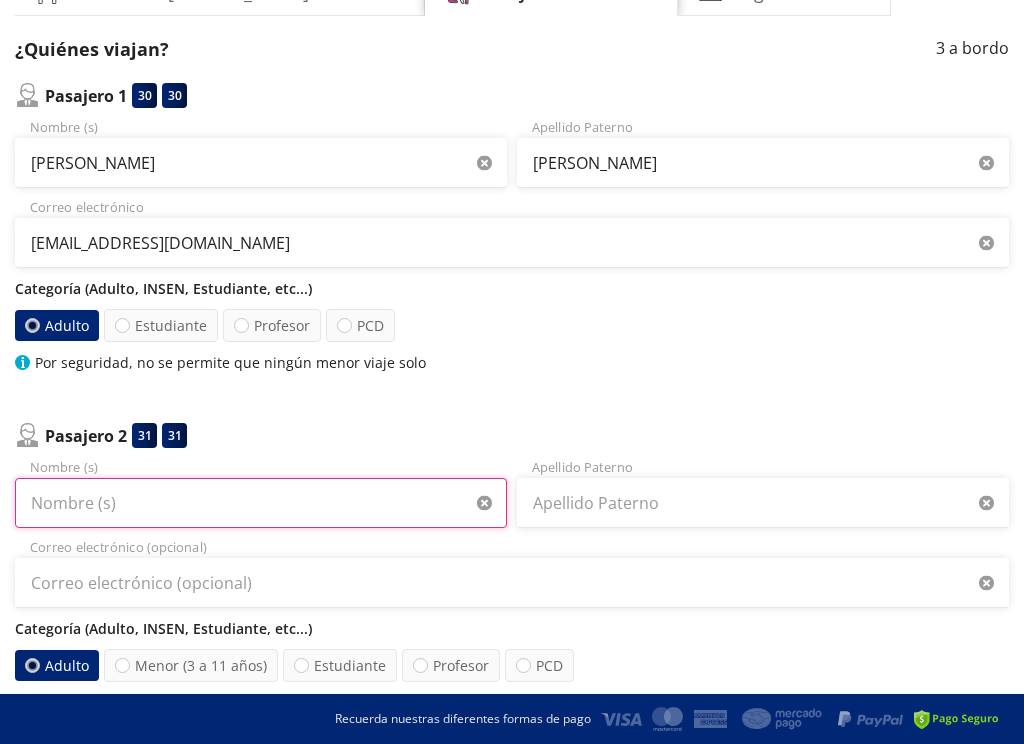 click on "Nombre (s)" at bounding box center (261, 503) 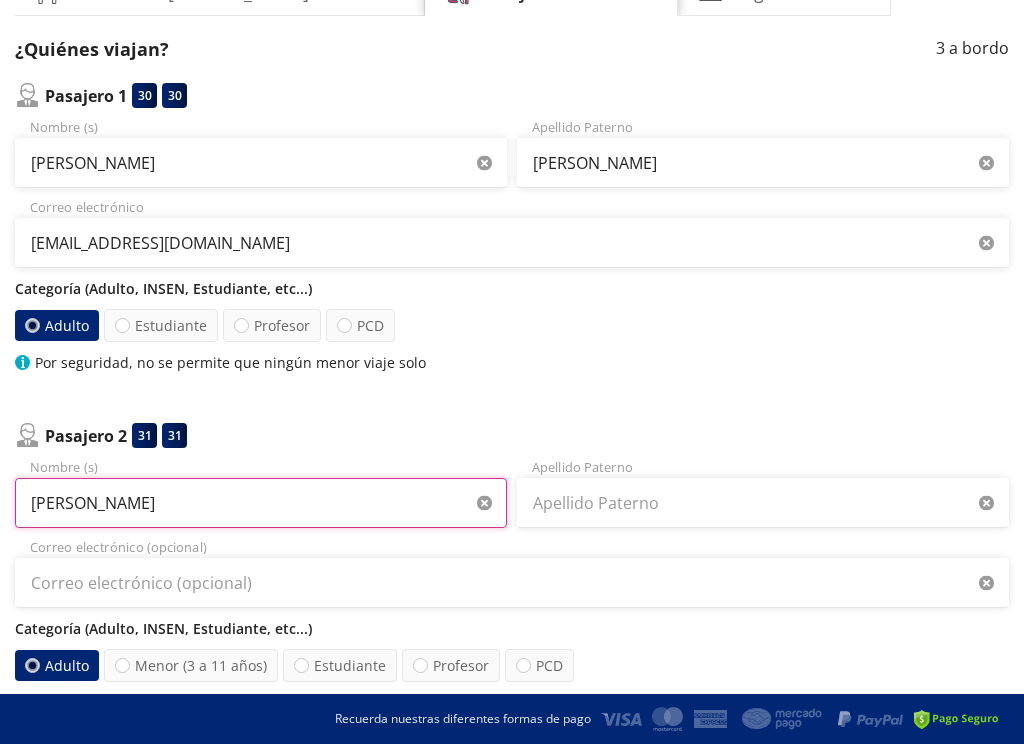 type on "José Juan" 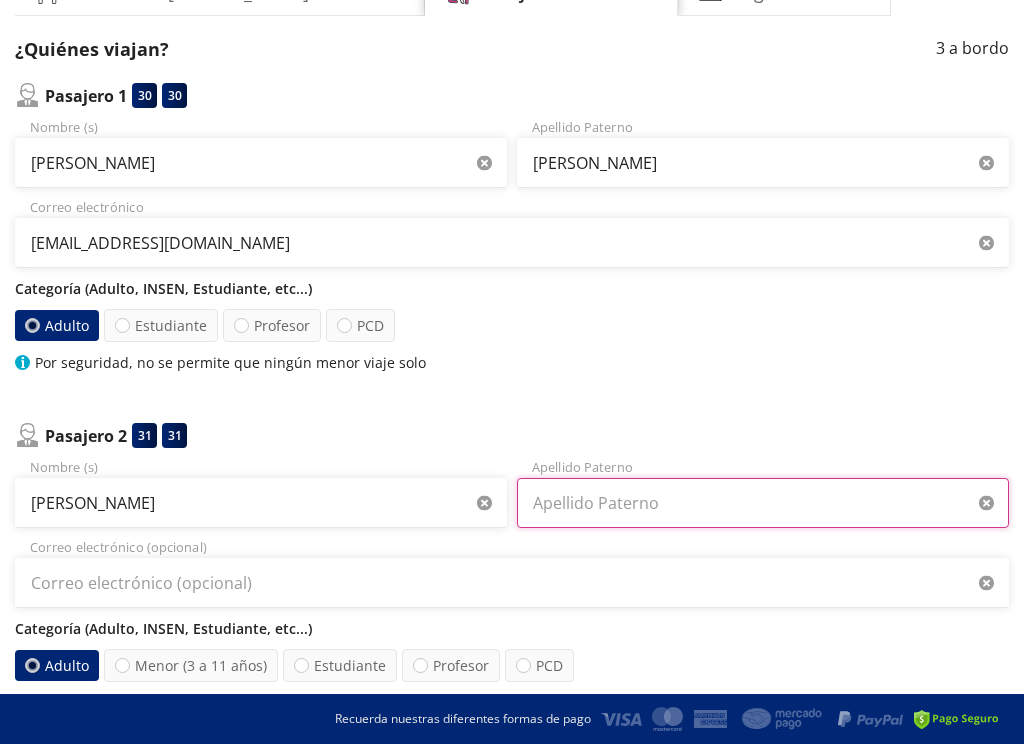 click on "Apellido Paterno" at bounding box center [763, 503] 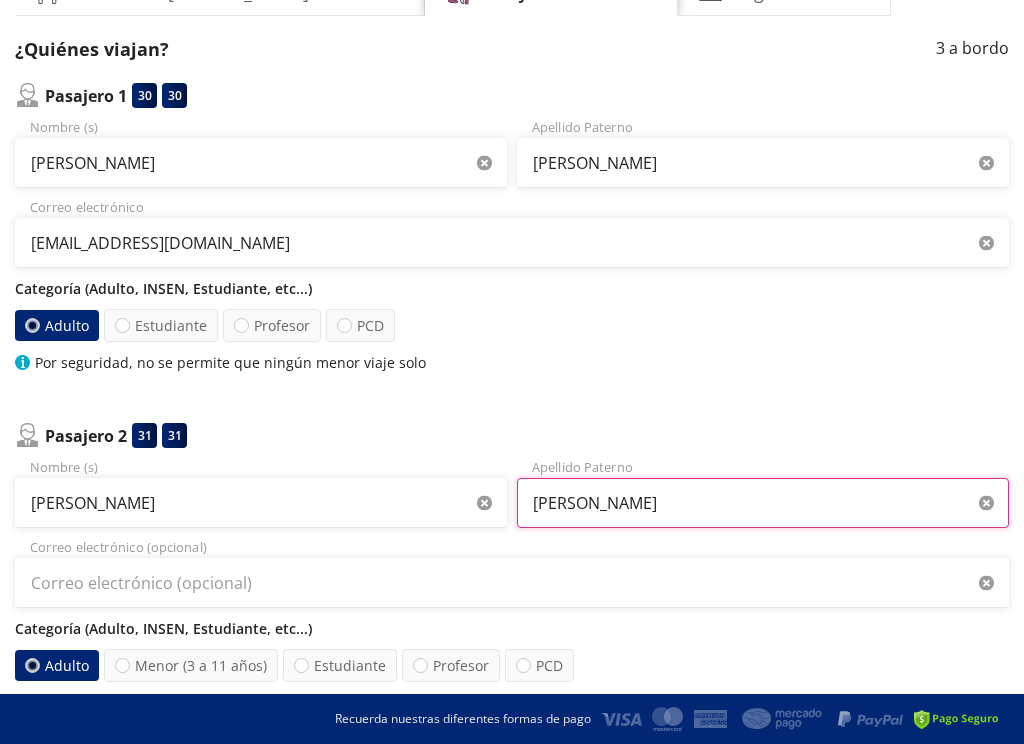 type on "Zepeda" 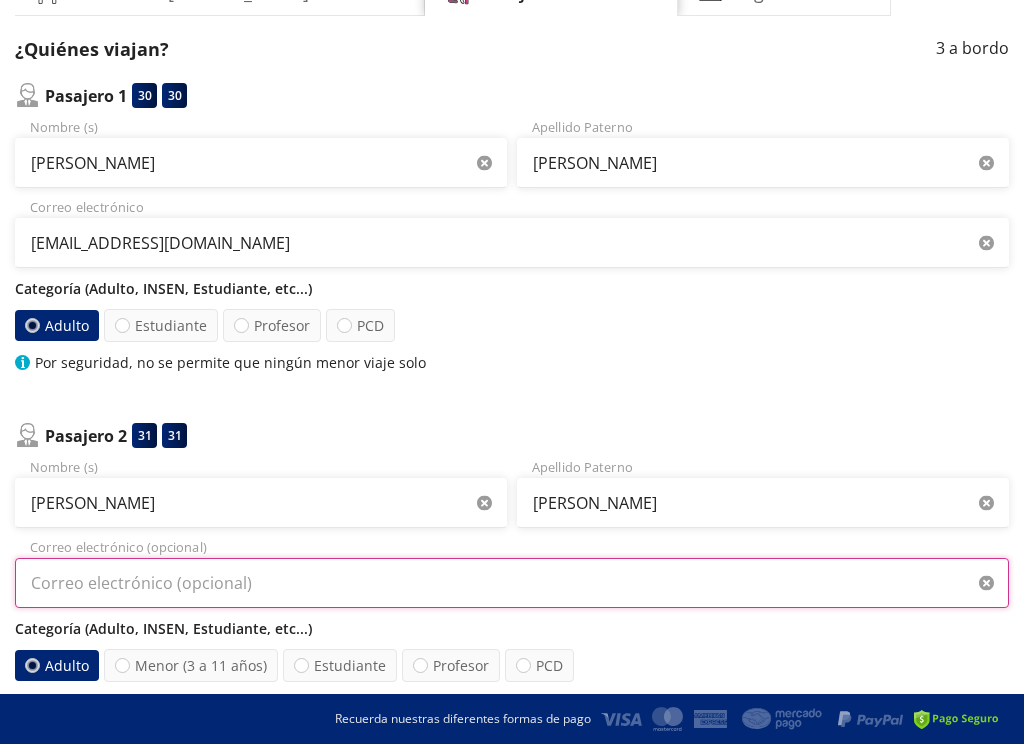 click on "Correo electrónico (opcional)" at bounding box center [512, 583] 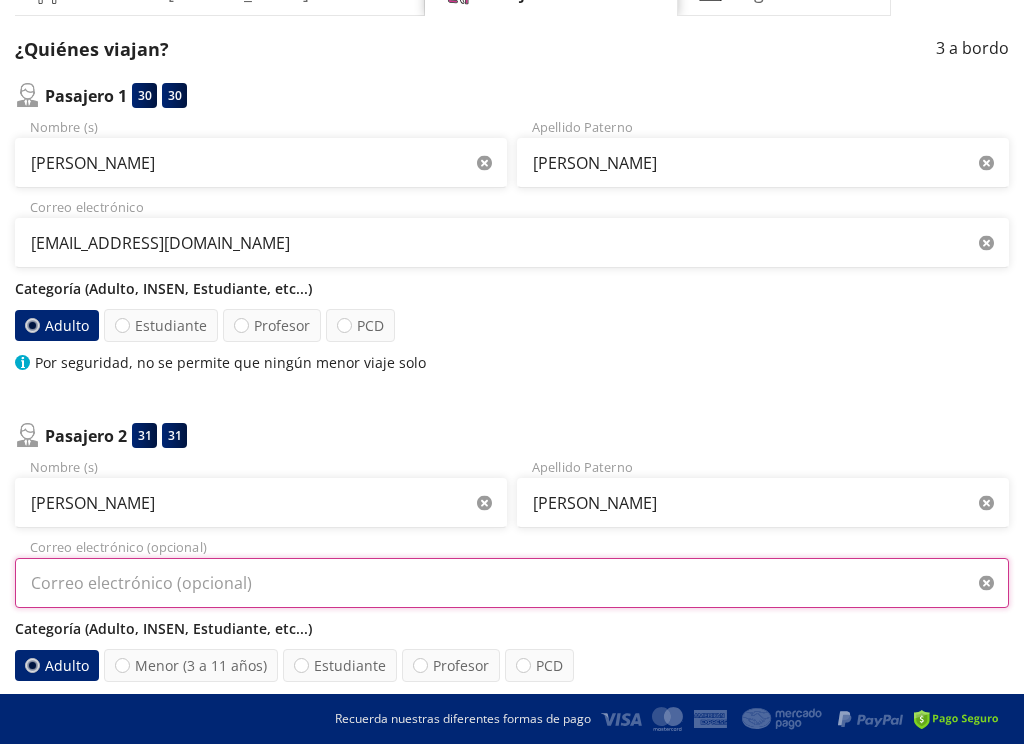 type on "A" 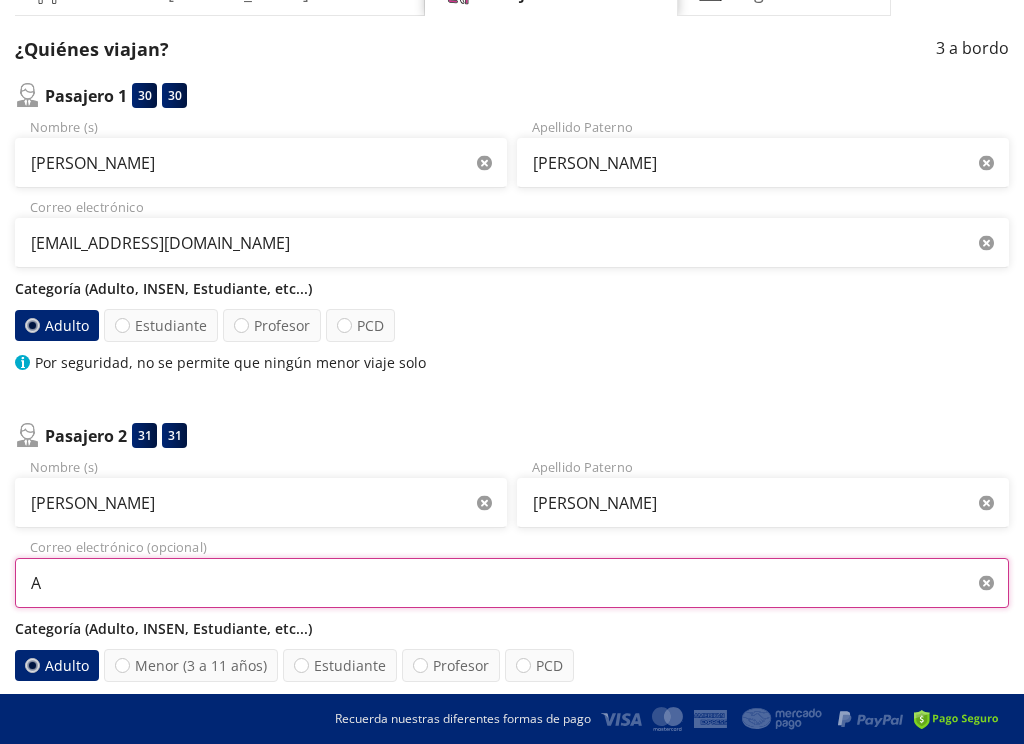 type 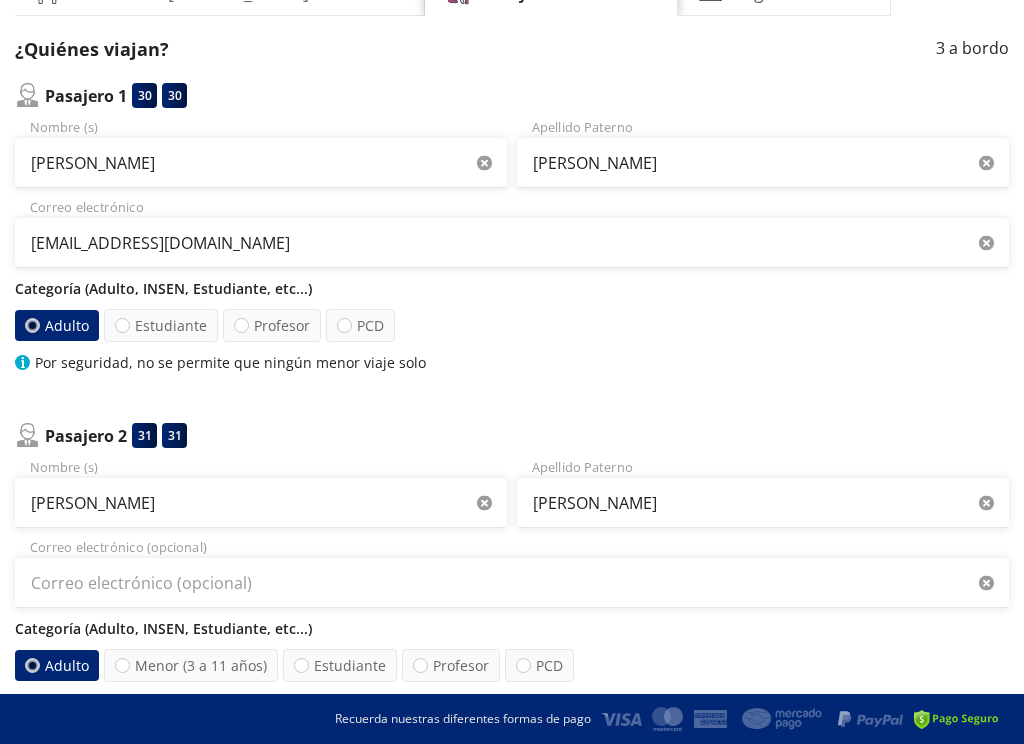 click on "Pasajero 1 30 30 Áurea Leticia Nombre (s) Alonso Apellido Paterno angelicaeaz@yahoo.com Correo electrónico Categoría (Adulto, INSEN, Estudiante, etc...) Adulto Estudiante Profesor PCD Por seguridad, no se permite que ningún menor viaje solo Pasajero 2 31 31 José Juan Nombre (s) Zepeda Apellido Paterno Correo electrónico (opcional) Categoría (Adulto, INSEN, Estudiante, etc...) Adulto Menor (3 a 11 años) Estudiante Profesor PCD Pasajero 3 32 32 Nombre (s) Apellido Paterno Correo electrónico (opcional) Categoría (Adulto, INSEN, Estudiante, etc...) Adulto Menor (3 a 11 años) Estudiante Profesor PCD" at bounding box center (512, 537) 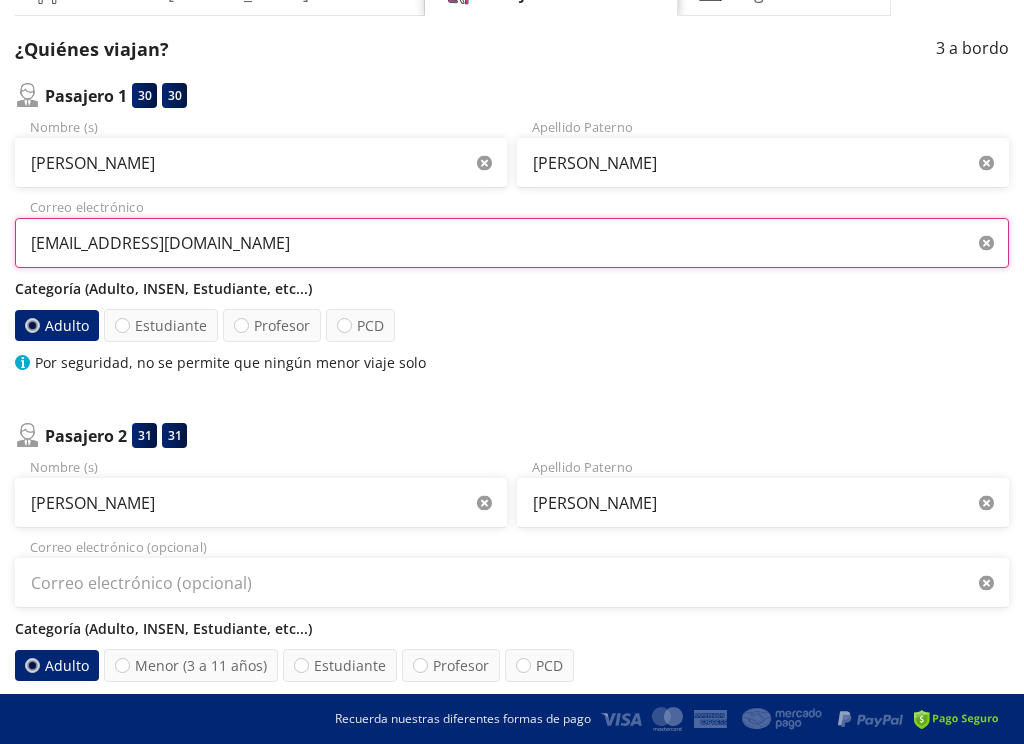 click on "angelicaeaz@yahoo.com" at bounding box center [512, 243] 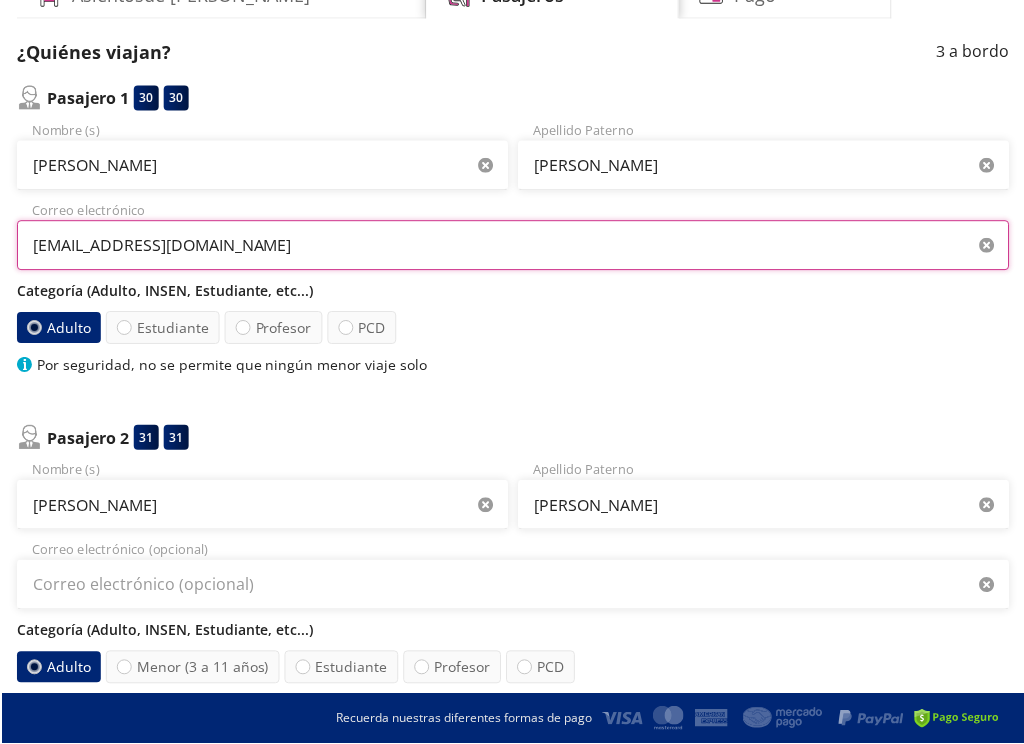 scroll, scrollTop: 197, scrollLeft: 0, axis: vertical 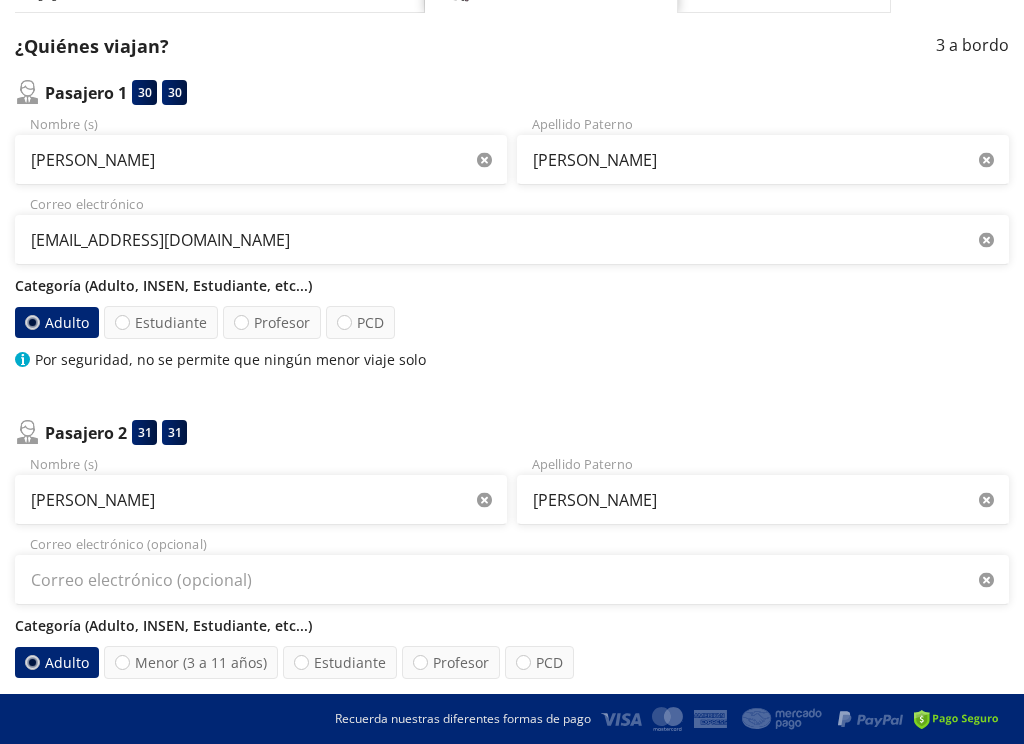 click on "Categoría (Adulto, INSEN, Estudiante, etc...)" at bounding box center (512, 625) 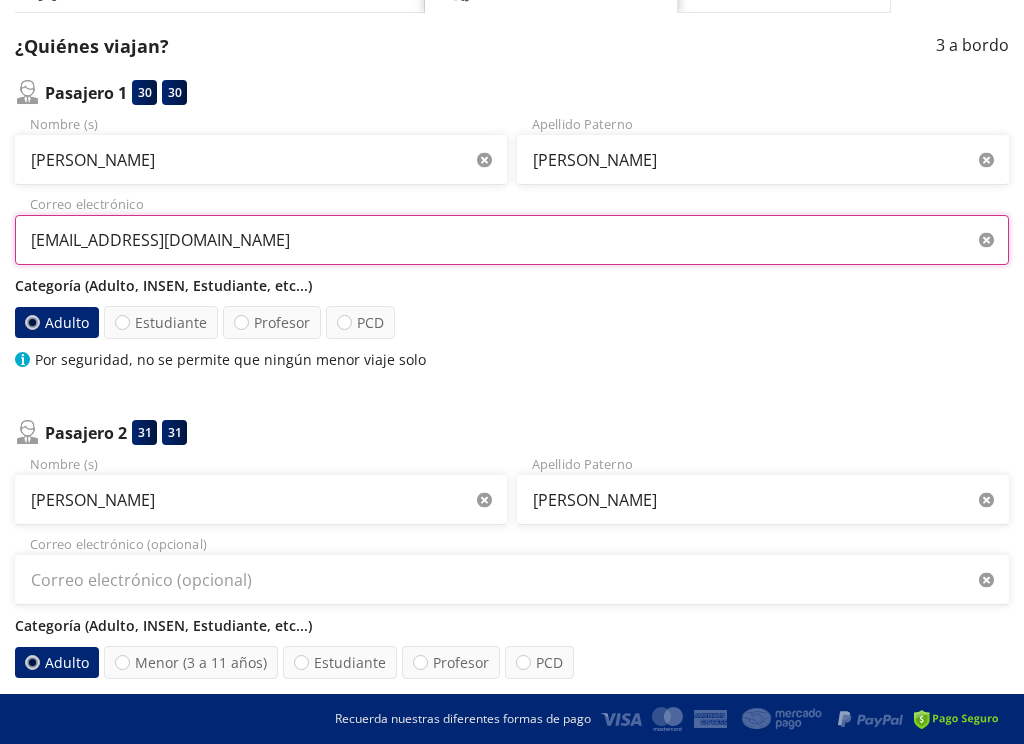 click on "aealonsz@yahoo.com" at bounding box center (512, 240) 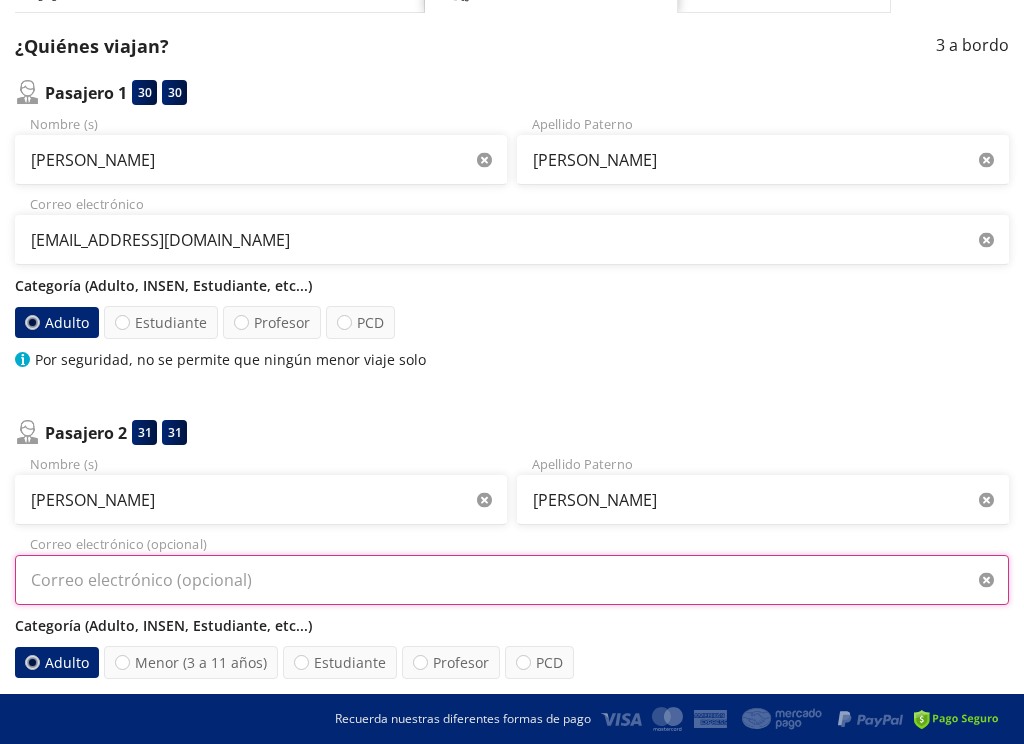 click on "Correo electrónico (opcional)" at bounding box center [512, 580] 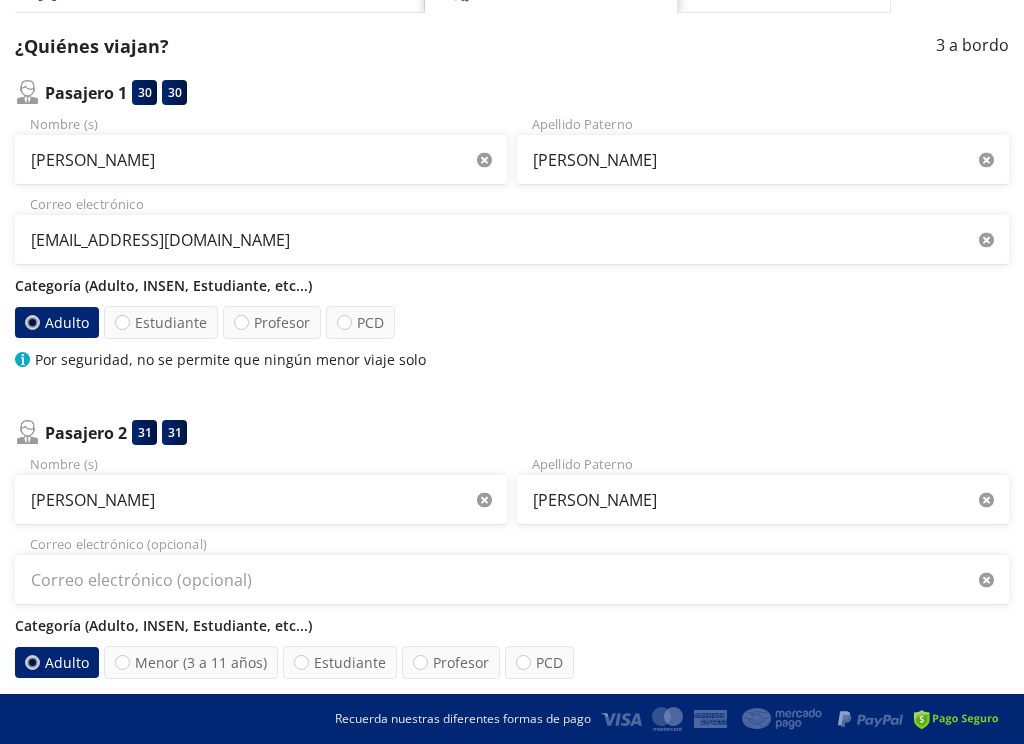 click on "Adulto Menor (3 a 11 años) Estudiante Profesor PCD" at bounding box center (512, 662) 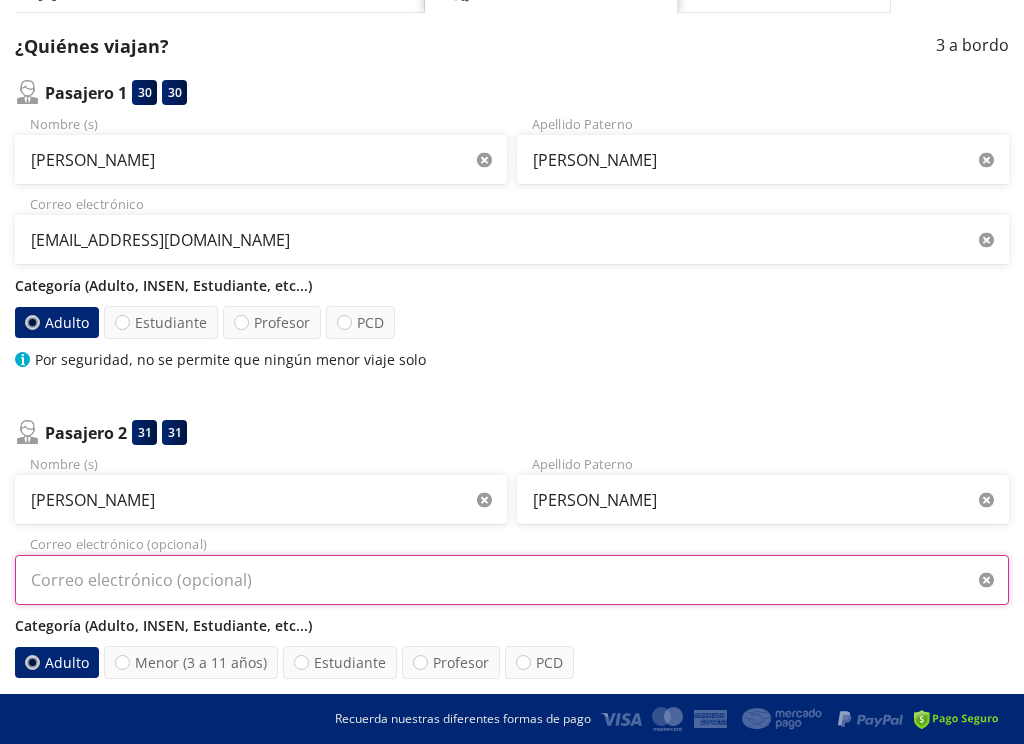 click on "Correo electrónico (opcional)" at bounding box center (512, 580) 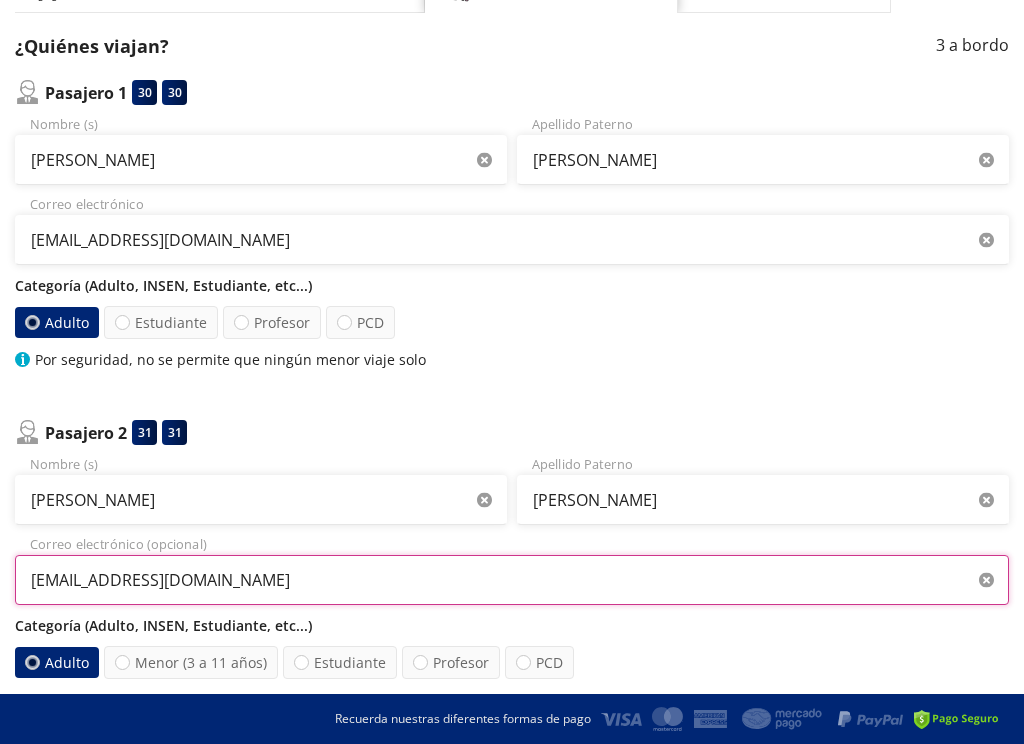 type on "aealonsoz@yahoo.com" 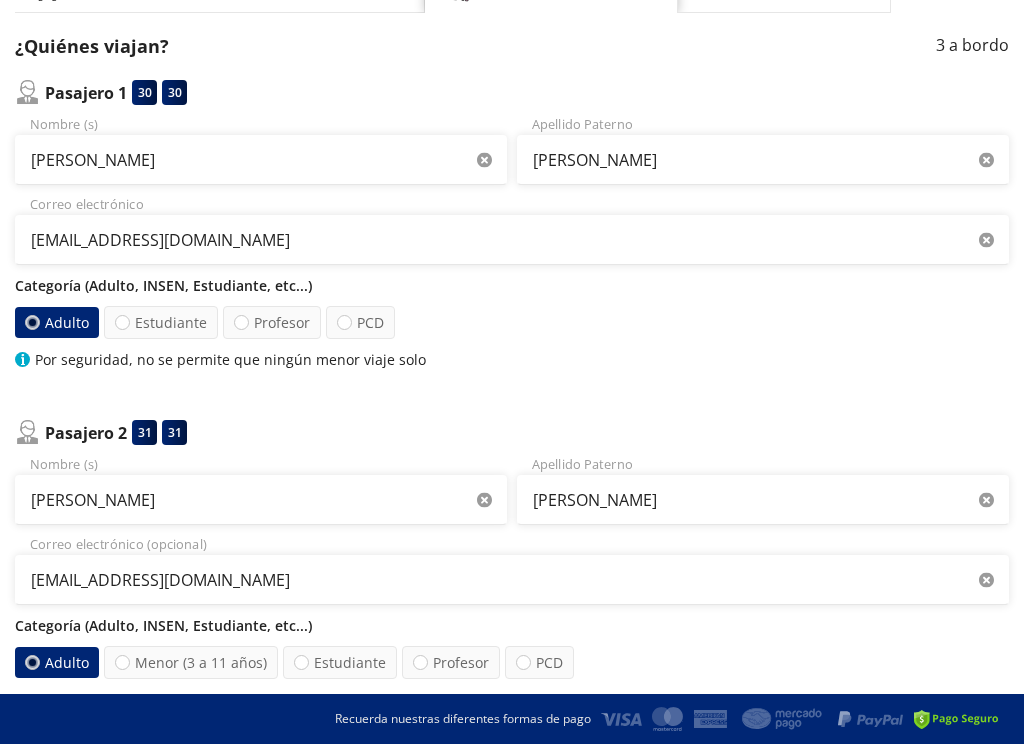 click on "Pasajero 2 31 31 José Juan Nombre (s) Zepeda Apellido Paterno aealonsoz@yahoo.com Correo electrónico (opcional) Categoría (Adulto, INSEN, Estudiante, etc...) Adulto Menor (3 a 11 años) Estudiante Profesor PCD" at bounding box center [512, 549] 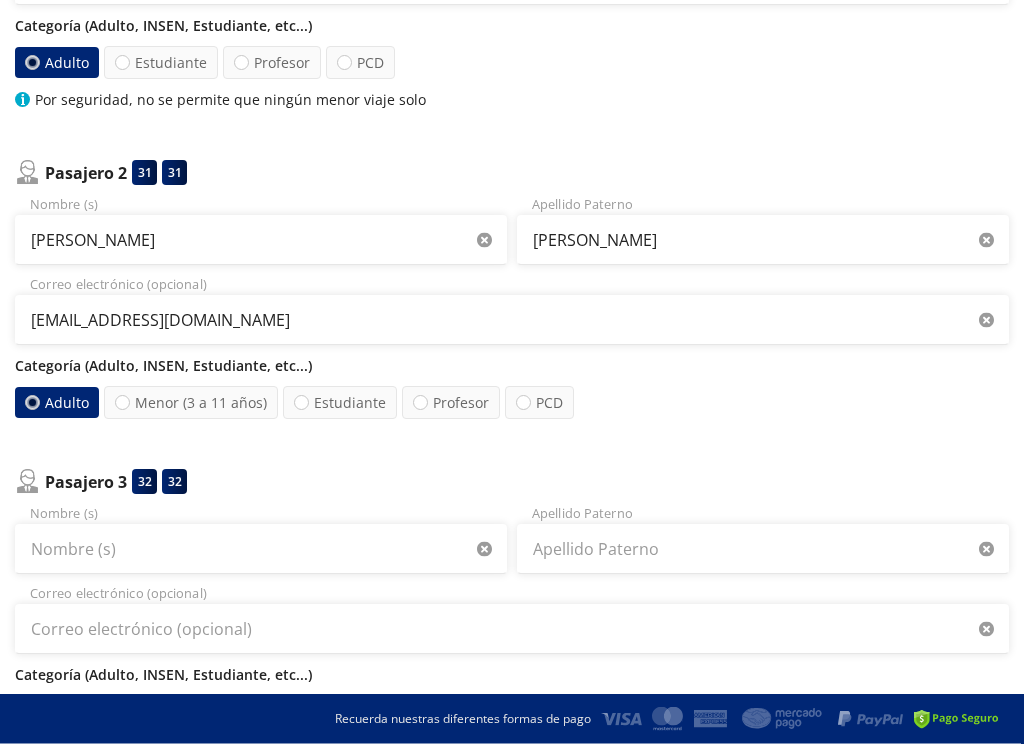 scroll, scrollTop: 460, scrollLeft: 0, axis: vertical 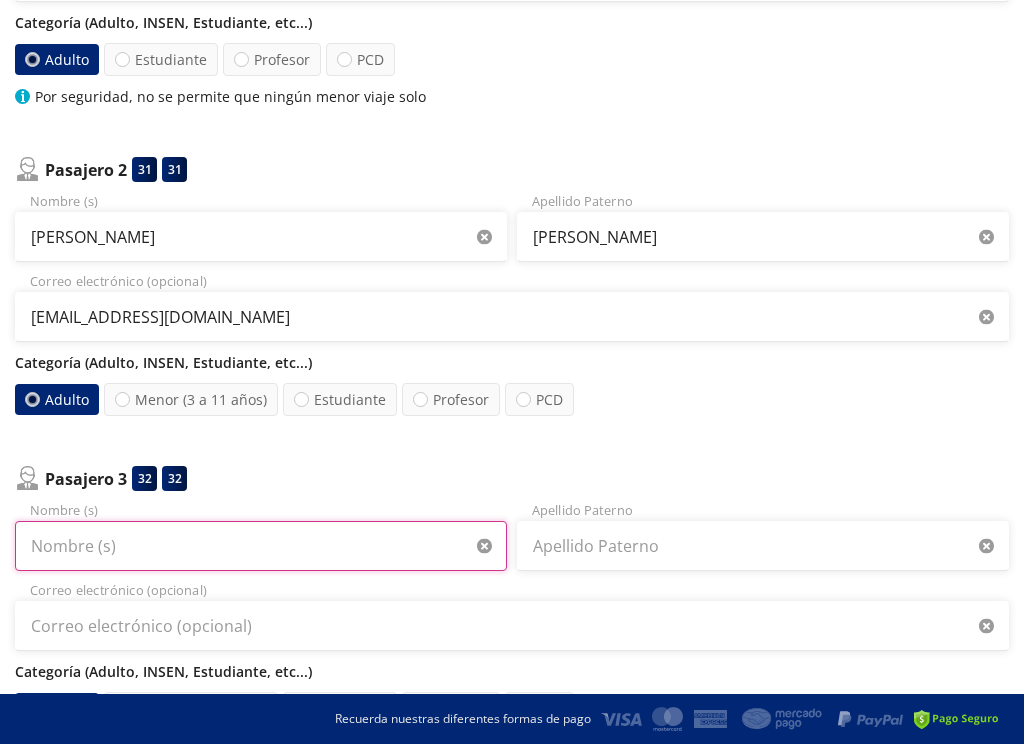 click on "Nombre (s)" at bounding box center [261, 546] 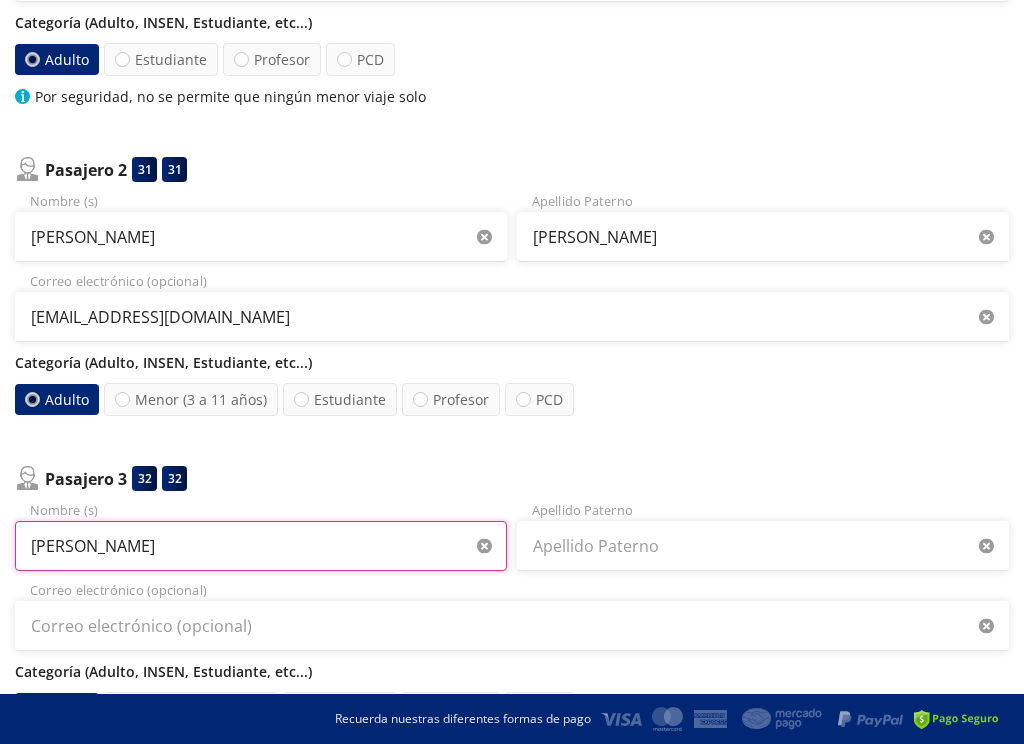 type on "Angelica Esmeralda" 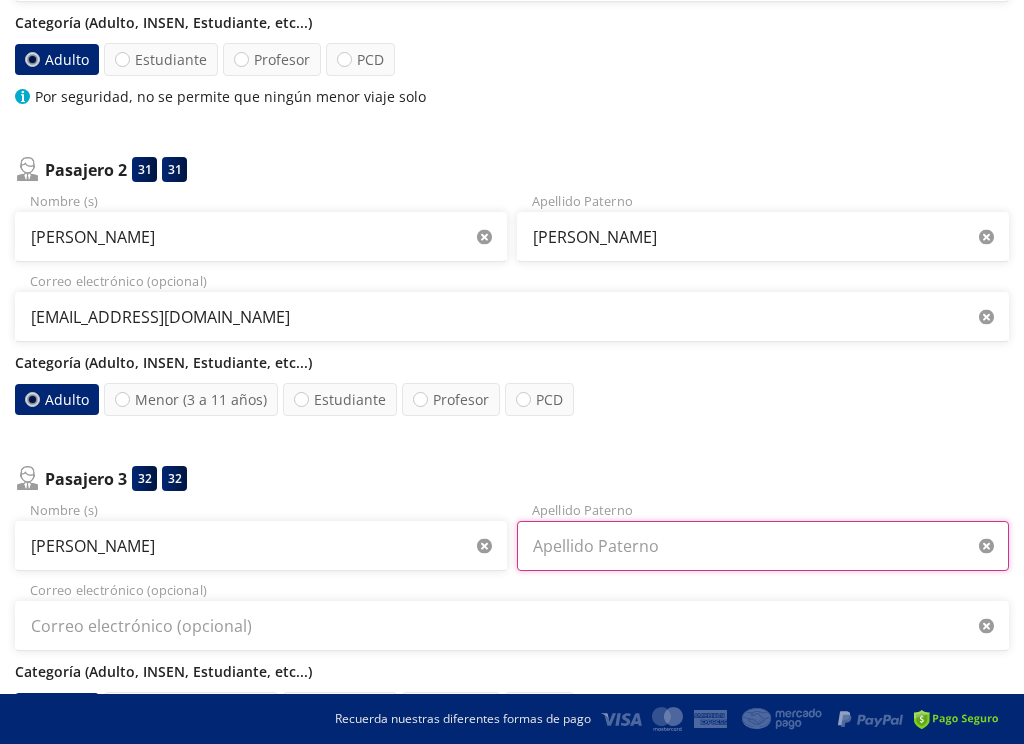 click on "Apellido Paterno" at bounding box center [763, 546] 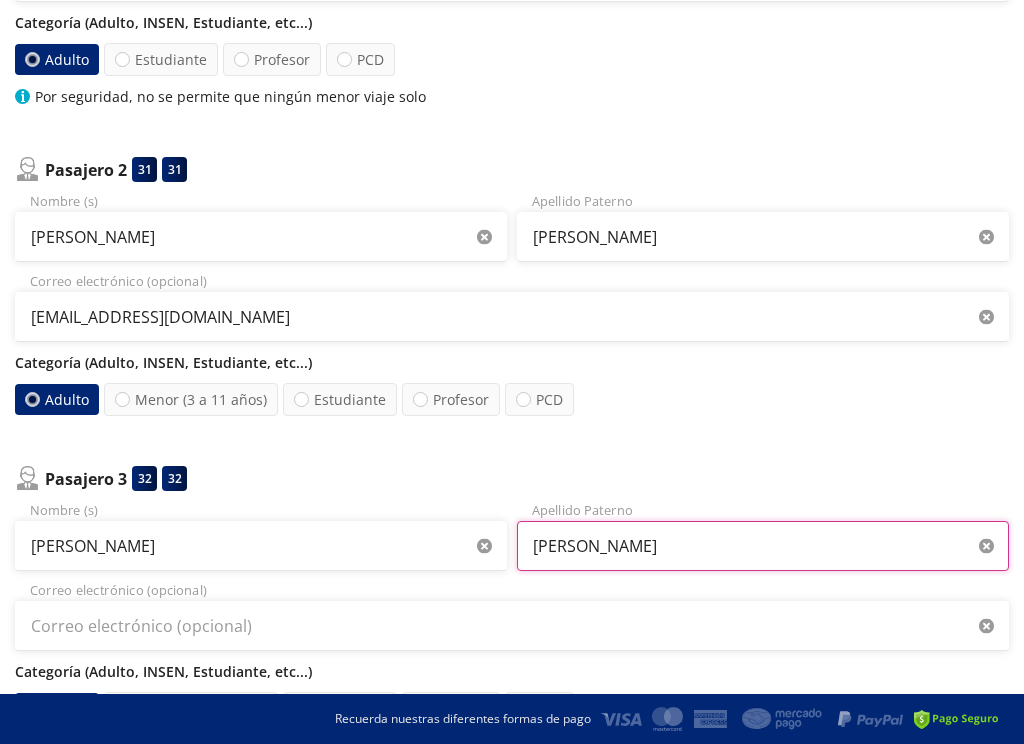 type on "Alonso" 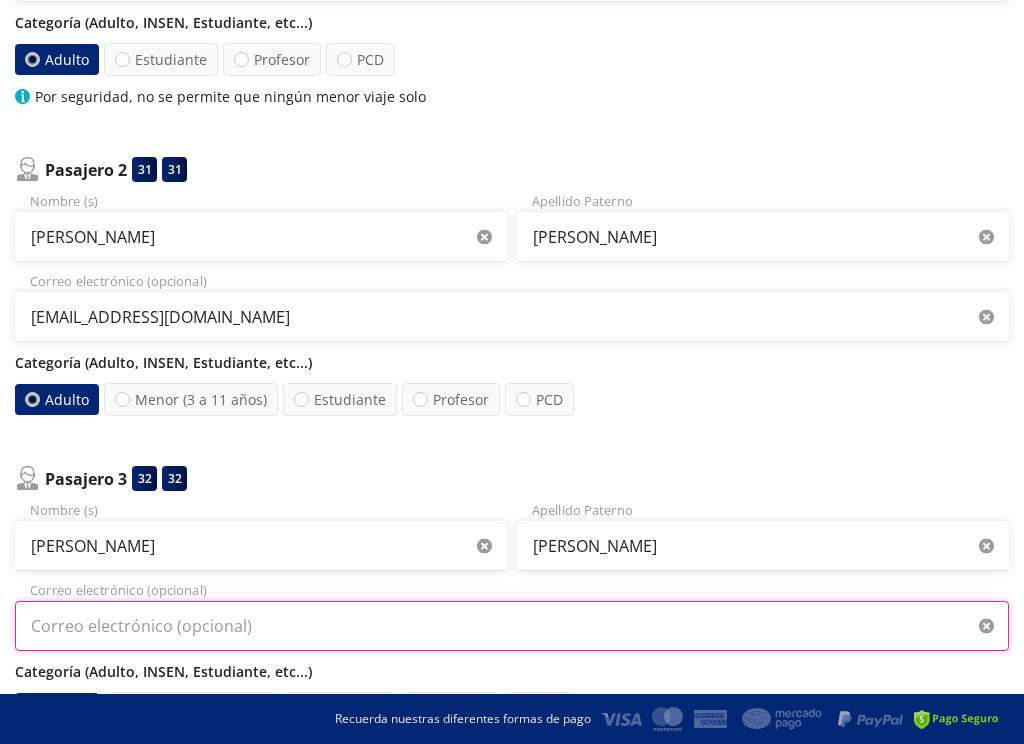 click on "Correo electrónico (opcional)" at bounding box center [512, 626] 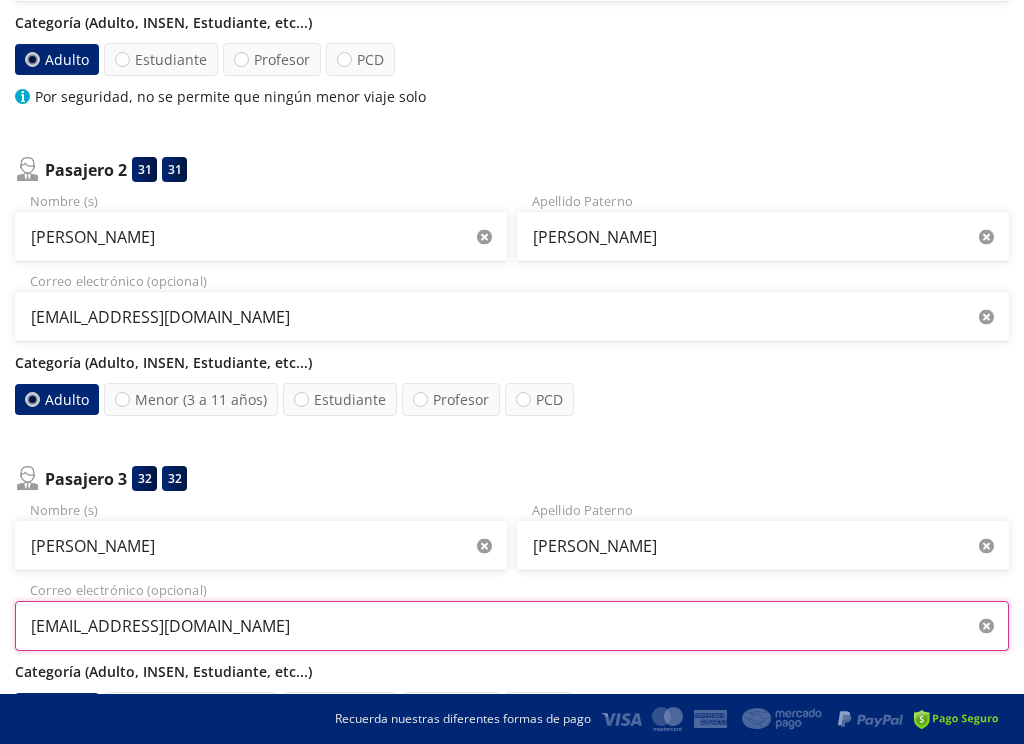 type on "aealonsoz@yahoo.com" 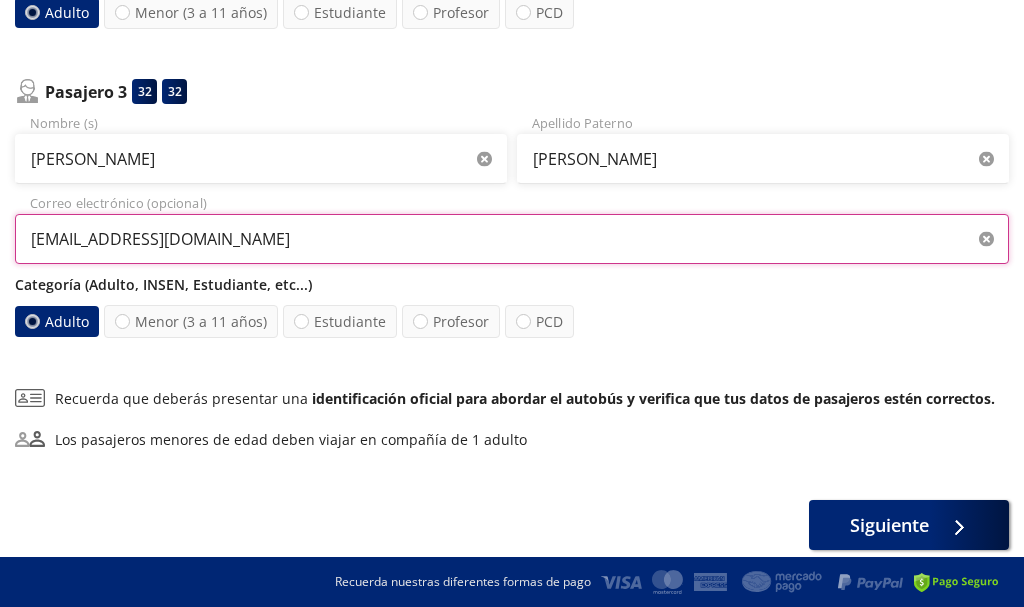 scroll, scrollTop: 846, scrollLeft: 0, axis: vertical 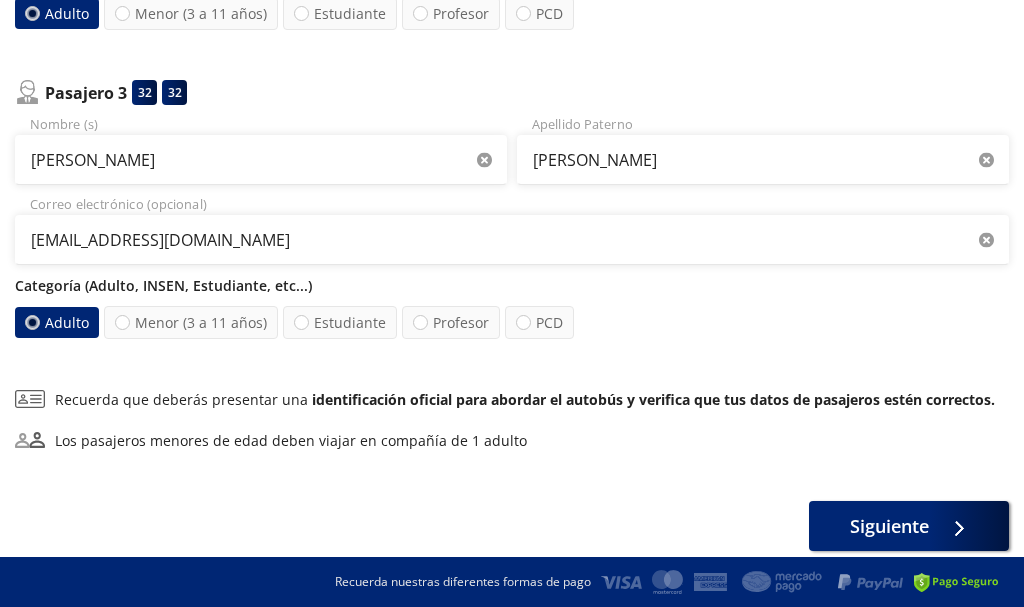 click on "Siguiente" at bounding box center (889, 526) 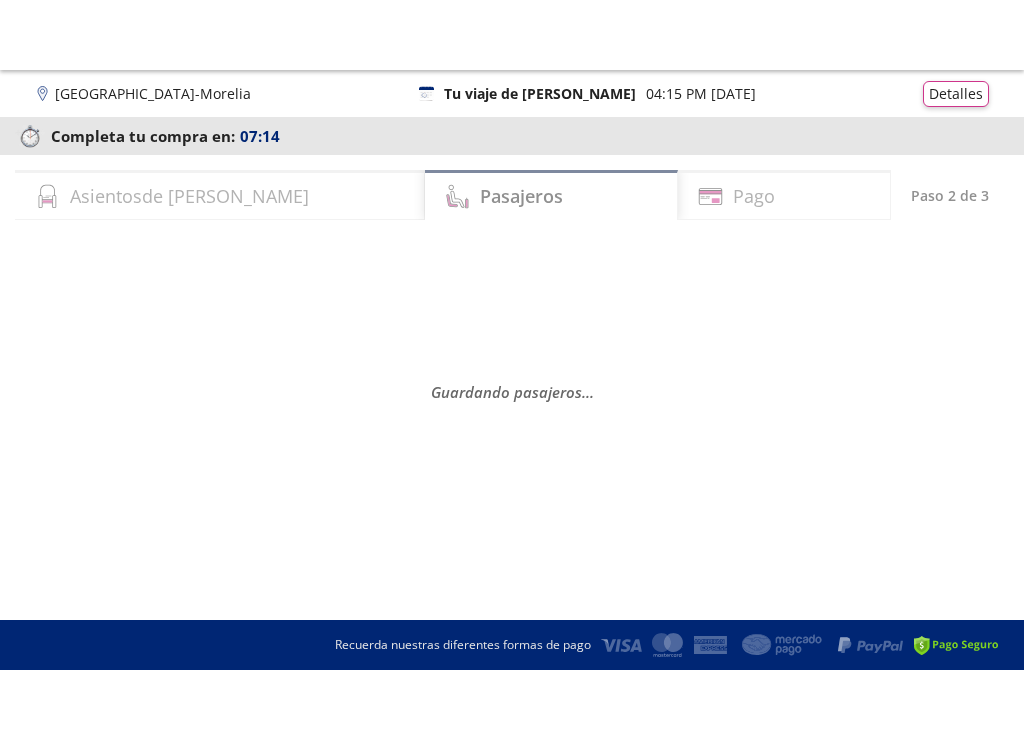 scroll, scrollTop: 0, scrollLeft: 0, axis: both 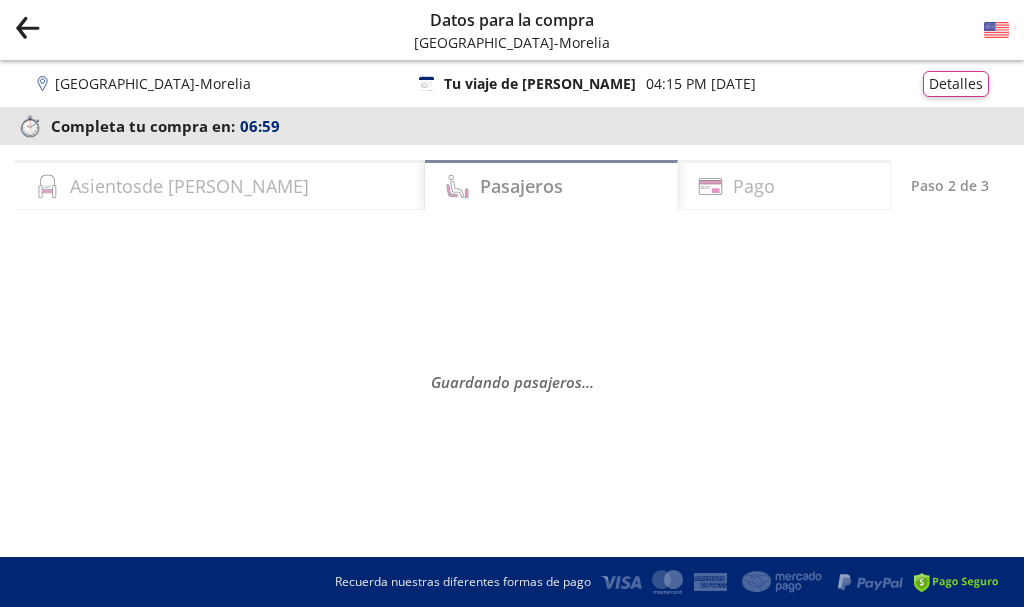 select on "MX" 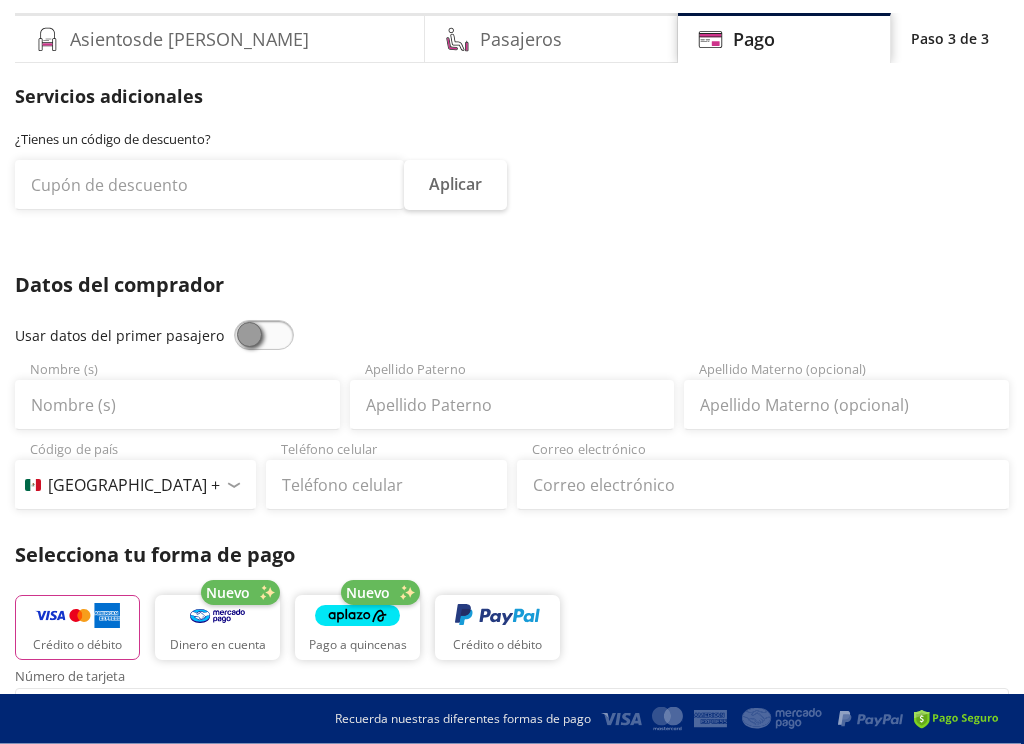 scroll, scrollTop: 147, scrollLeft: 0, axis: vertical 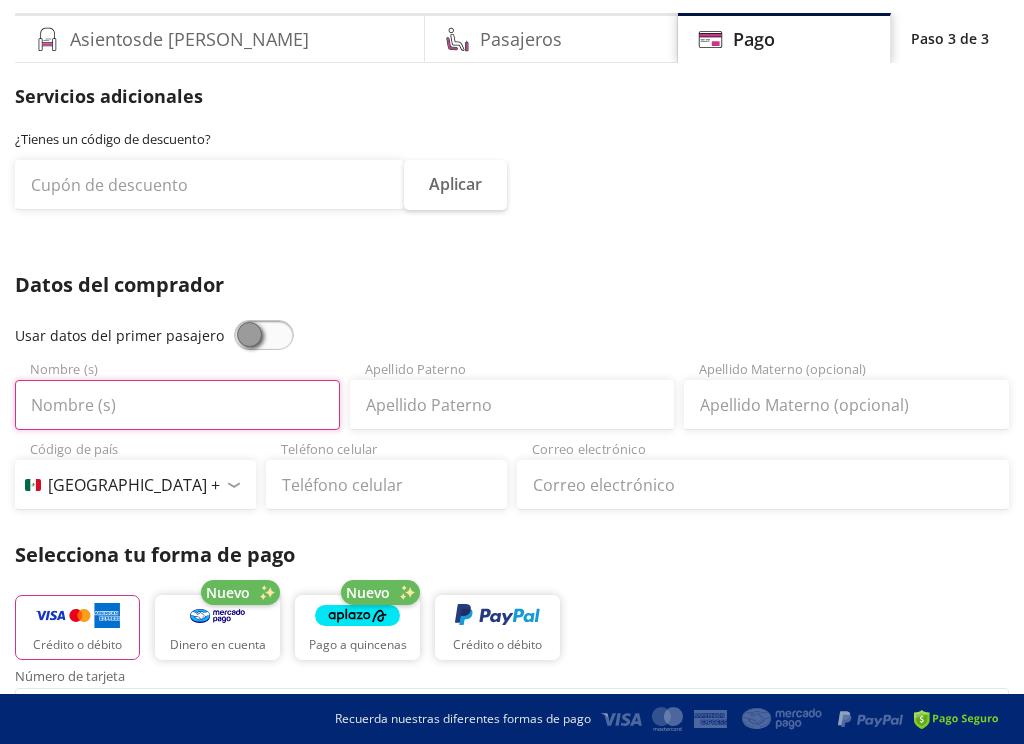 click on "Nombre (s)" at bounding box center (177, 405) 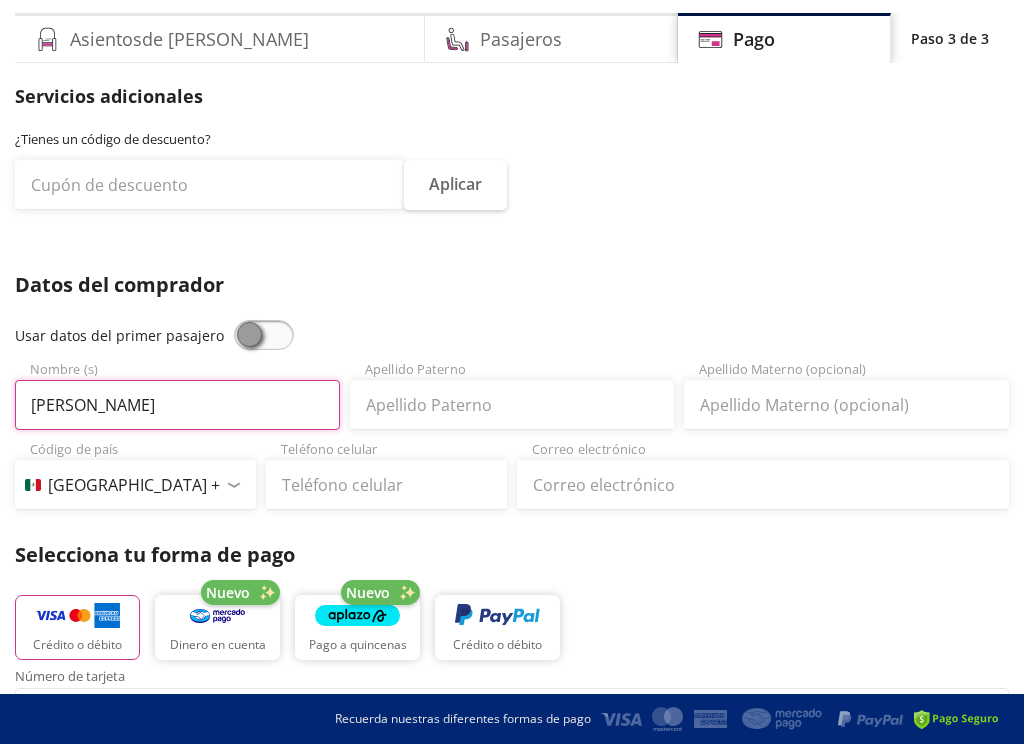 type on "Áurea Leticia" 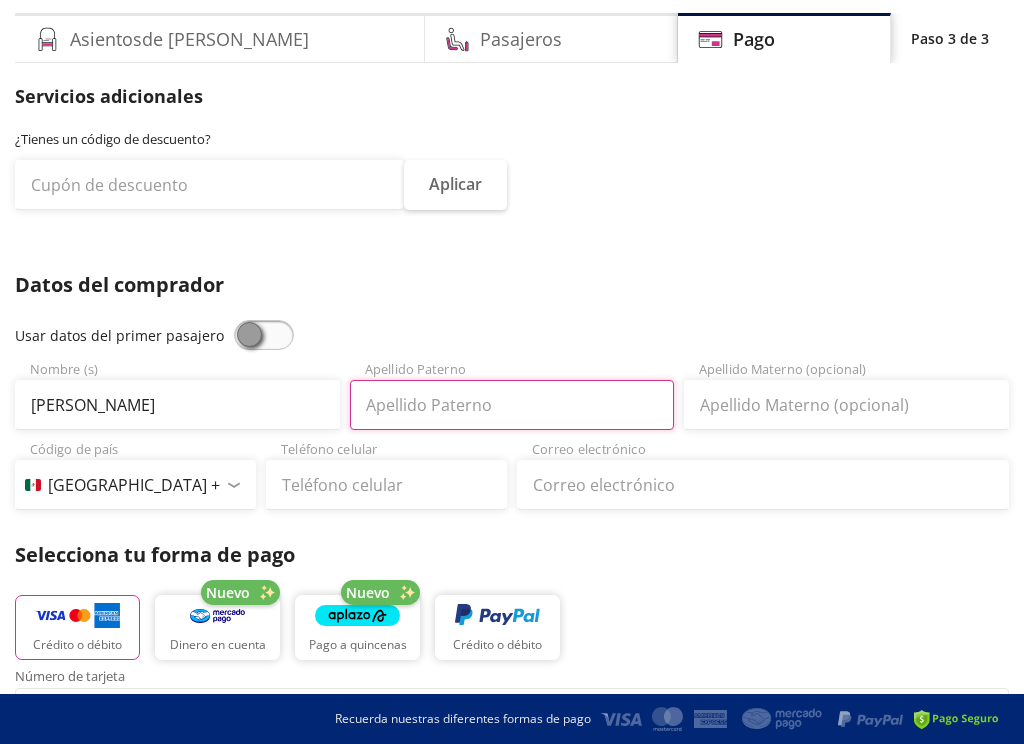 click on "Apellido Paterno" at bounding box center (512, 405) 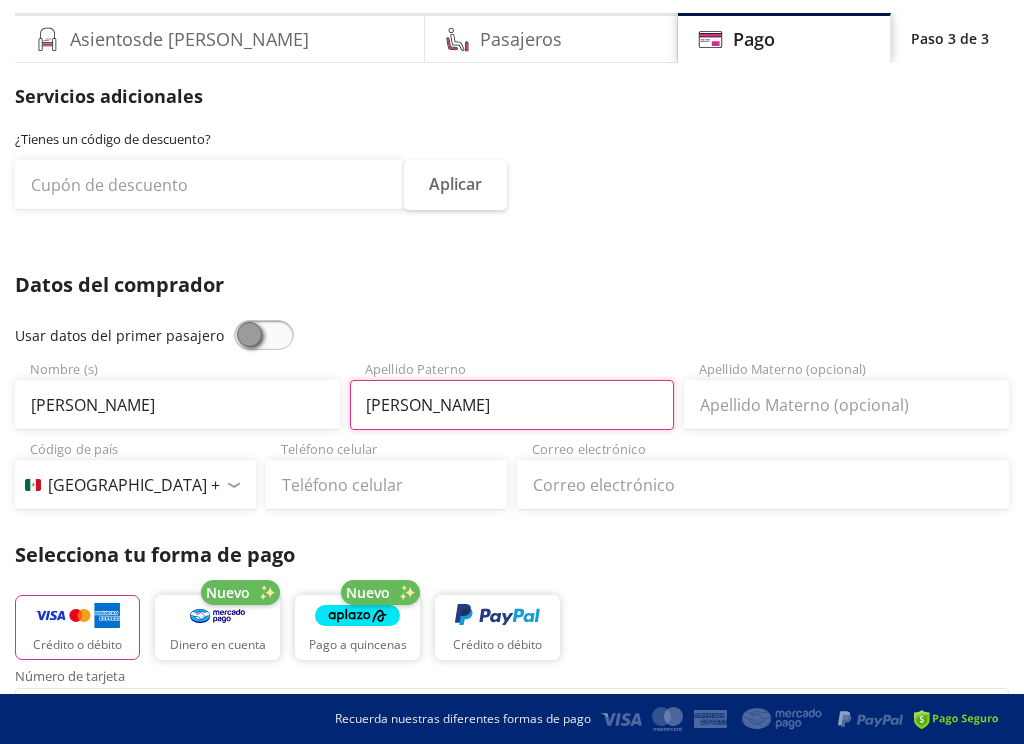 type on "Alonso" 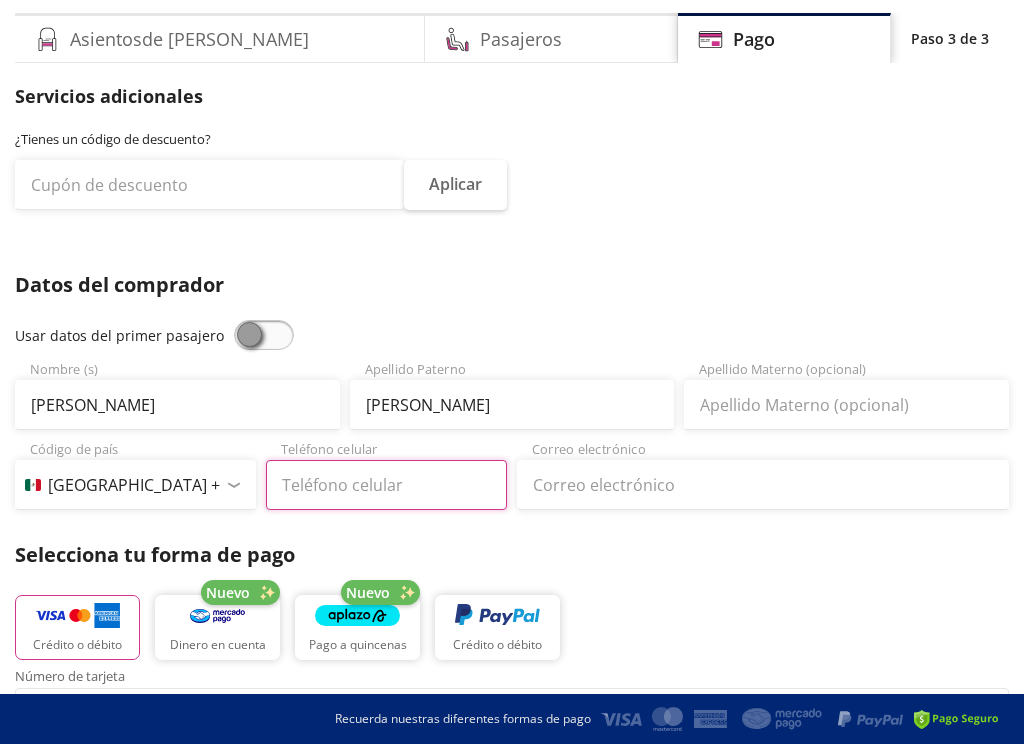 click on "Teléfono celular" at bounding box center (386, 485) 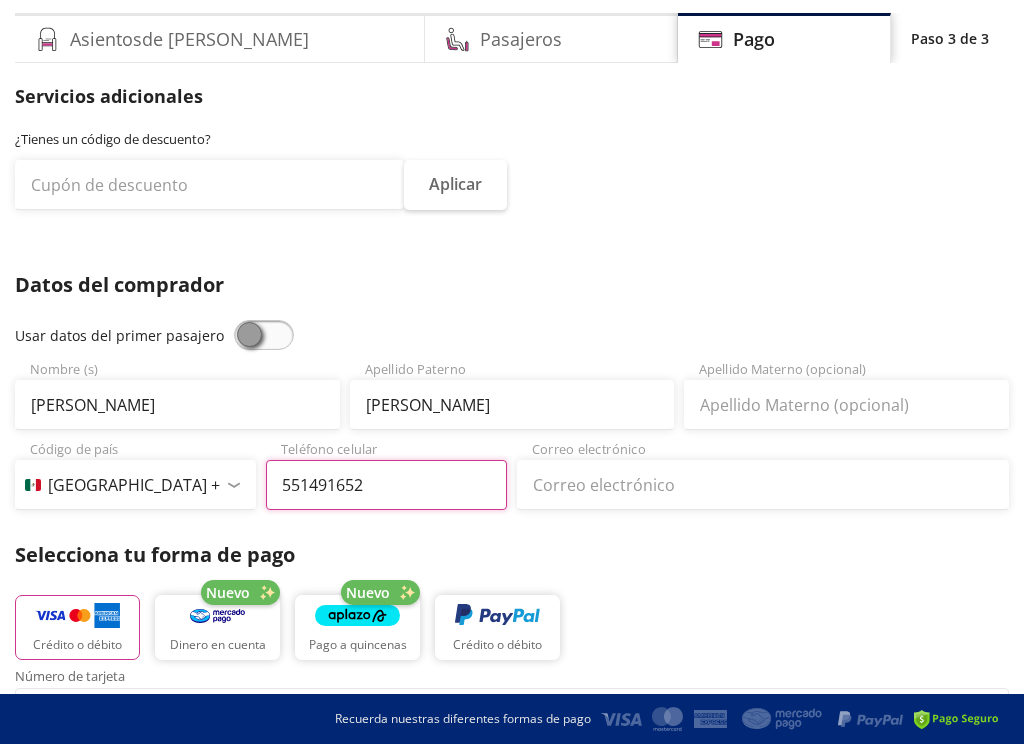 type on "55 1491 6521" 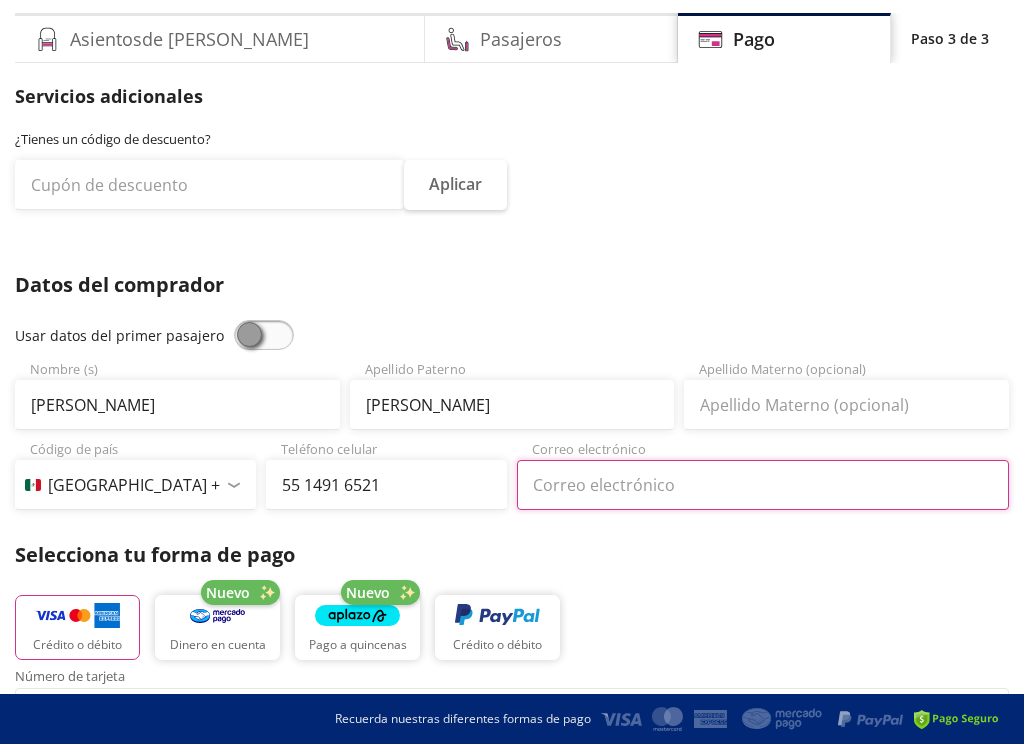 click on "Correo electrónico" at bounding box center (763, 485) 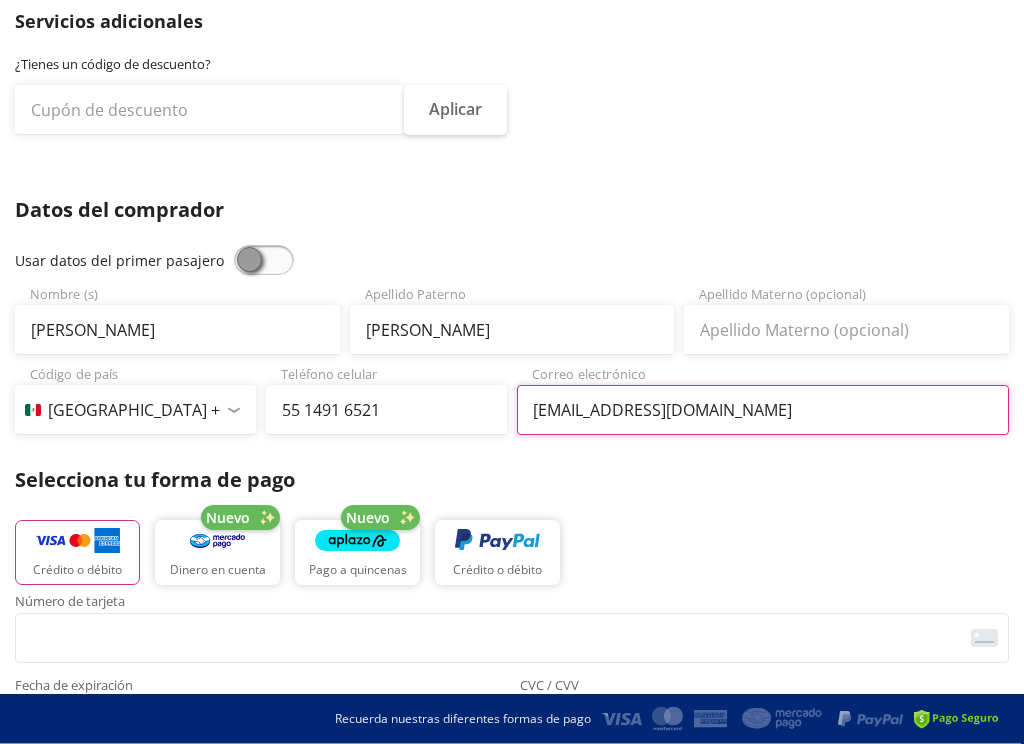 scroll, scrollTop: 242, scrollLeft: 0, axis: vertical 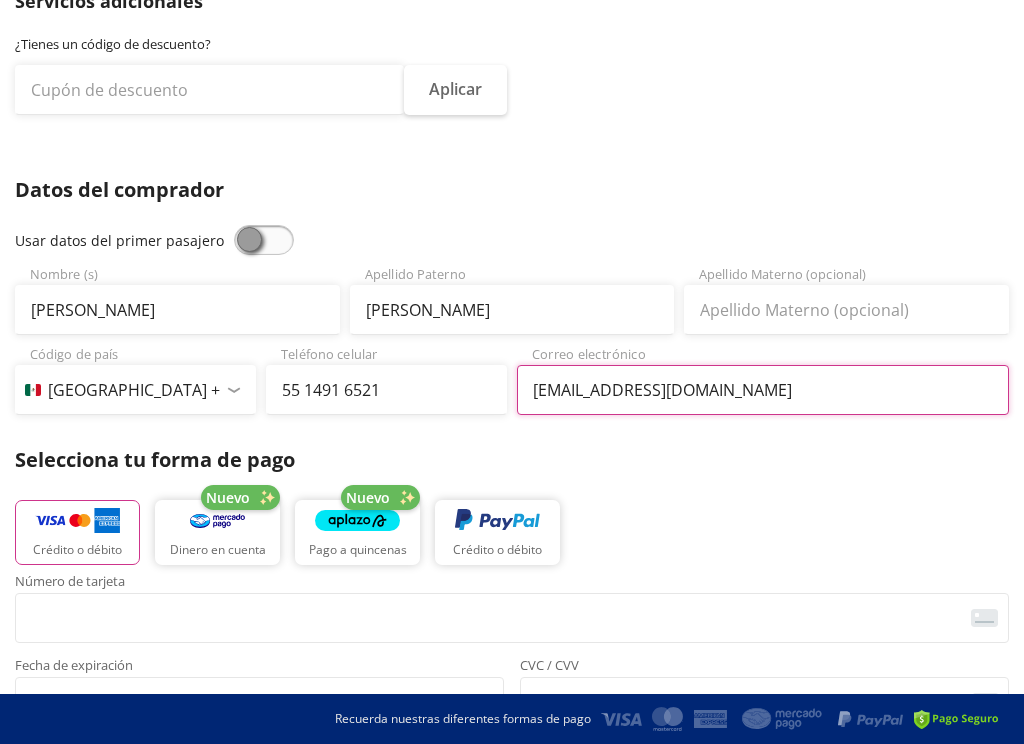 type on "aealonsoz@yahoo.com" 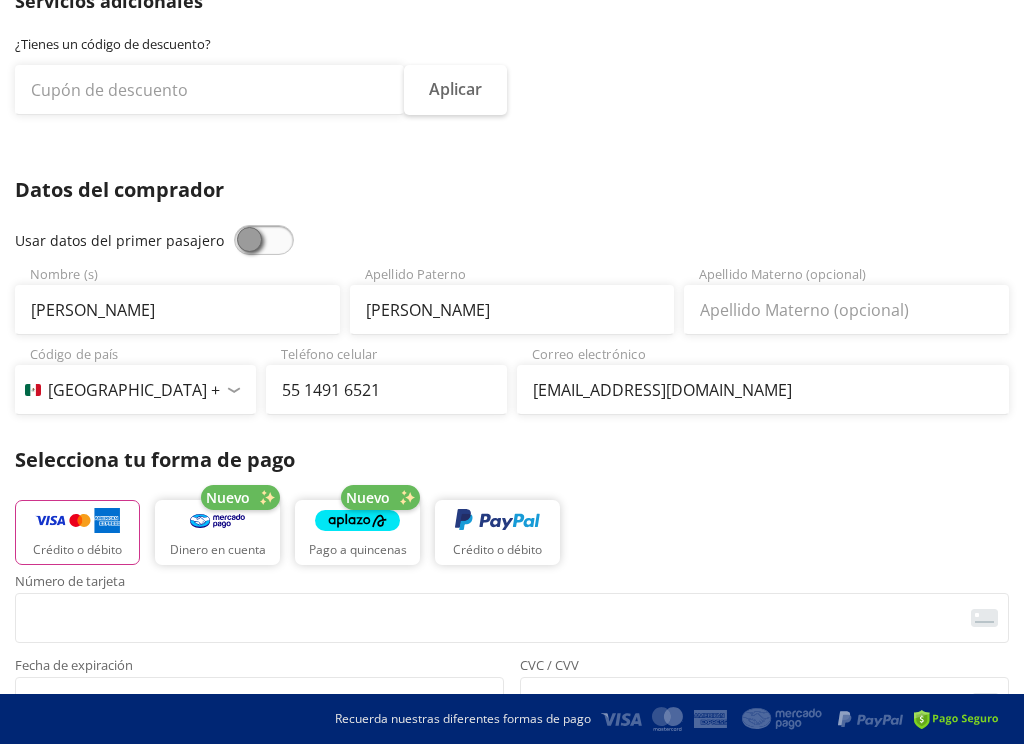 click at bounding box center (77, 521) 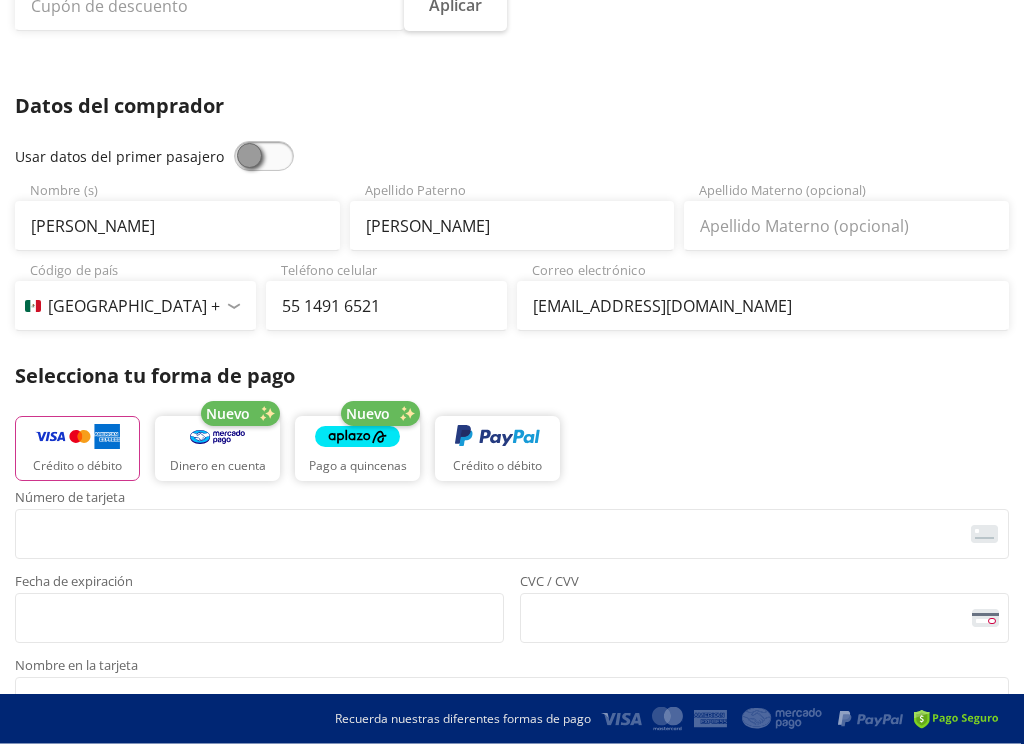 scroll, scrollTop: 326, scrollLeft: 0, axis: vertical 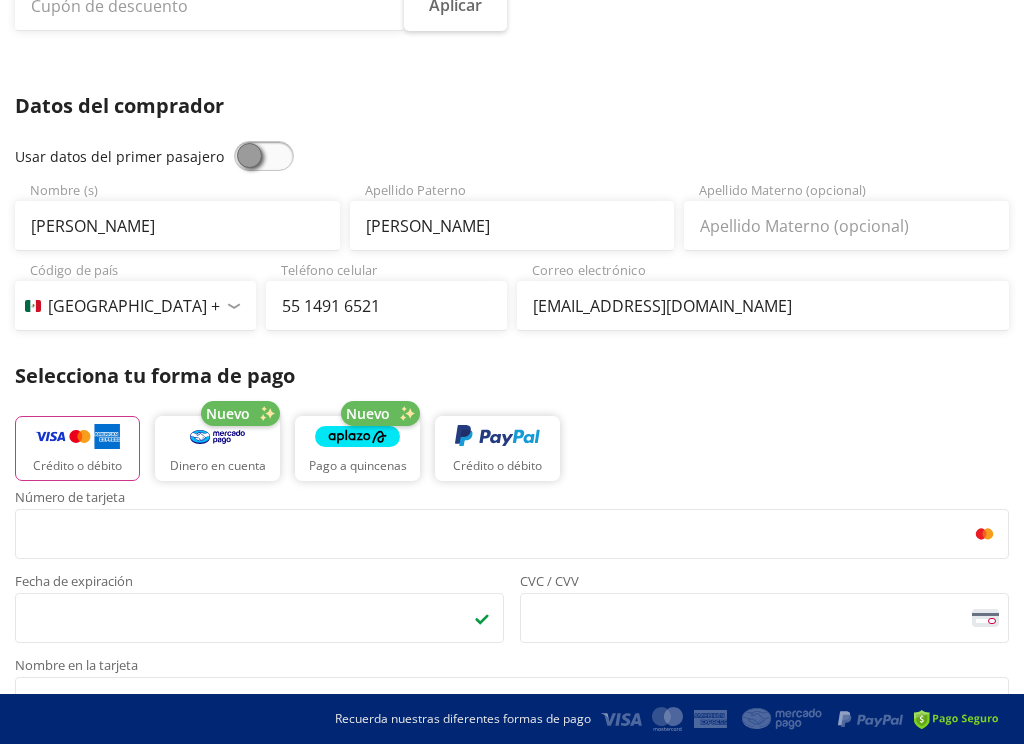 click on "Crédito o débito Nuevo Dinero en cuenta Nuevo Pago a quincenas Crédito o débito" at bounding box center (512, 446) 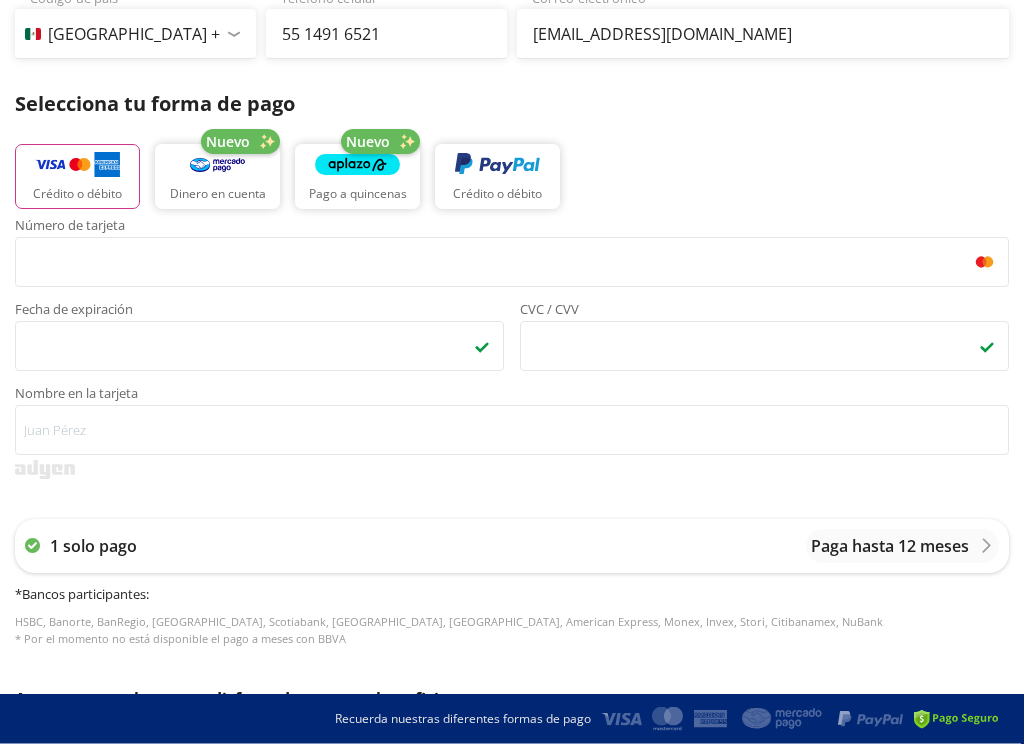 scroll, scrollTop: 598, scrollLeft: 0, axis: vertical 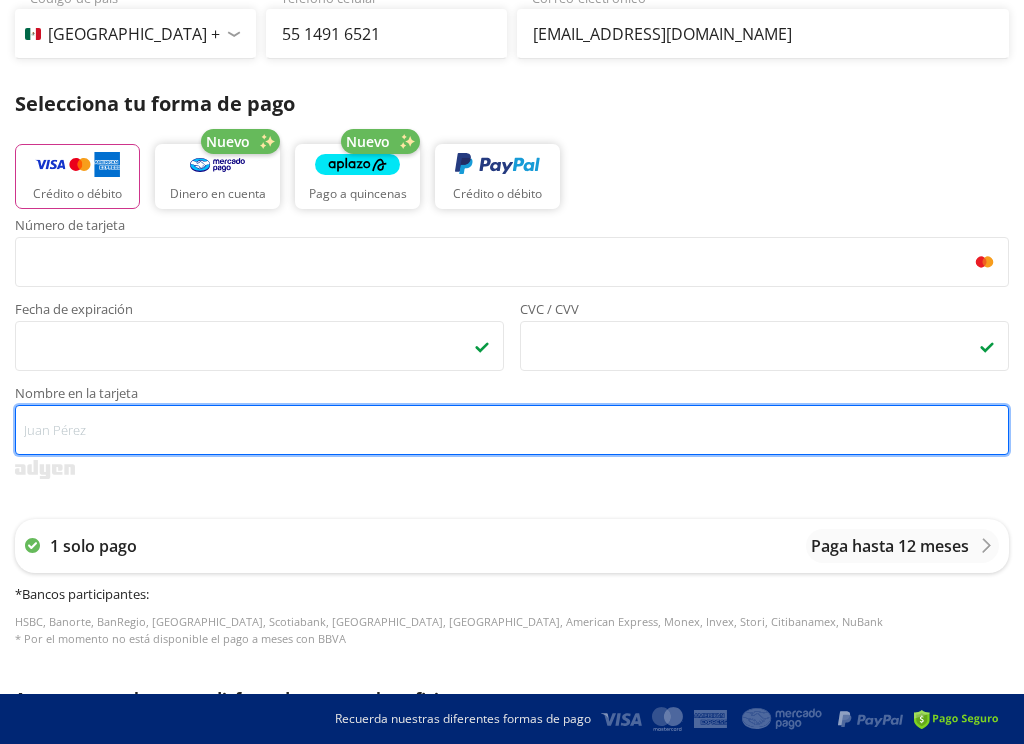 click on "Nombre en la tarjeta" at bounding box center [512, 430] 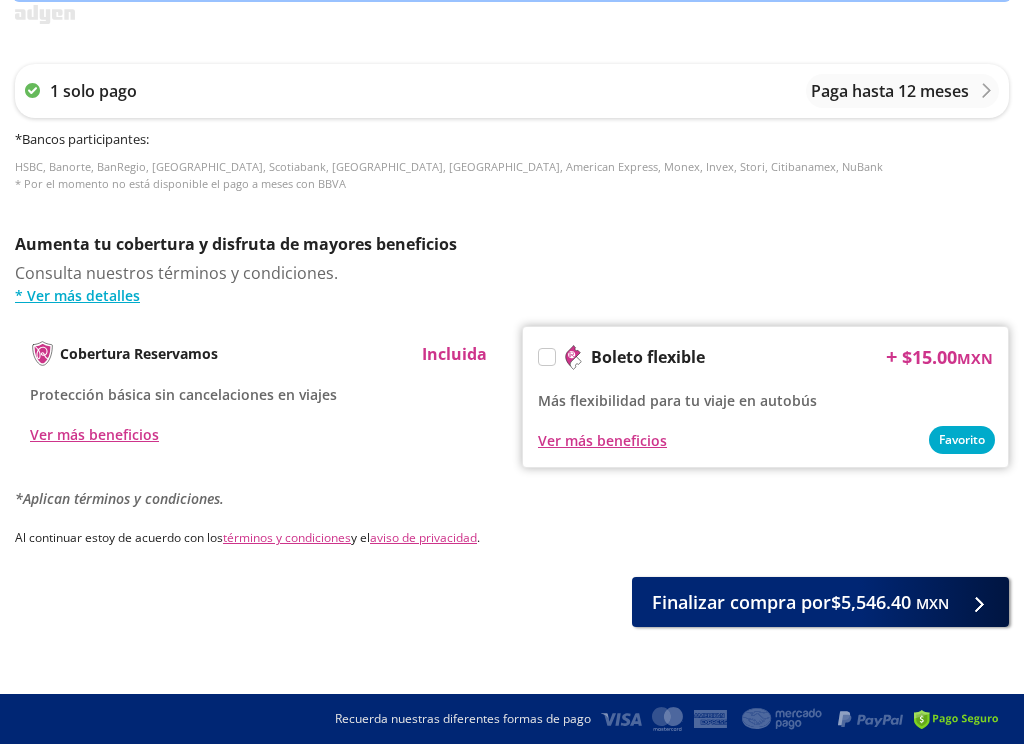 scroll, scrollTop: 1060, scrollLeft: 0, axis: vertical 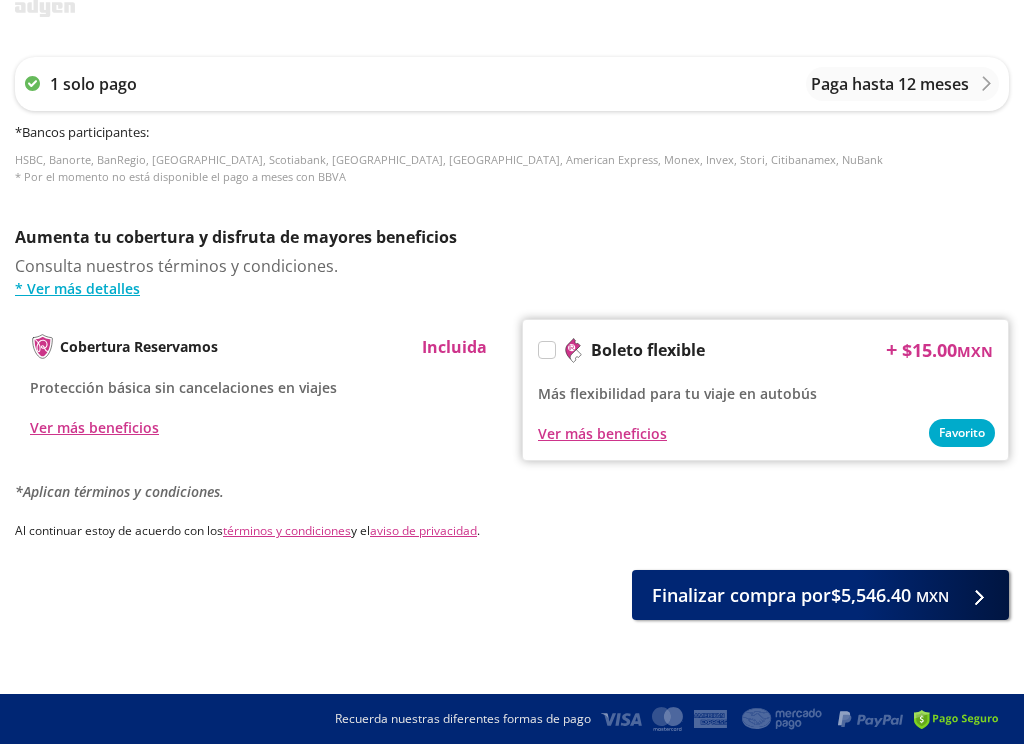 type on "ANGELICA E ALONSO ZEPEDA" 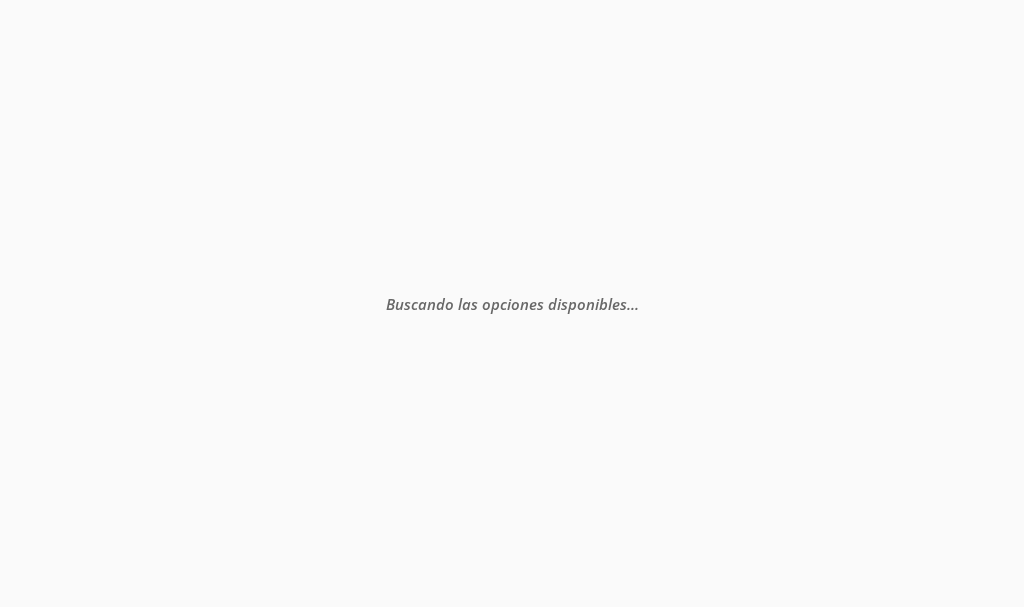 scroll, scrollTop: 0, scrollLeft: 0, axis: both 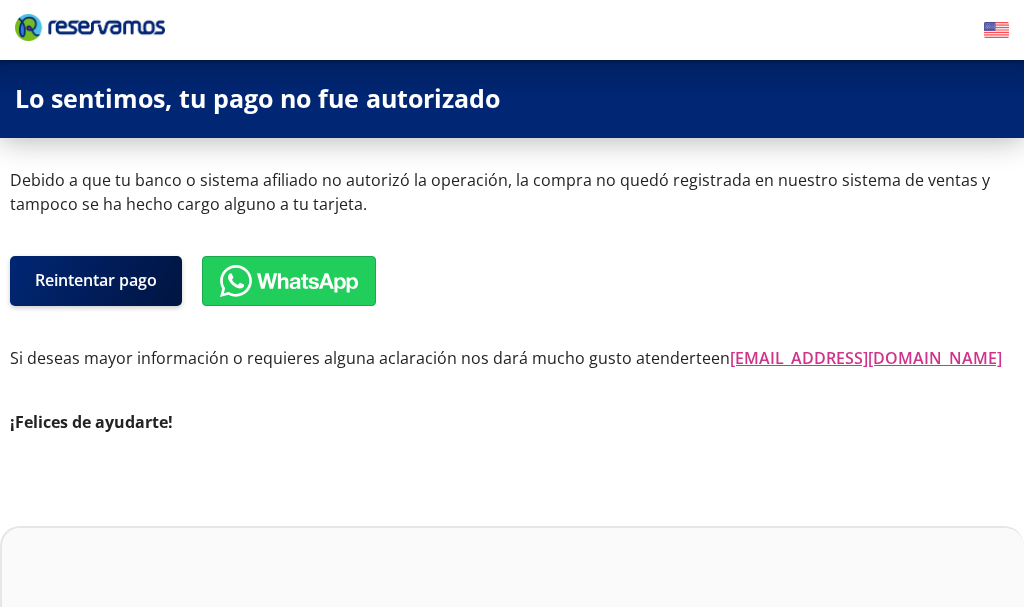 click on "[EMAIL_ADDRESS][DOMAIN_NAME]" at bounding box center (866, 358) 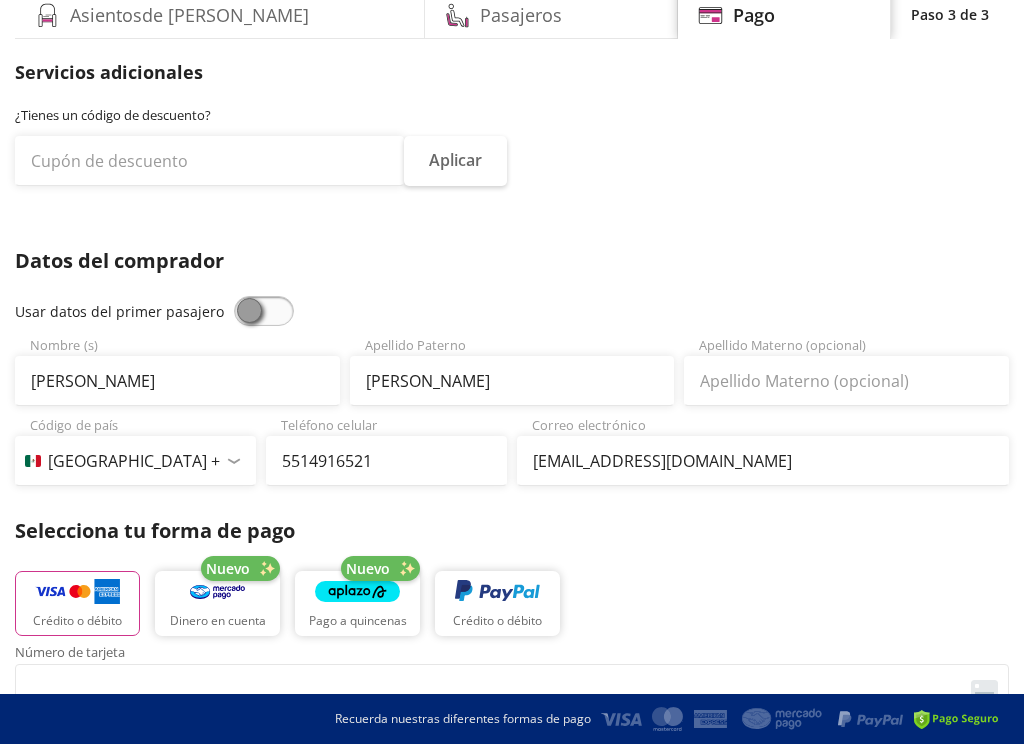 scroll, scrollTop: 169, scrollLeft: 0, axis: vertical 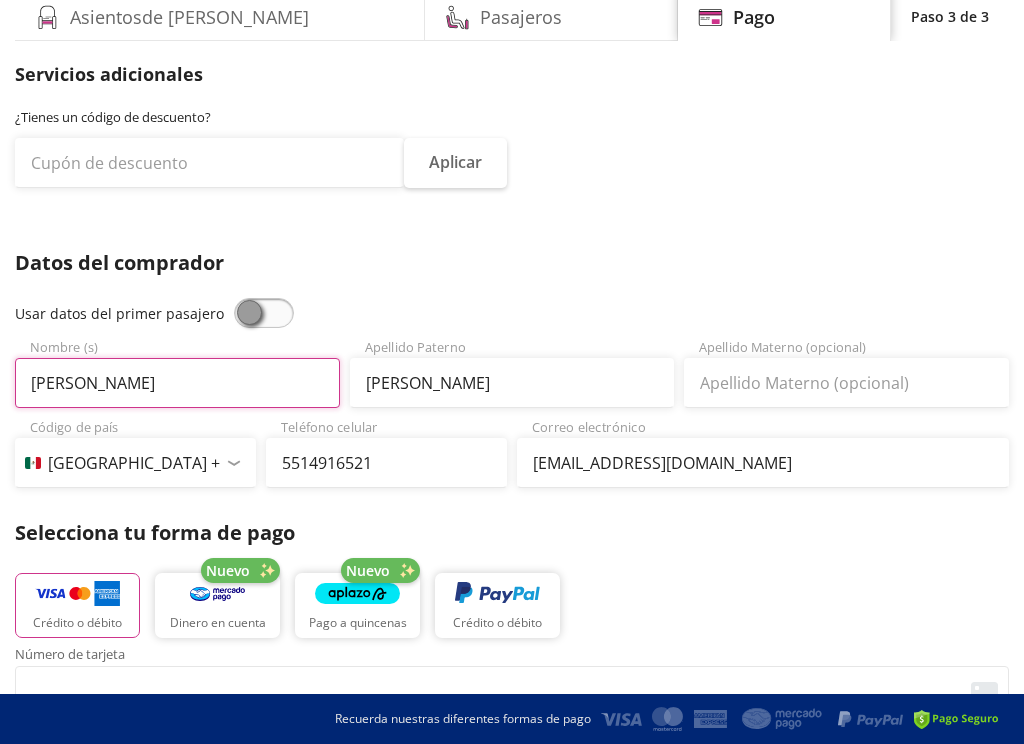 click on "[PERSON_NAME]" at bounding box center [177, 383] 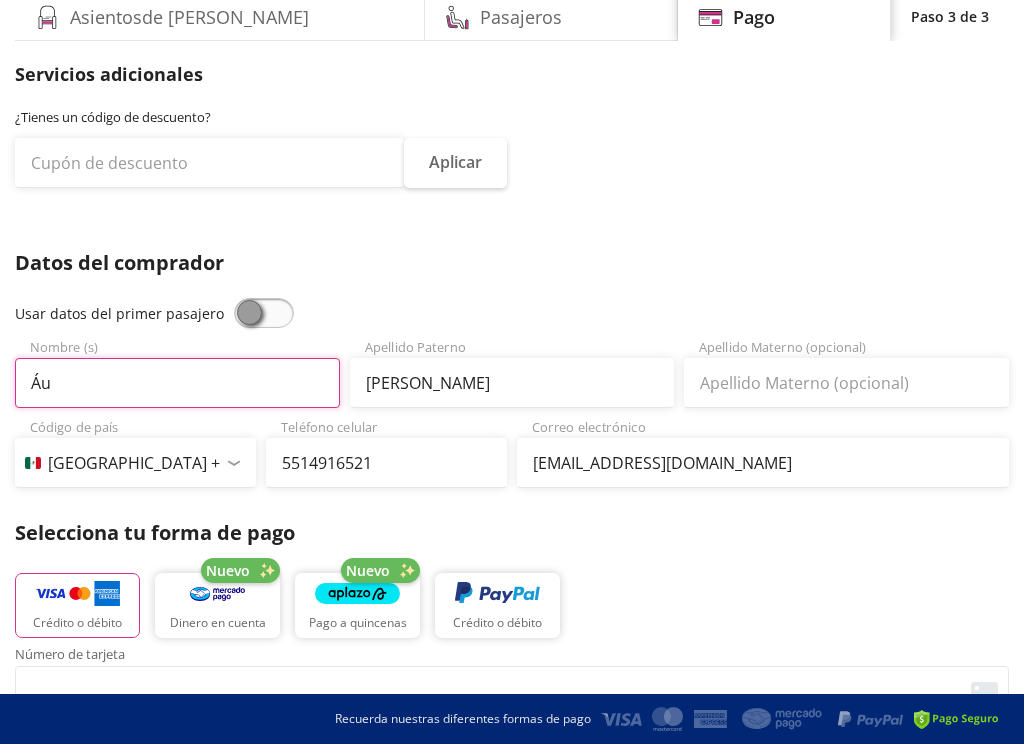type on "Á" 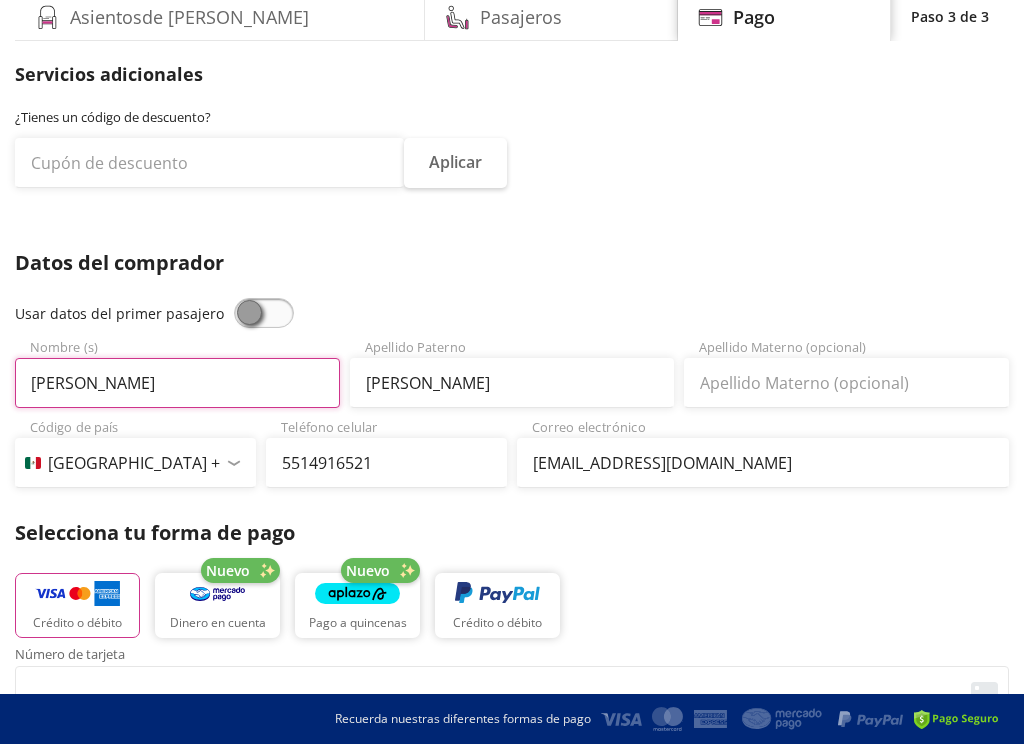 type on "[PERSON_NAME]" 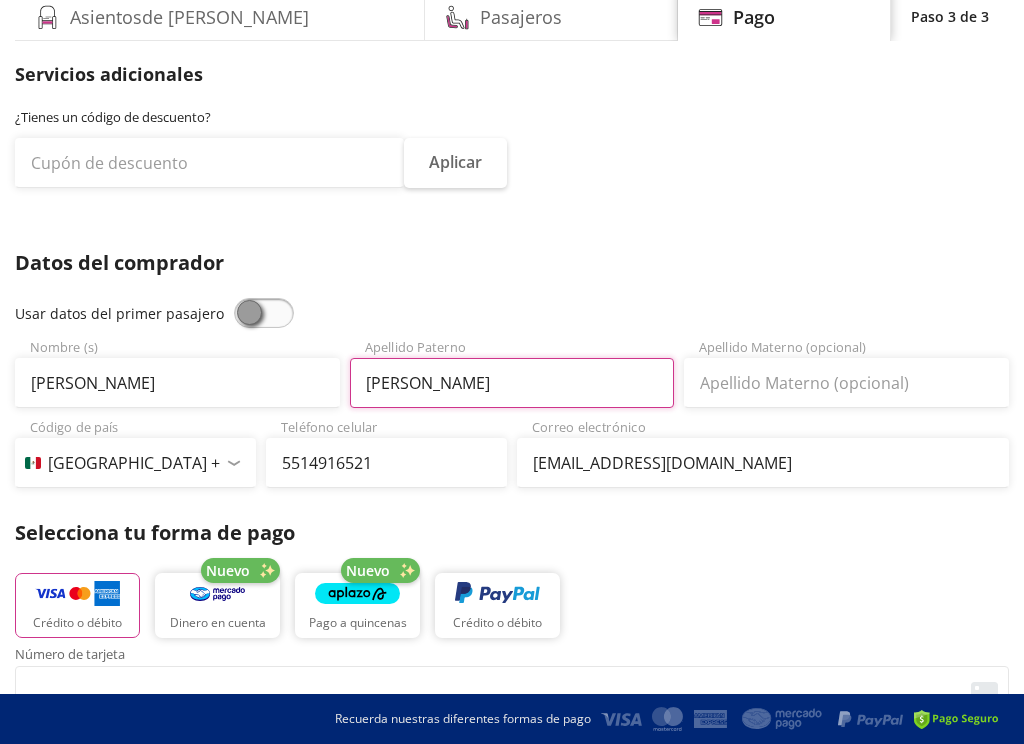 click on "[PERSON_NAME]" at bounding box center [512, 383] 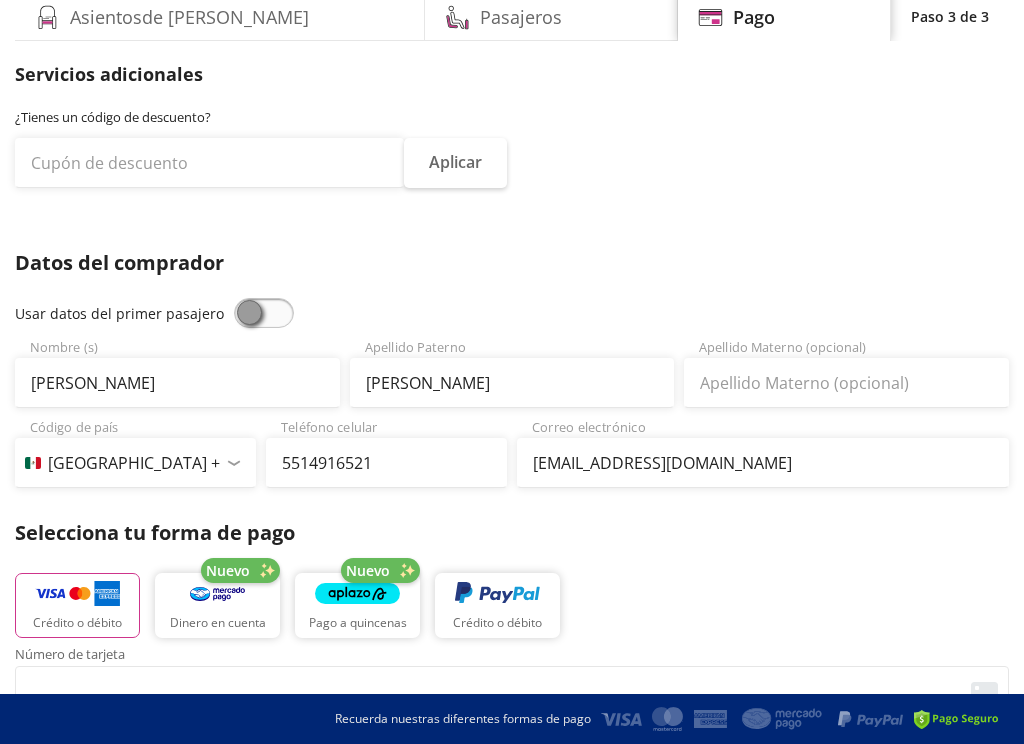 click on "Selecciona tu forma de pago Crédito o débito Nuevo Dinero en cuenta Nuevo Pago a quincenas Crédito o débito" at bounding box center (512, 583) 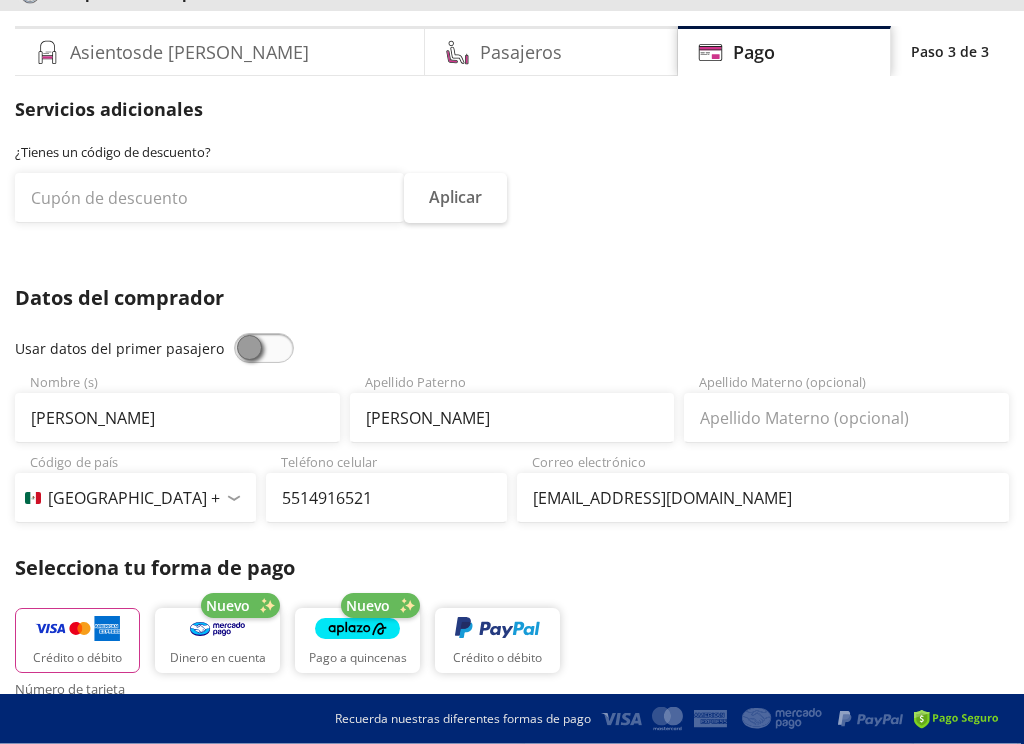 scroll, scrollTop: 134, scrollLeft: 0, axis: vertical 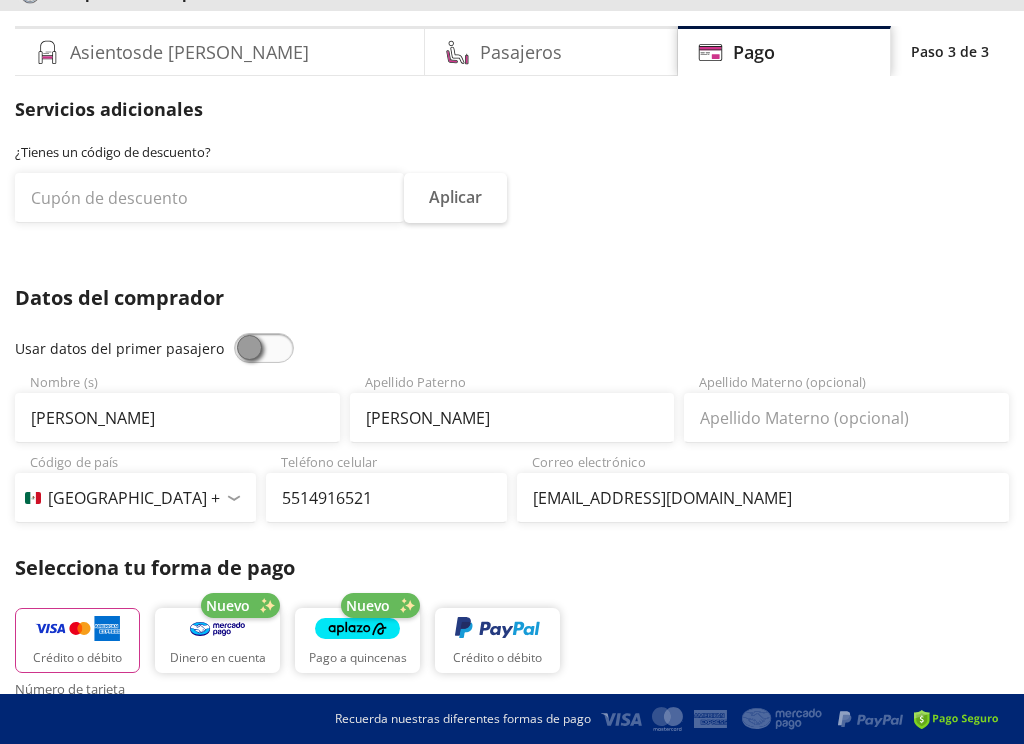 click on "Crédito o débito Nuevo Dinero en cuenta Nuevo Pago a quincenas Crédito o débito" at bounding box center [512, 638] 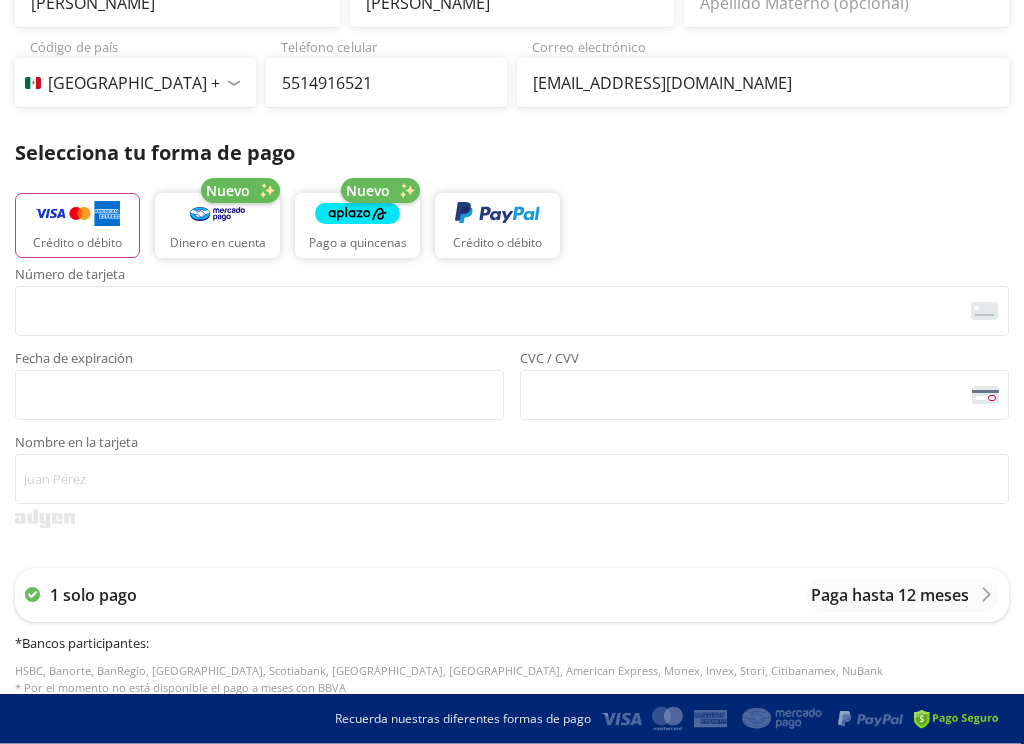 scroll, scrollTop: 549, scrollLeft: 0, axis: vertical 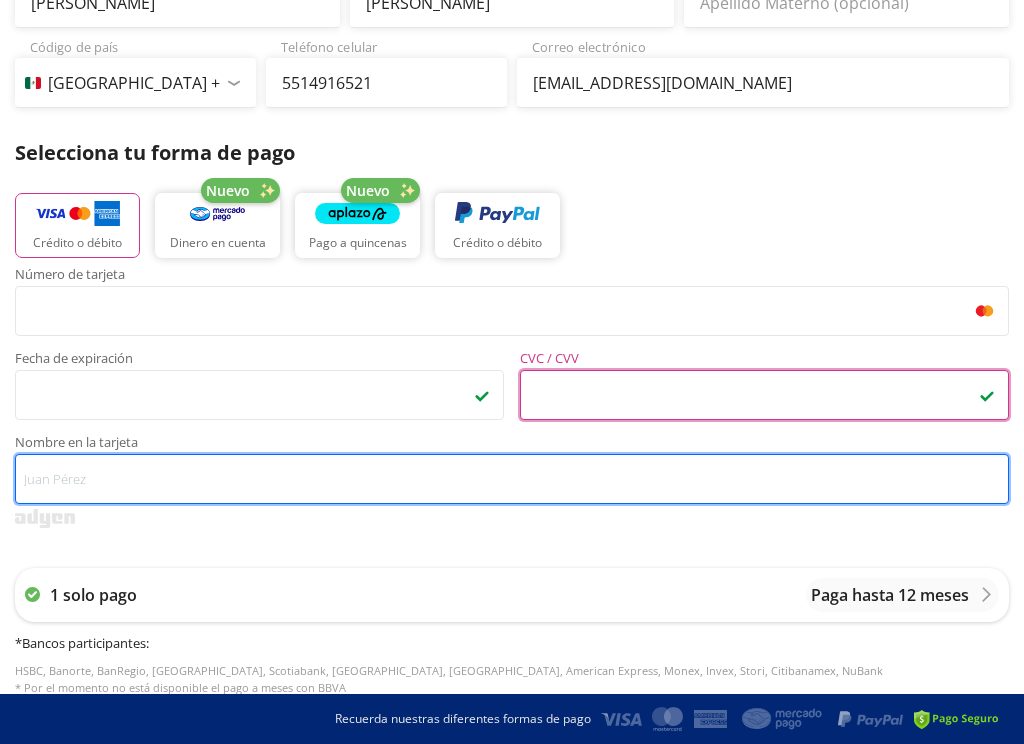 click on "Nombre en la tarjeta" at bounding box center [512, 479] 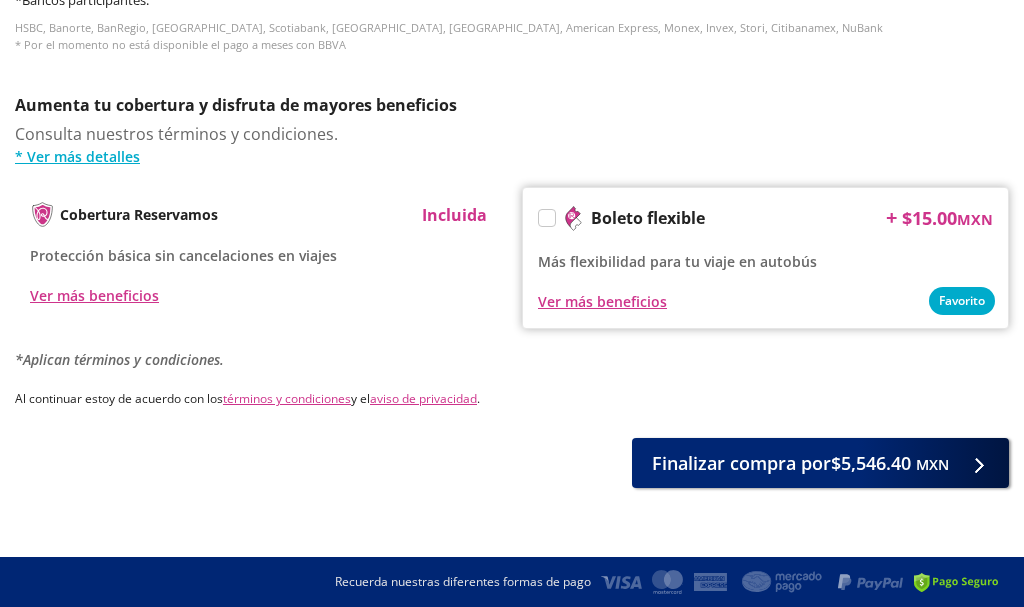 scroll, scrollTop: 1196, scrollLeft: 0, axis: vertical 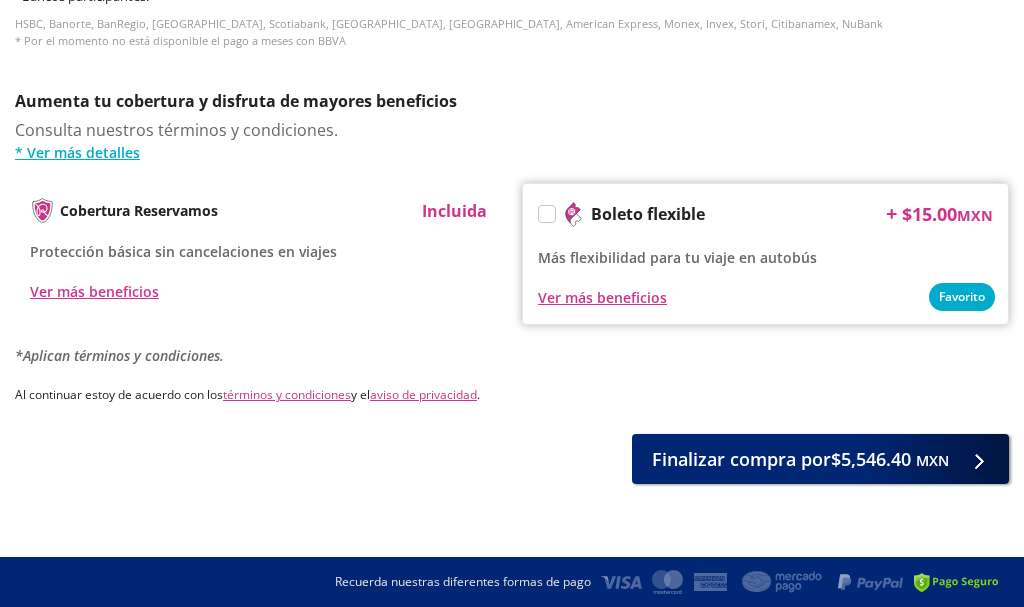 type on "[PERSON_NAME]" 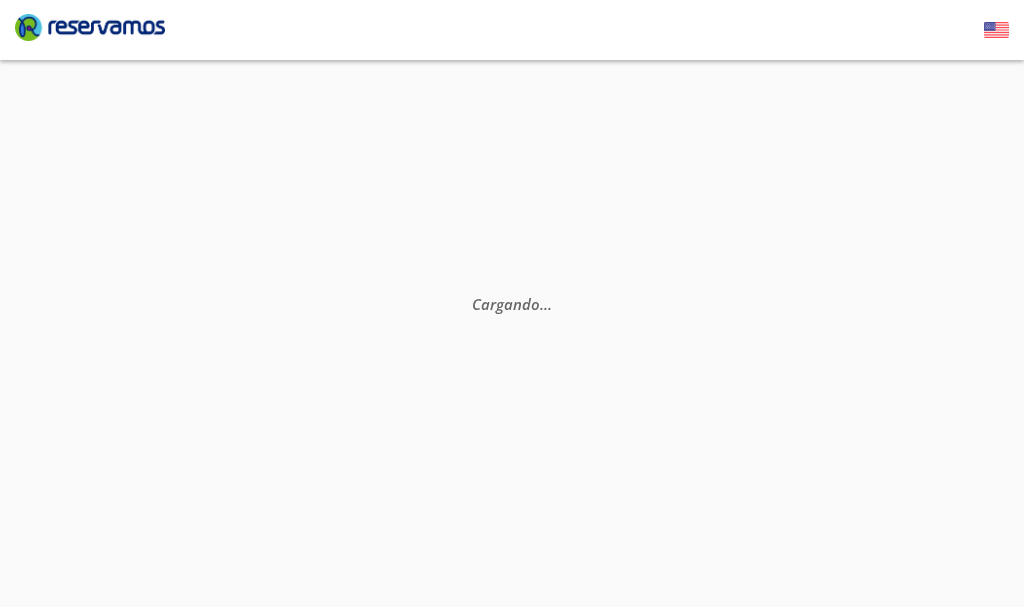 select on "MX" 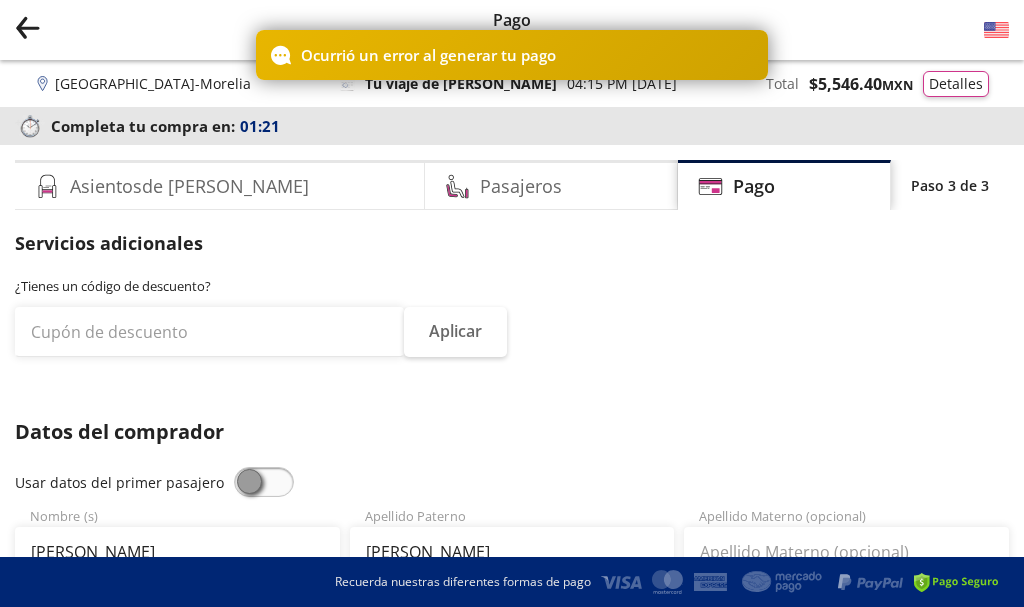 click on "Datos del comprador Usar datos del primer pasajero Angelica Esmeralda Nombre (s) Alonso Zepeda Apellido Paterno Apellido Materno (opcional) Código de país Estados Unidos +1 México +52 Colombia +57 Brasil +55 Afganistán +93 Albania +355 Alemania +49 Andorra +376 Angola +244 Anguila +1 Antigua y Barbuda +1 Arabia Saudita +966 Argelia +213 Argentina +54 Armenia +374 Aruba +297 Australia +61 Austria +43 Azerbaiyán +994 Bahamas +1 Bangladés +880 Barbados +1 Baréin +973 Bélgica +32 Belice +501 Benín +229 Bermudas +1 Bielorrusia +375 Birmania +95 Bolivia +591 Bosnia y Herzegovina +387 Botsuana +267 Brunéi +673 Bulgaria +359 Burkina Faso +226 Burundi +257 Bután +975 Cabo Verde +238 Camboya +855 Camerún +237 Canadá +1 Caribe Neerlandés +599 Chad +235 Chile +56 China +86 Chipre +357 Comoras +269 Congo +243 Congo +242 Corea del Norte +850 Corea del Sur +82 Costa de Marfil +225 Costa Rica +506 Croacia +385 Cuba +53 Curaçao +599 Dinamarca +45 Dominica +1 Ecuador +593 Egipto +20 El Salvador +503 Eritrea +291" at bounding box center (512, 886) 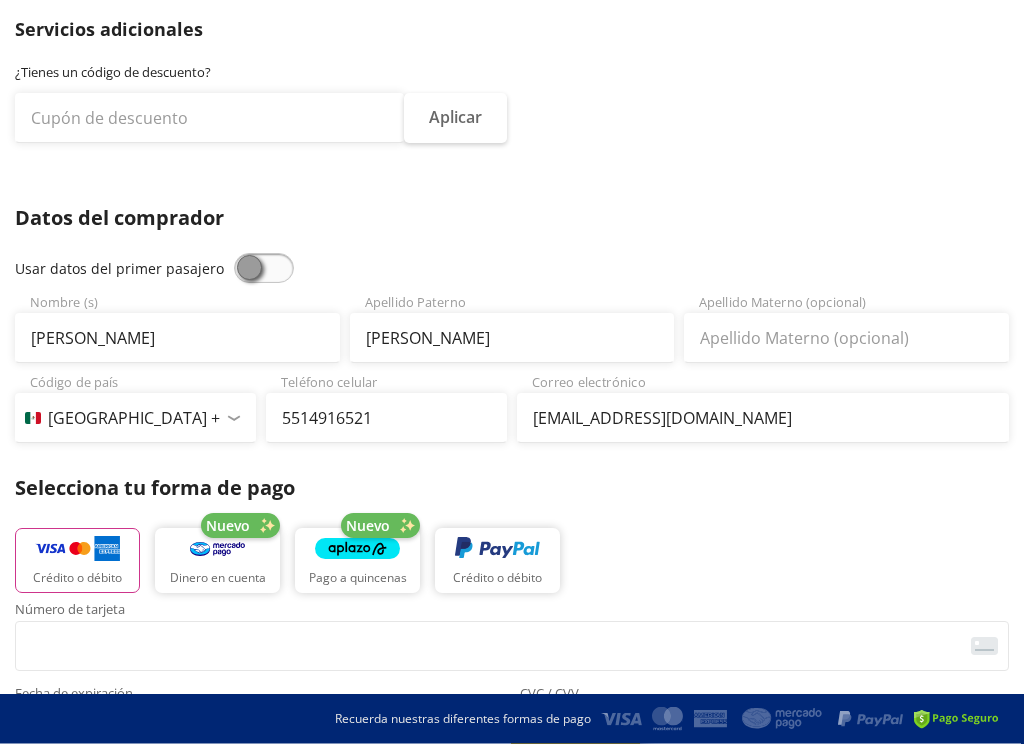 scroll, scrollTop: 214, scrollLeft: 0, axis: vertical 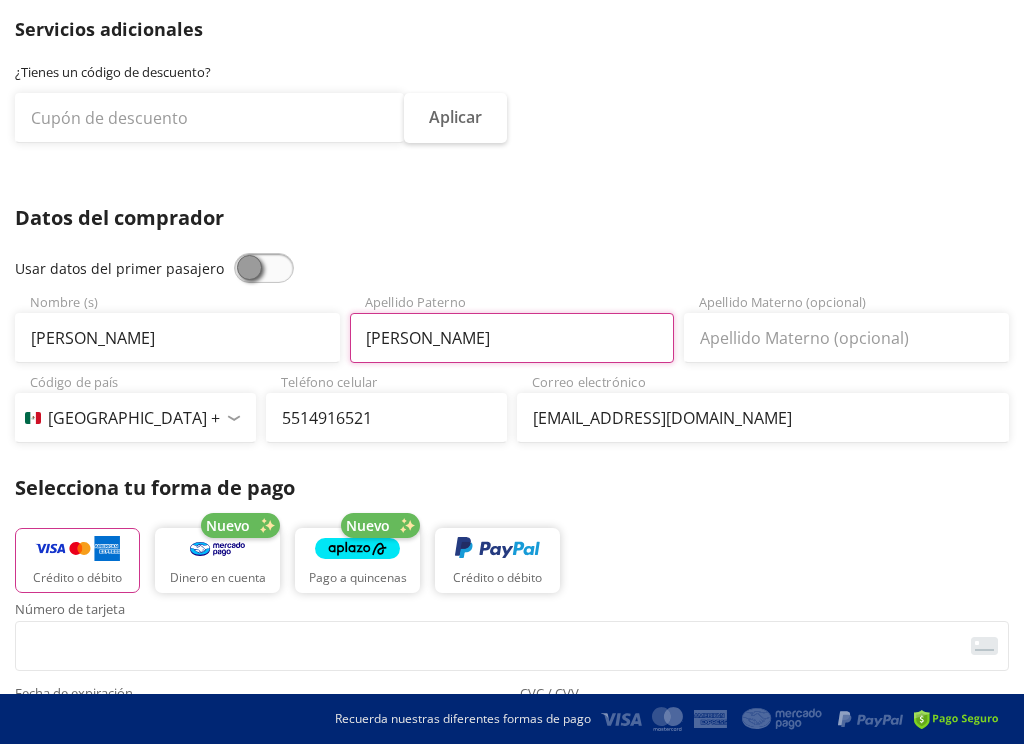 click on "Alonso Zepeda" at bounding box center [512, 338] 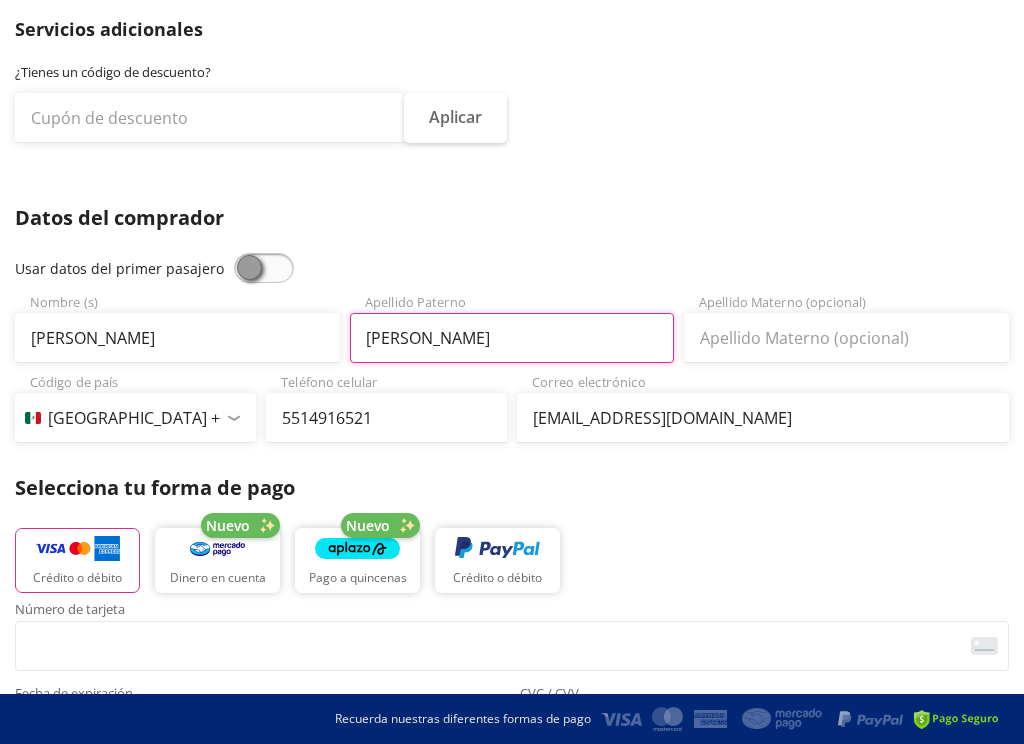 type on "[PERSON_NAME]" 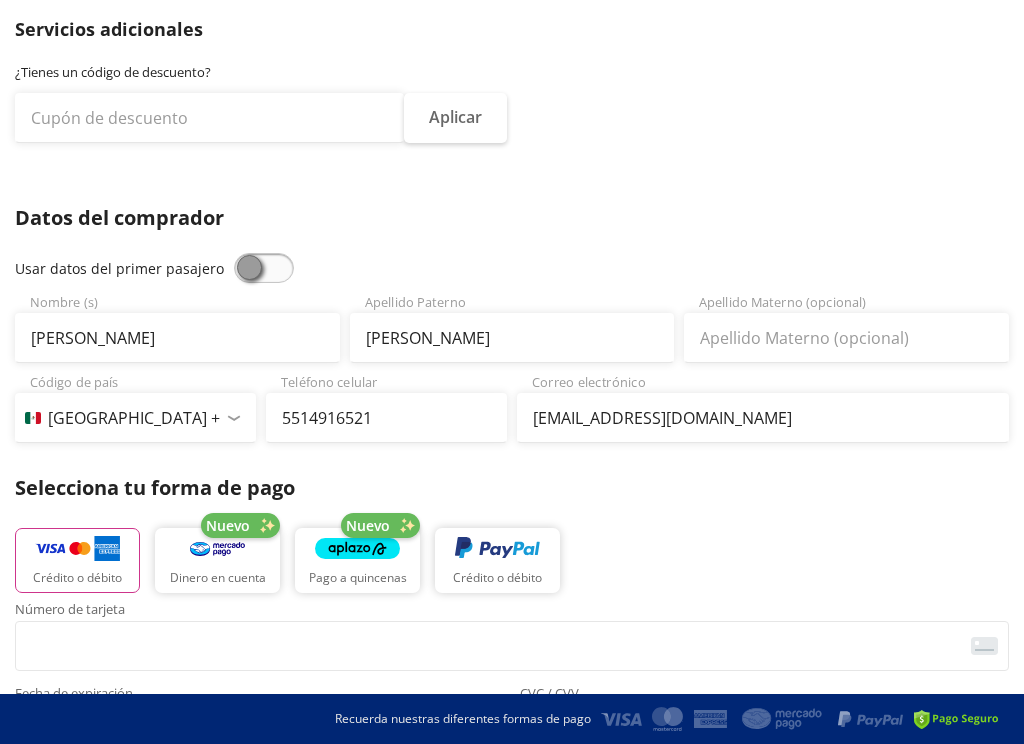click on "Crédito o débito Nuevo Dinero en cuenta Nuevo Pago a quincenas Crédito o débito" at bounding box center (512, 558) 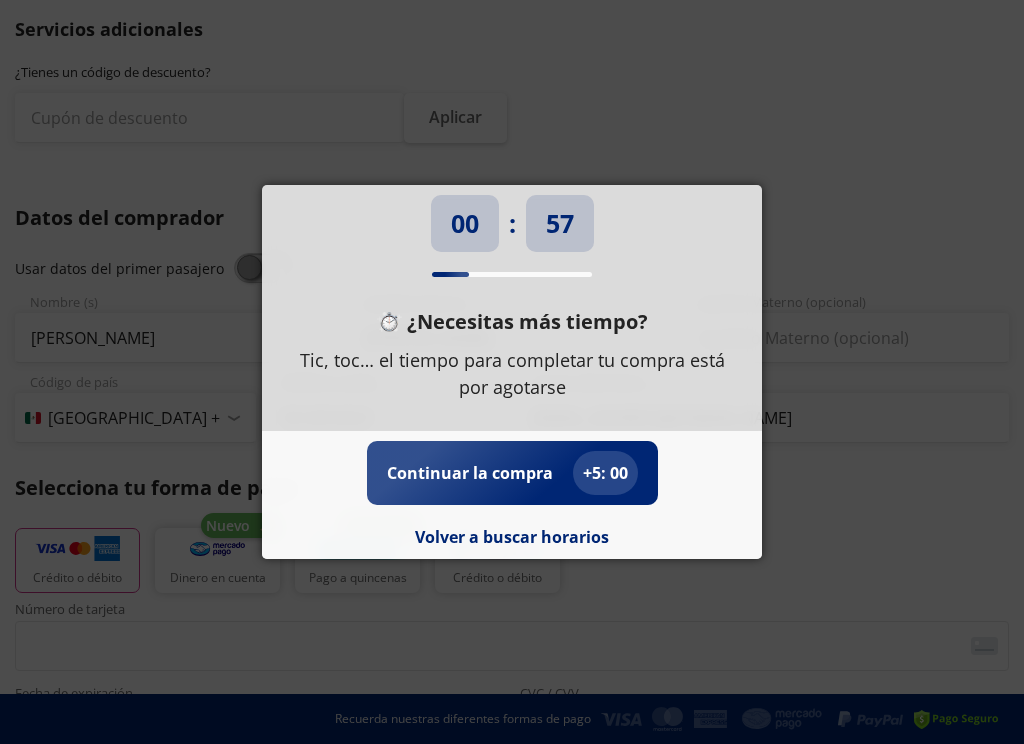 click on "Continuar la compra" at bounding box center (470, 473) 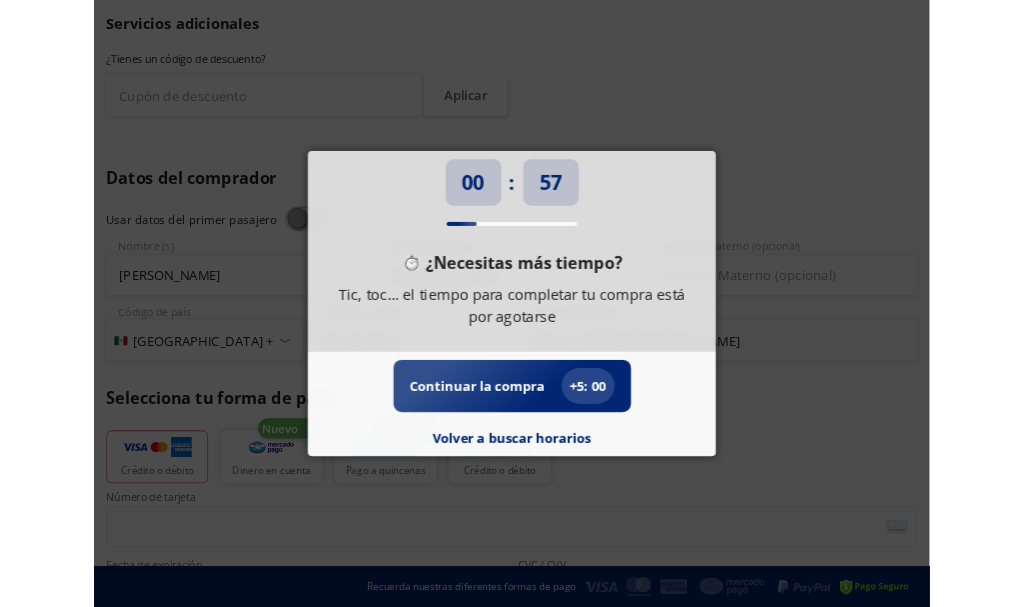 scroll, scrollTop: 0, scrollLeft: 0, axis: both 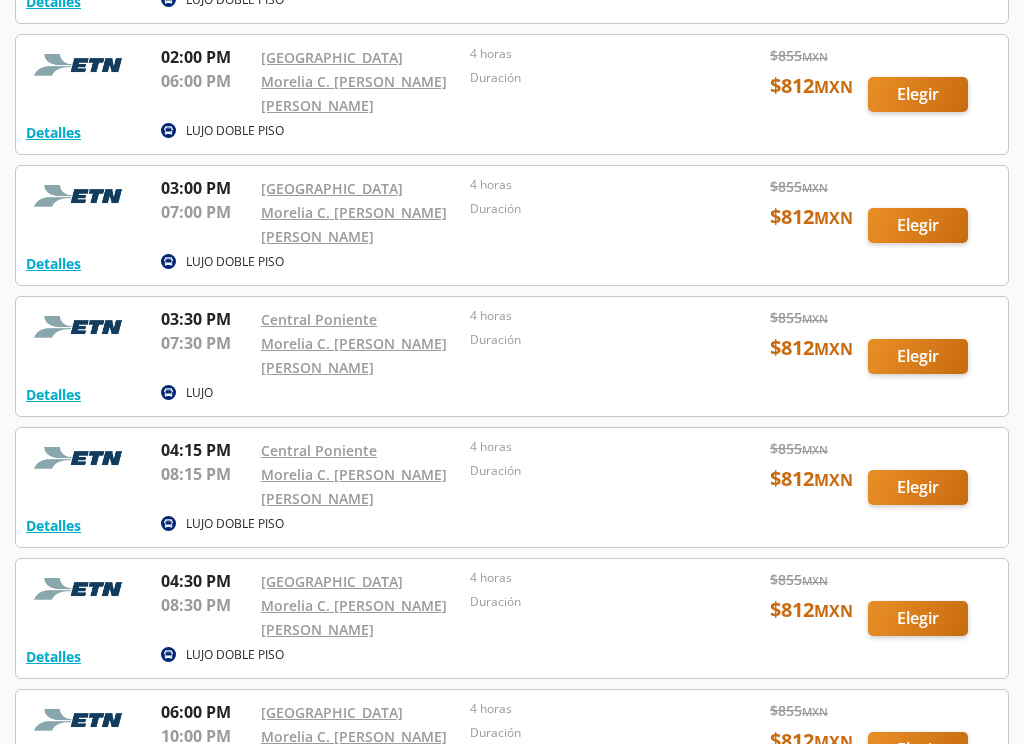 click at bounding box center [512, 487] 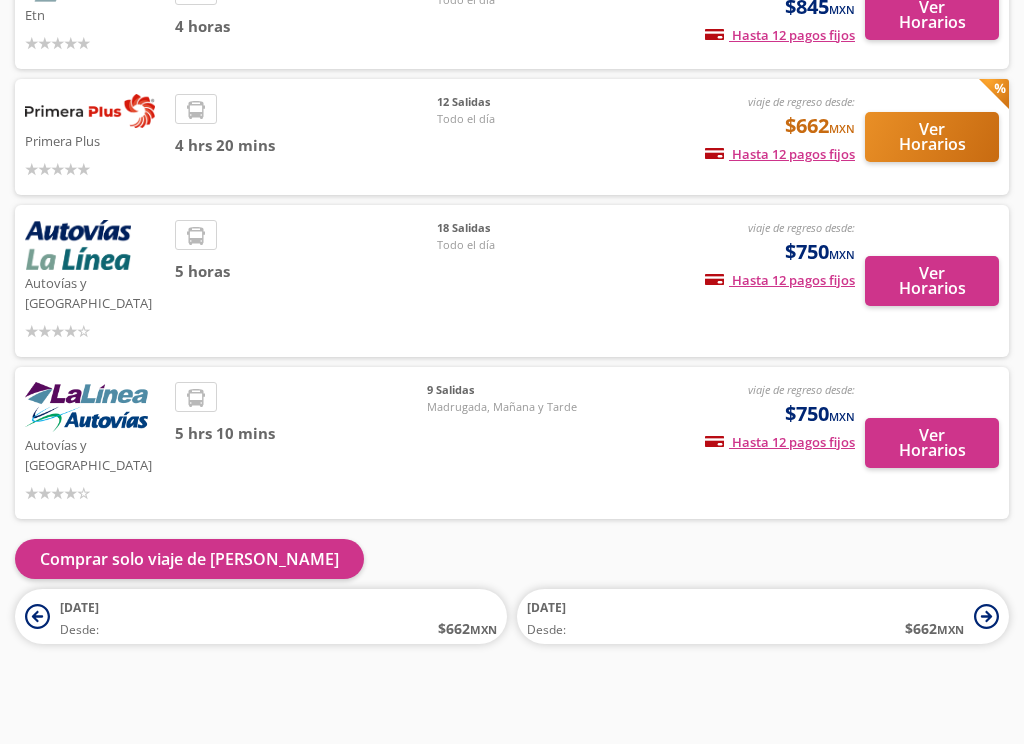 scroll, scrollTop: 185, scrollLeft: 0, axis: vertical 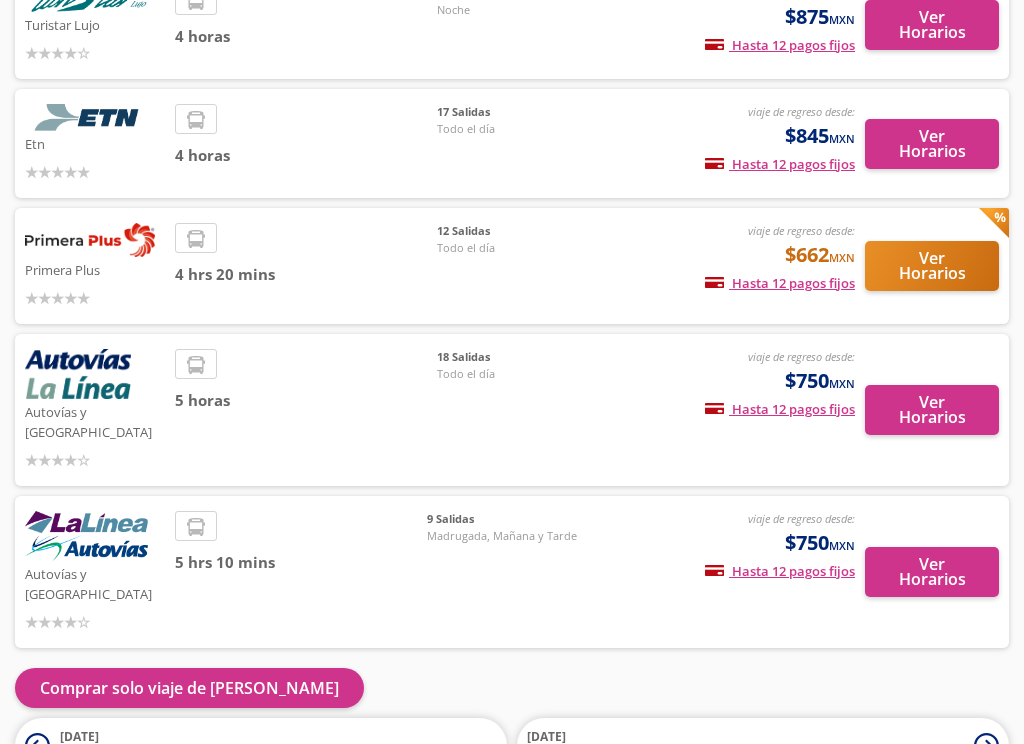 click 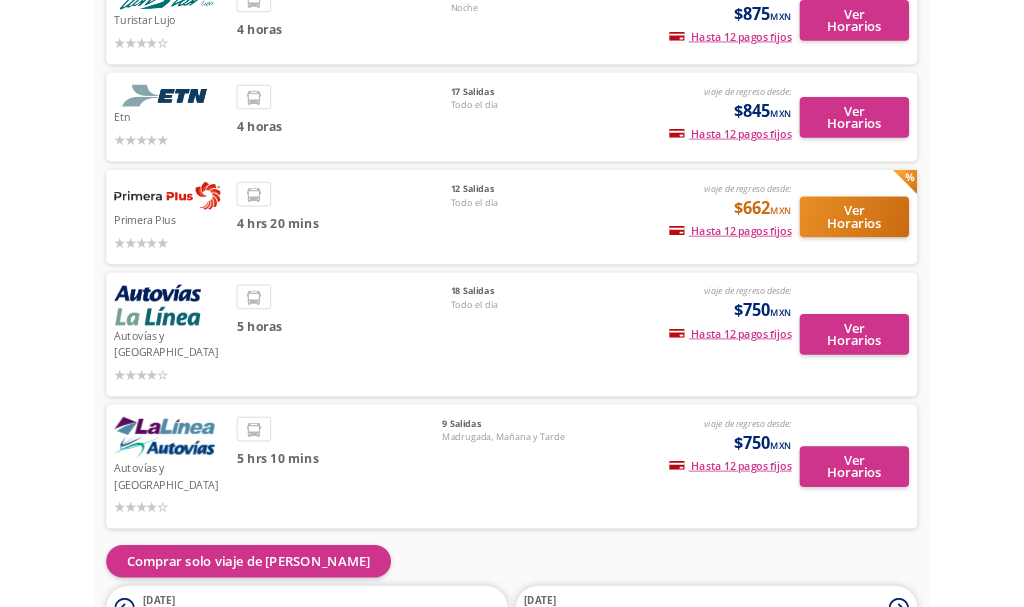 scroll, scrollTop: 0, scrollLeft: 0, axis: both 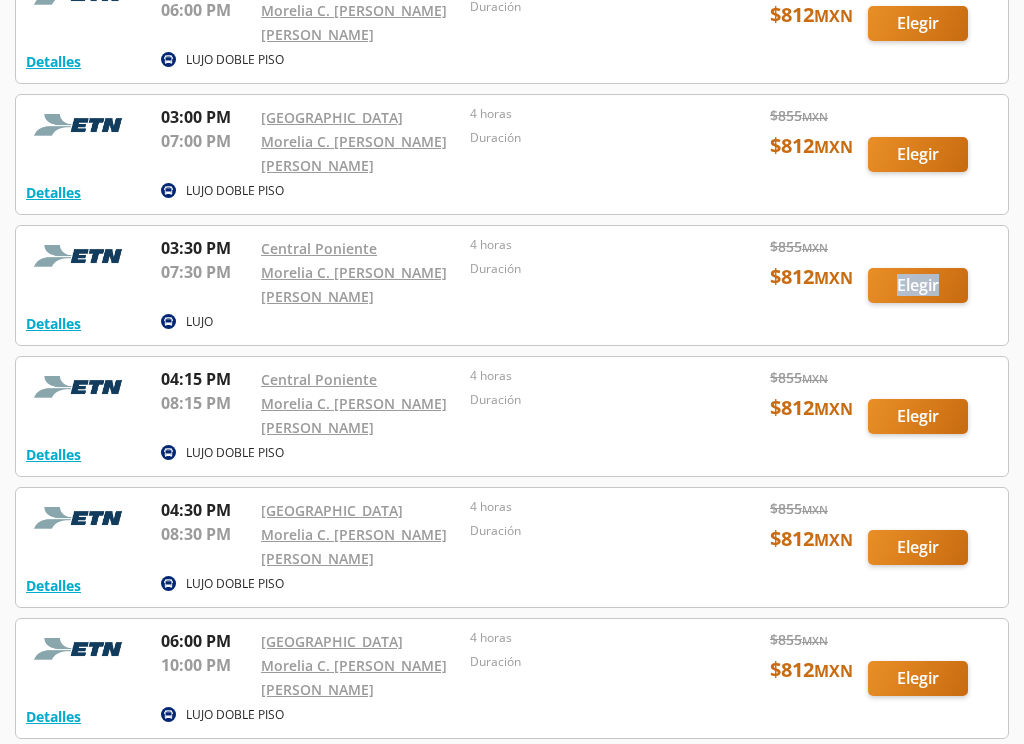 click at bounding box center [512, 548] 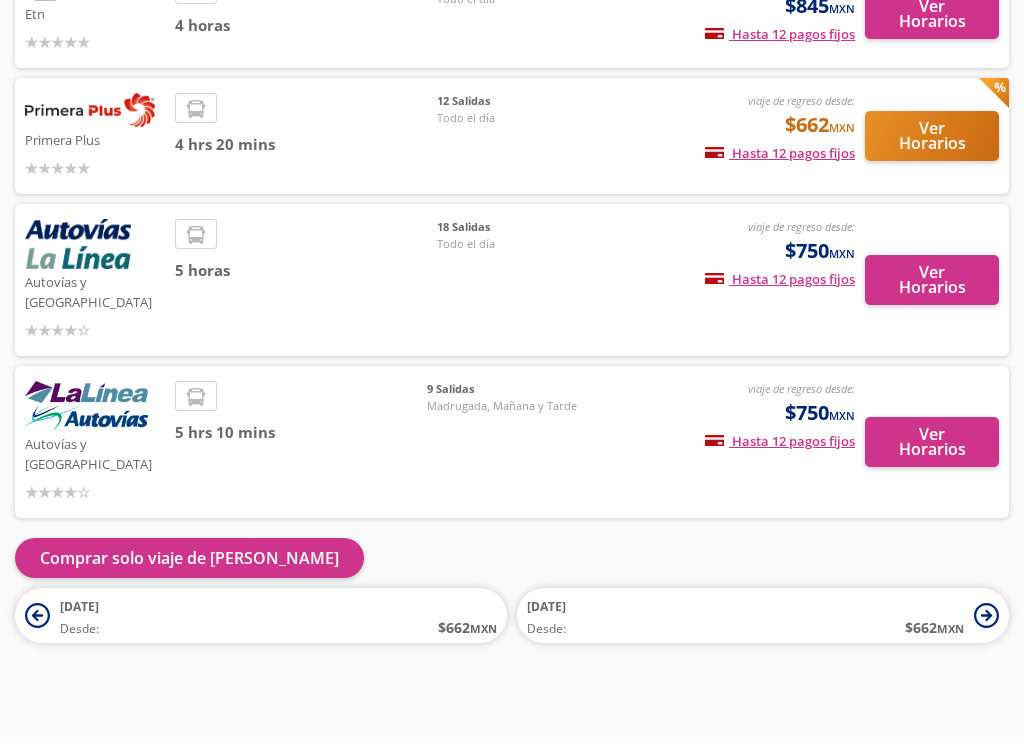 scroll, scrollTop: 273, scrollLeft: 0, axis: vertical 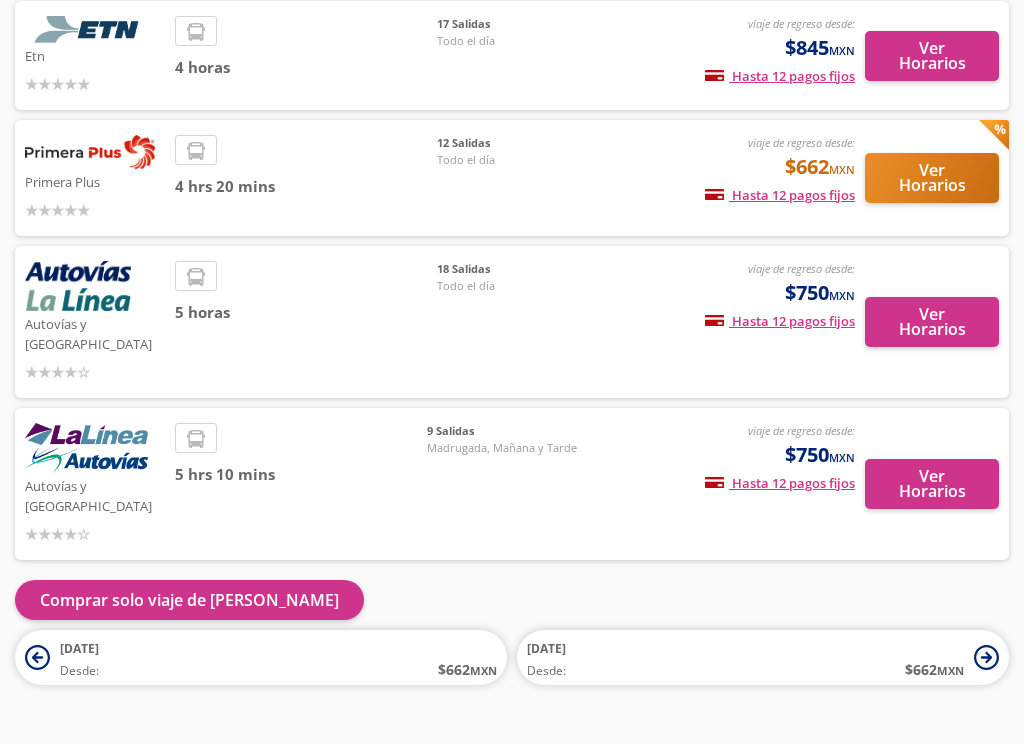 click on "Ciudad de México arrow Morelia search ¡Bienvenido a la nueva experiencia de compra de Reservamos, una forma más sencilla de comprar tus boletos! ¿Con qué línea quieres regresar? Ordenar por 0 system-uicons:filtering Filtros chevron Mañana Tarde Noche Madrugada Turistar Lujo viaje de regreso desde: $875  MXN   Hasta 12 pagos fijos Pagos fijos en compras mayores a $30 MXN, con tarjetas de bancos participantes 4 horas 2 Salidas Noche Ver Horarios Etn viaje de regreso desde: $845  MXN   Hasta 12 pagos fijos Pagos fijos en compras mayores a $30 MXN, con tarjetas de bancos participantes 4 horas 17 Salidas Todo el día Ver Horarios Primera Plus viaje de regreso desde: $662  MXN   Hasta 12 pagos fijos Pagos fijos en compras mayores a $30 MXN, con tarjetas de bancos participantes 4 hrs 20 mins 12 Salidas Todo el día Ver Horarios Autovías y La Línea viaje de regreso desde: $750  MXN   Hasta 12 pagos fijos Pagos fijos en compras mayores a $30 MXN, con tarjetas de bancos participantes 5 horas 18 Salidas $750" at bounding box center (512, 256) 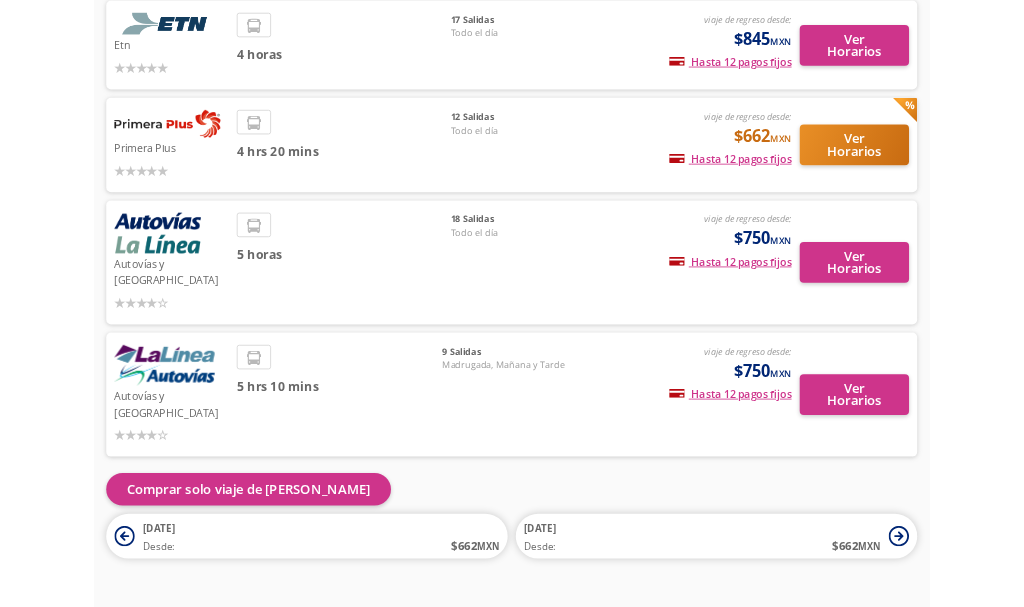 scroll, scrollTop: 0, scrollLeft: 0, axis: both 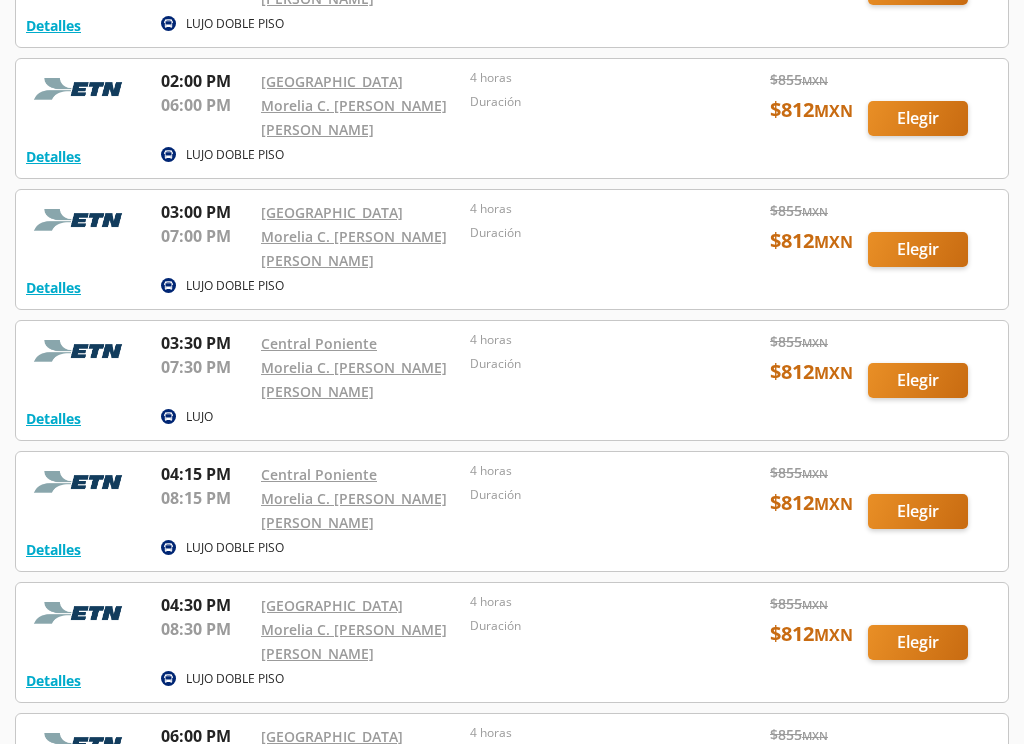 click at bounding box center (512, 512) 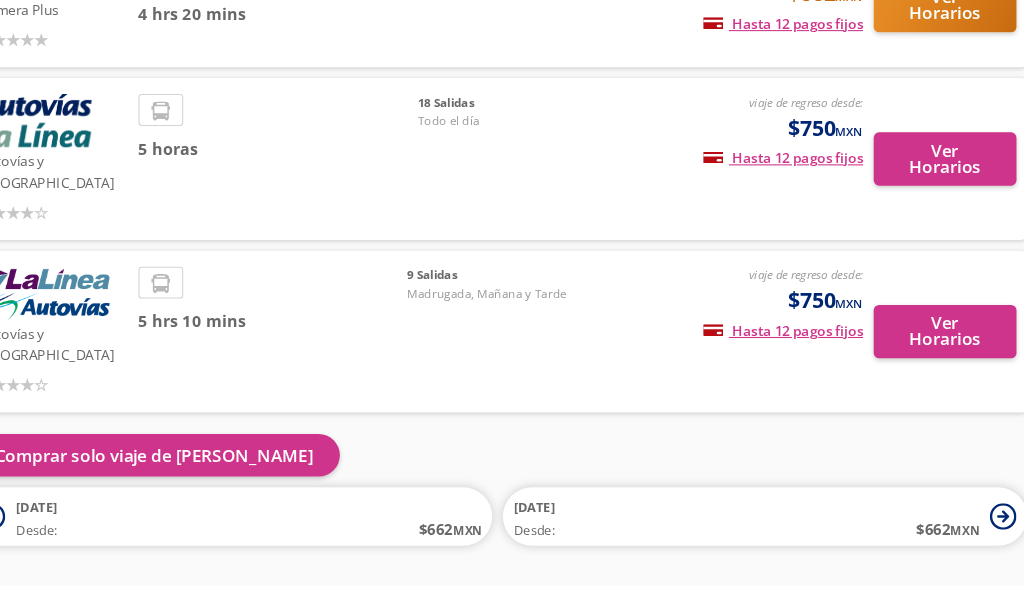 scroll, scrollTop: 409, scrollLeft: 0, axis: vertical 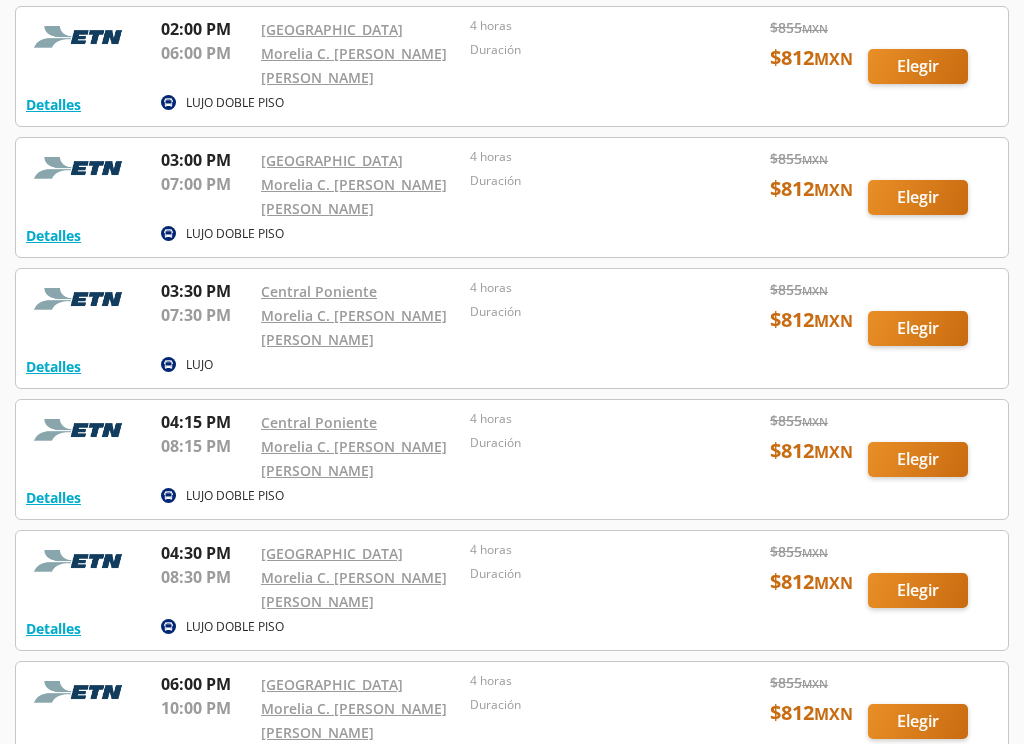 click at bounding box center [512, 460] 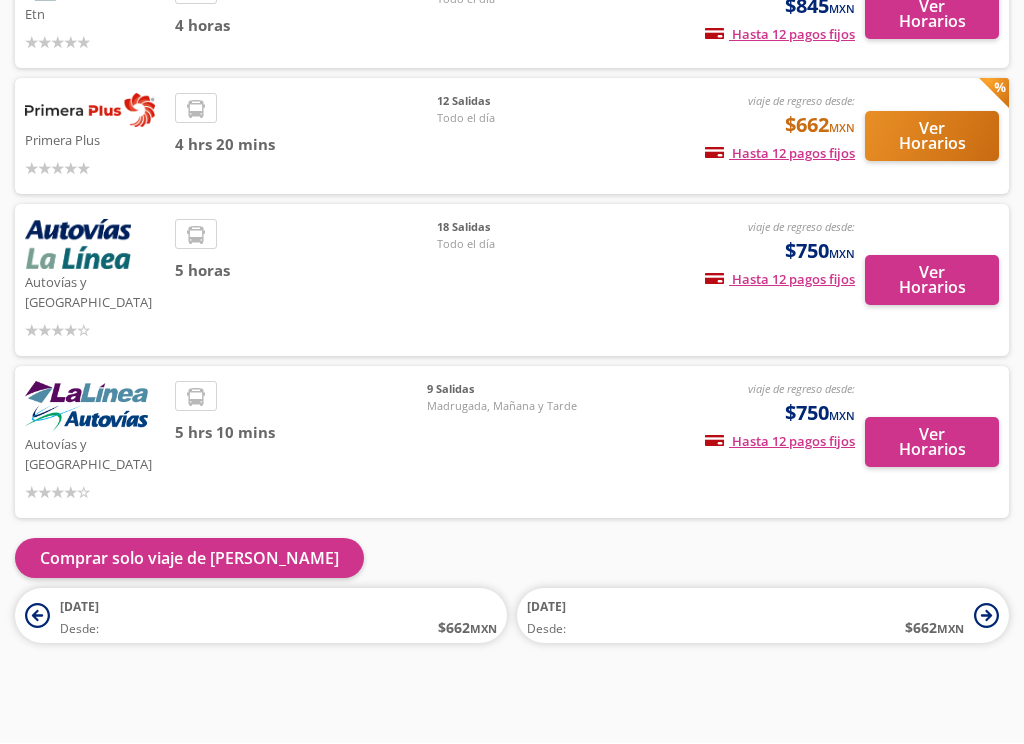 scroll, scrollTop: 273, scrollLeft: 0, axis: vertical 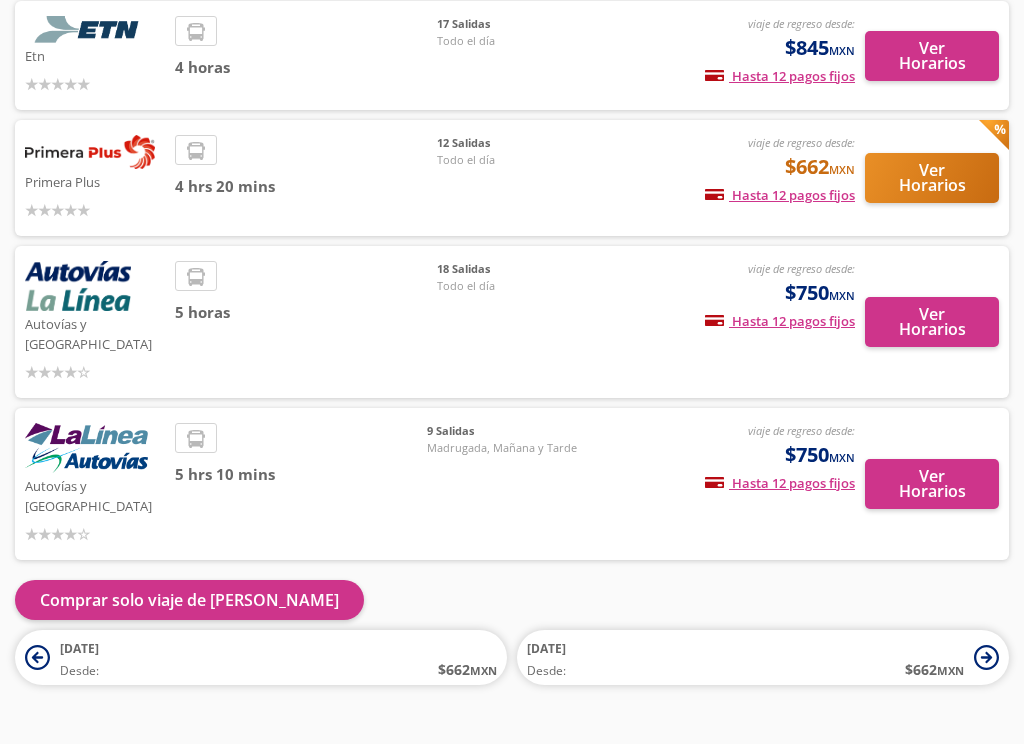 click on "17 Jul Desde: $ 662  MXN" at bounding box center (745, 657) 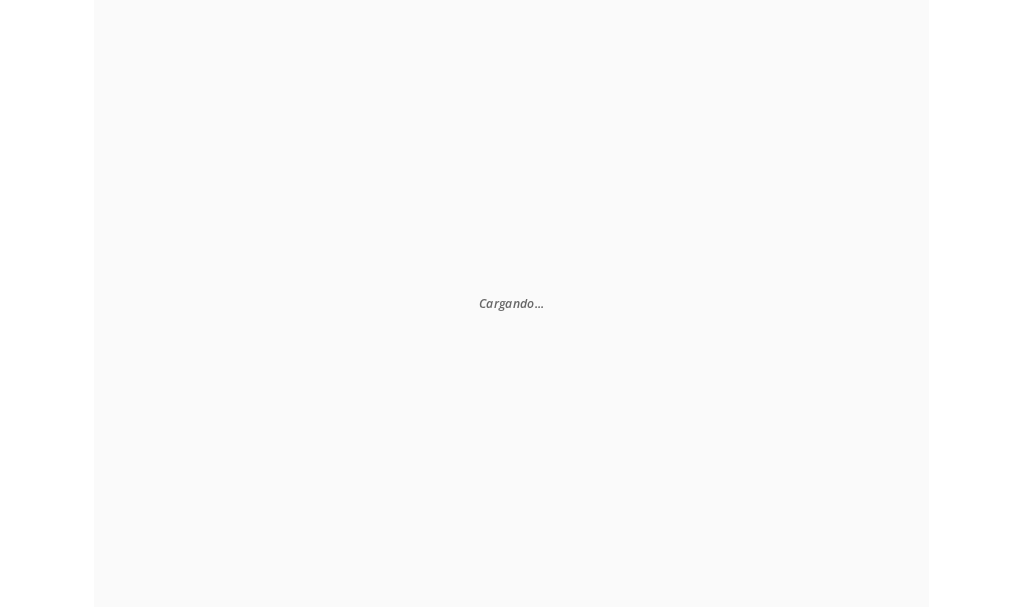 scroll, scrollTop: 0, scrollLeft: 0, axis: both 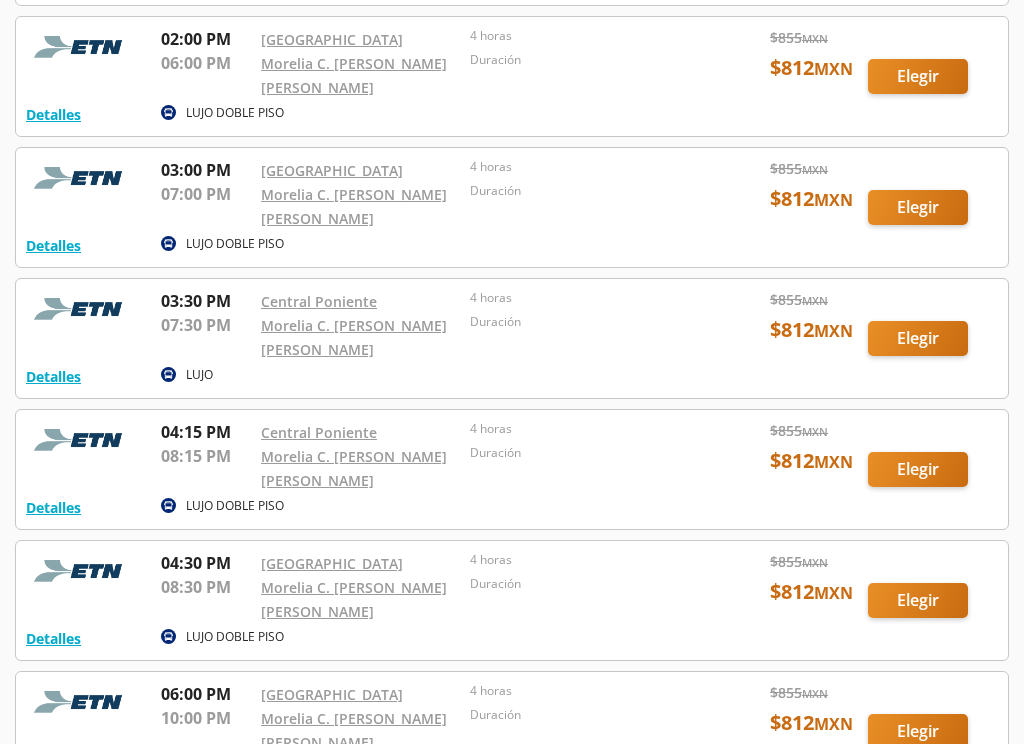 click on "Morelia C. [PERSON_NAME] [PERSON_NAME]" at bounding box center [354, 468] 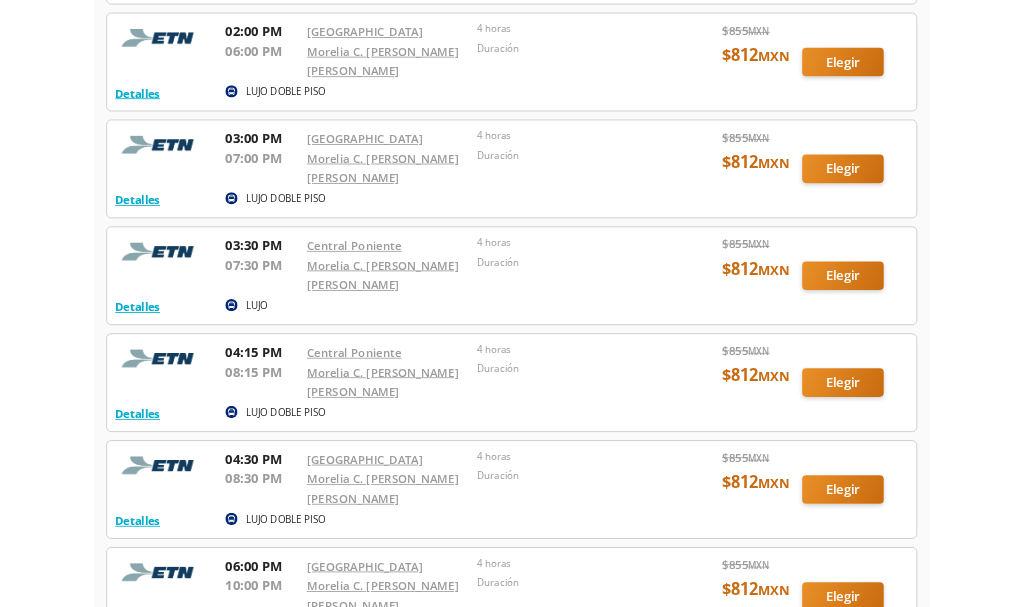 scroll, scrollTop: 1519, scrollLeft: 0, axis: vertical 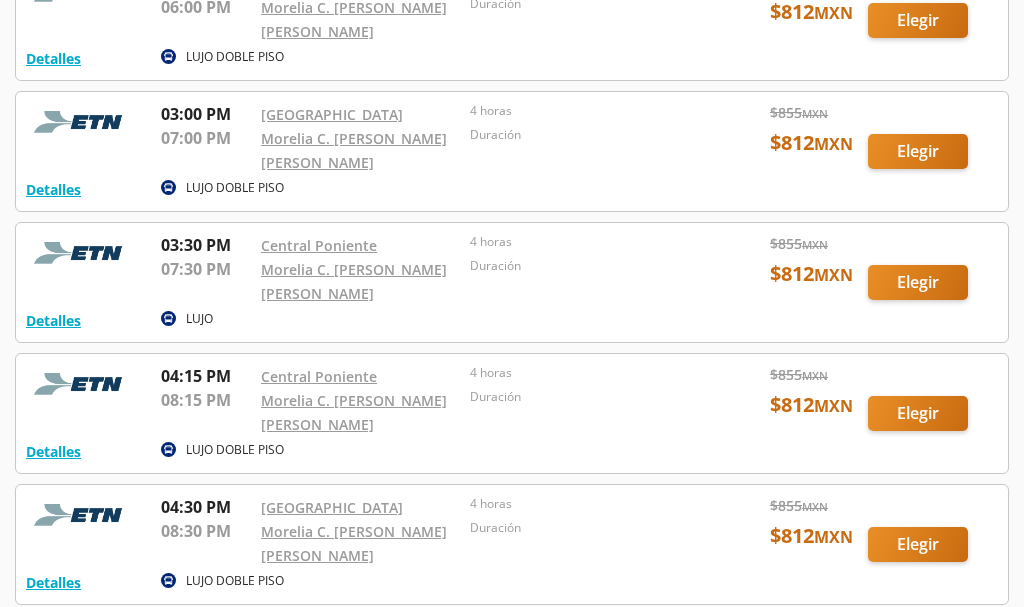 click at bounding box center (512, 413) 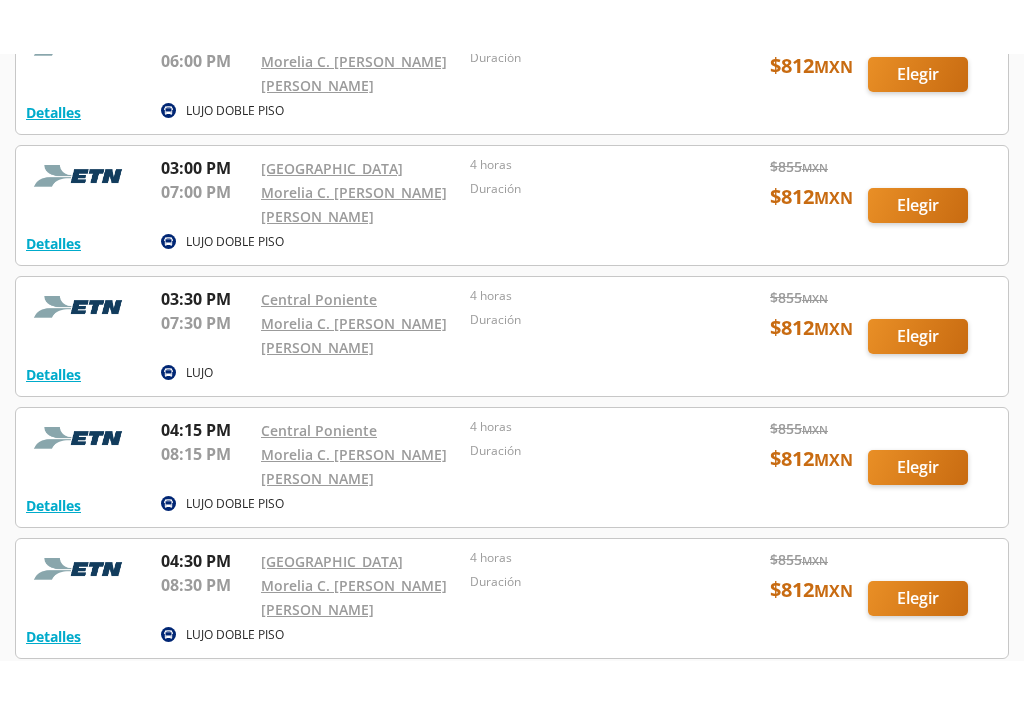 scroll, scrollTop: 0, scrollLeft: 0, axis: both 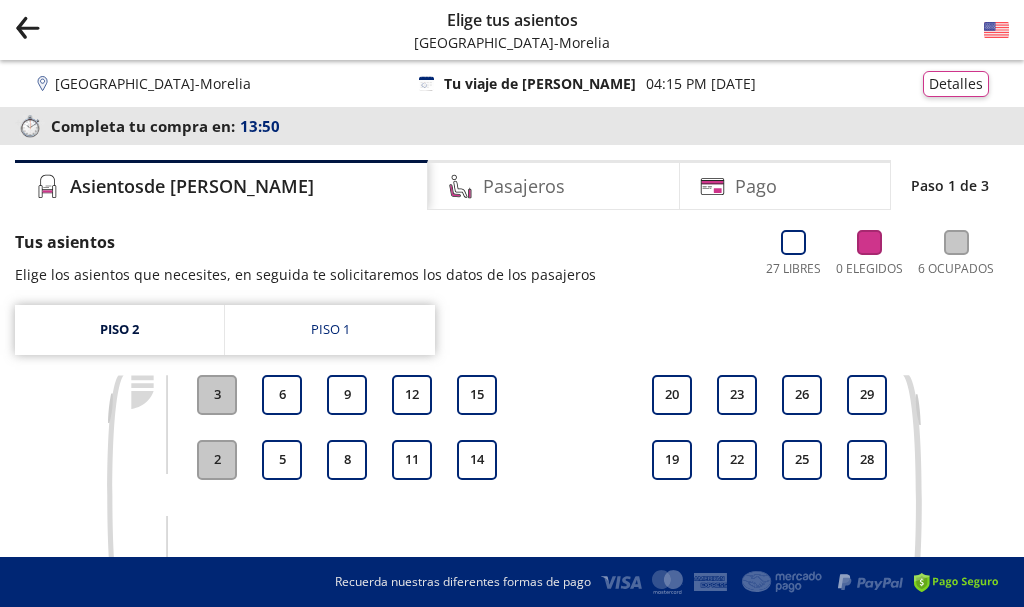 click on "Piso 1" at bounding box center [330, 330] 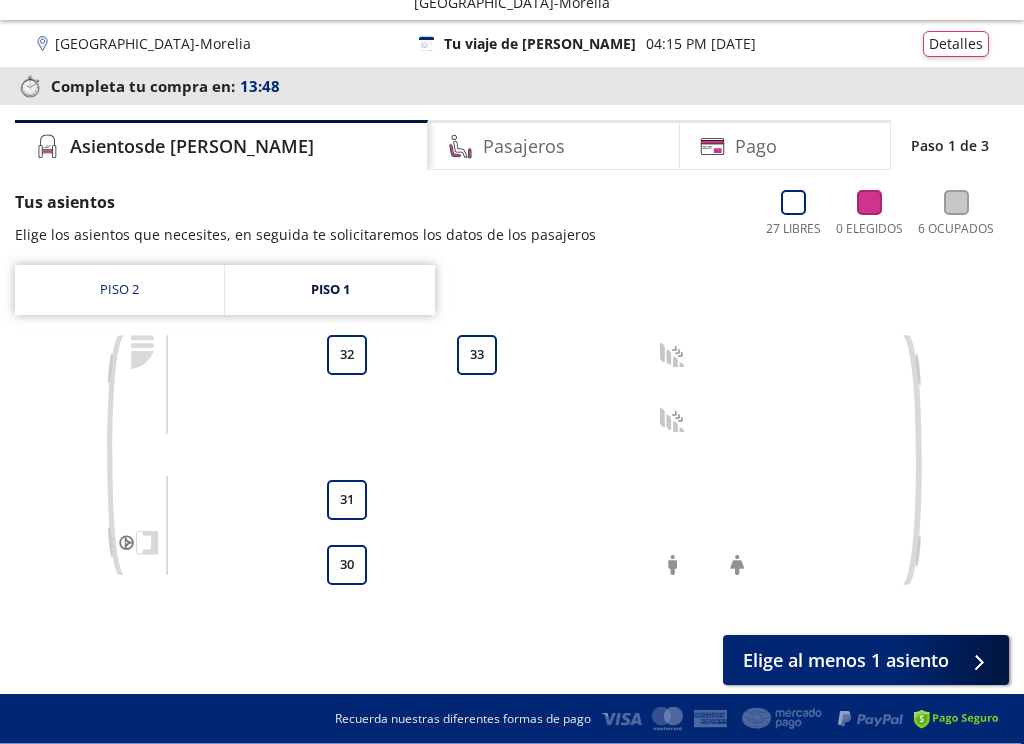 scroll, scrollTop: 40, scrollLeft: 0, axis: vertical 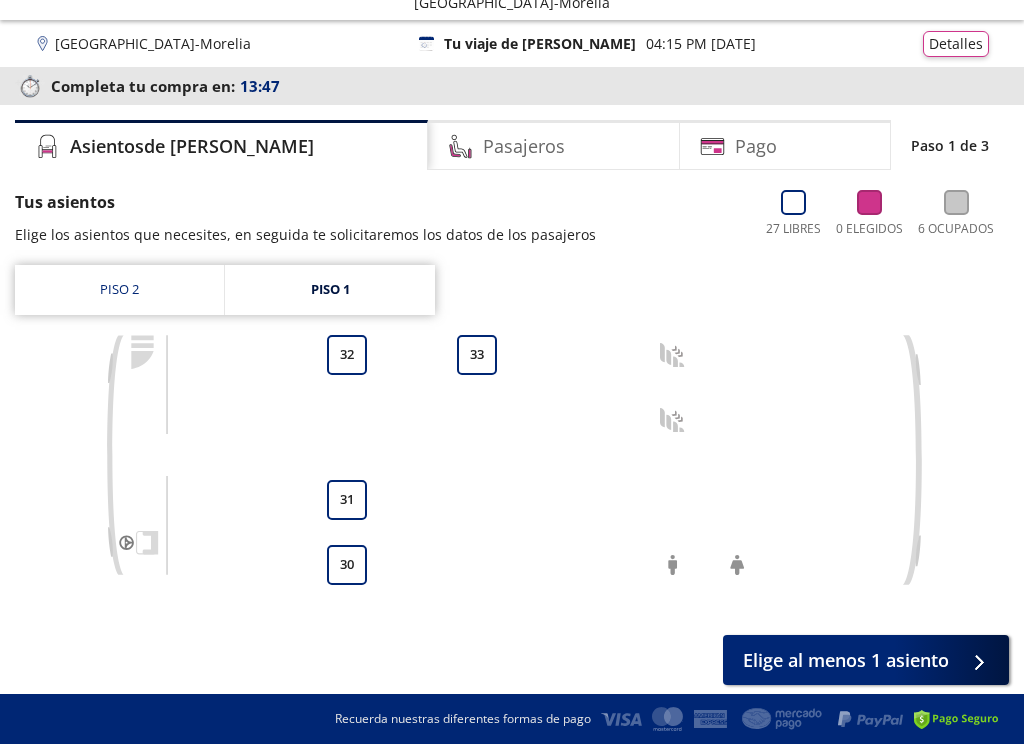 click on "30" at bounding box center (347, 565) 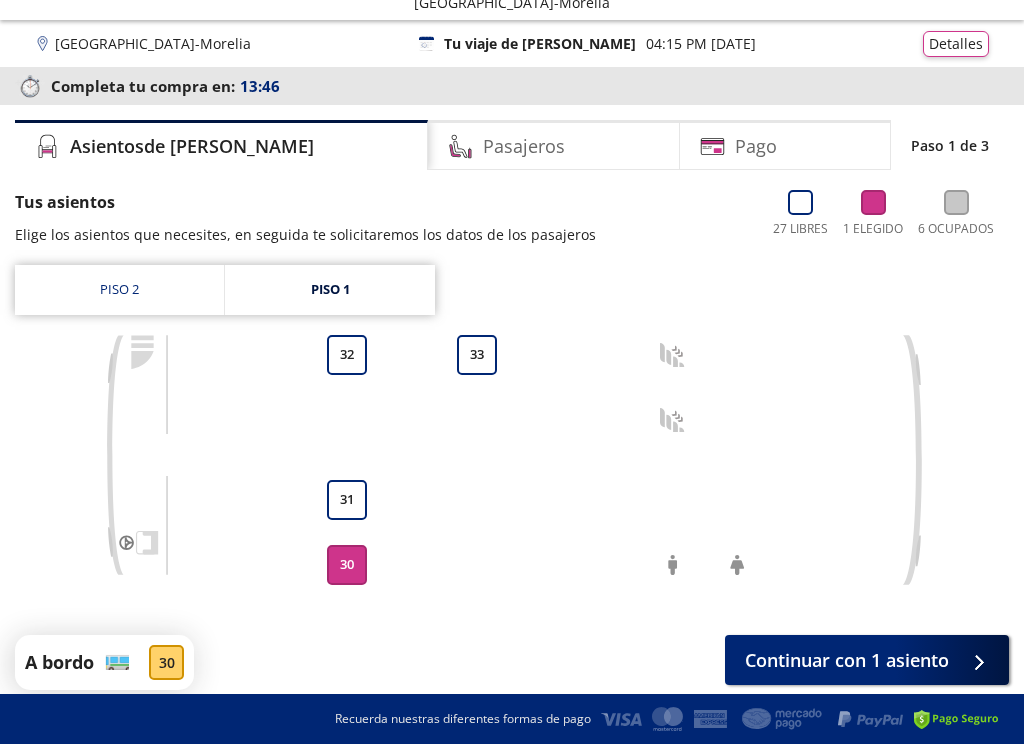 click on "31" at bounding box center [347, 500] 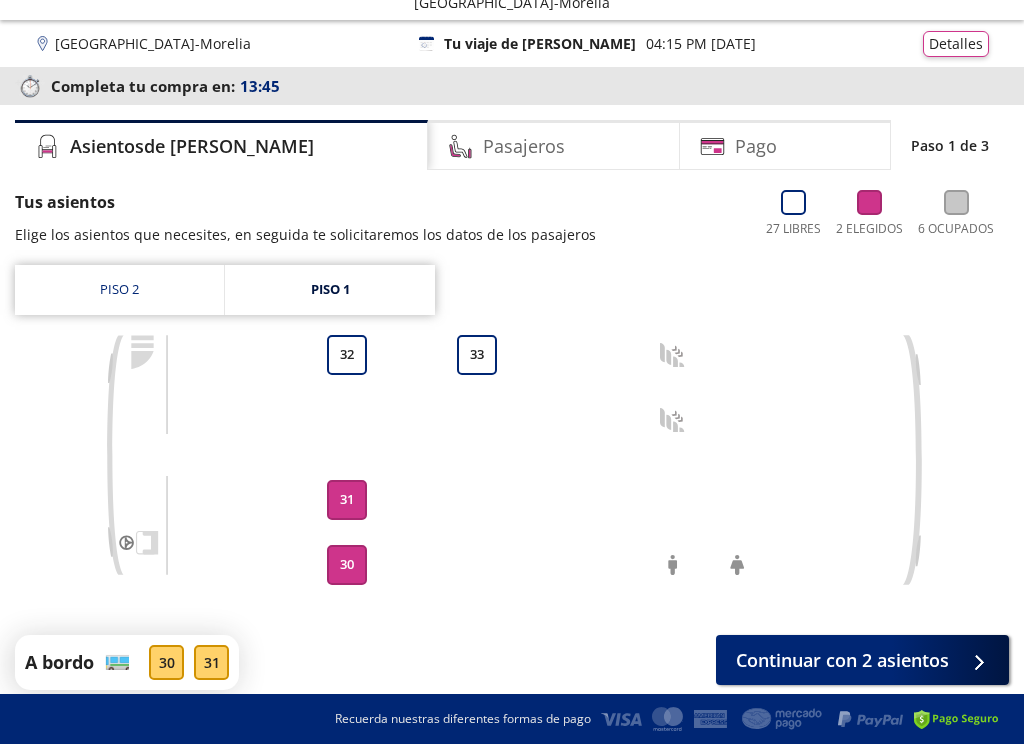 click on "32" at bounding box center (347, 355) 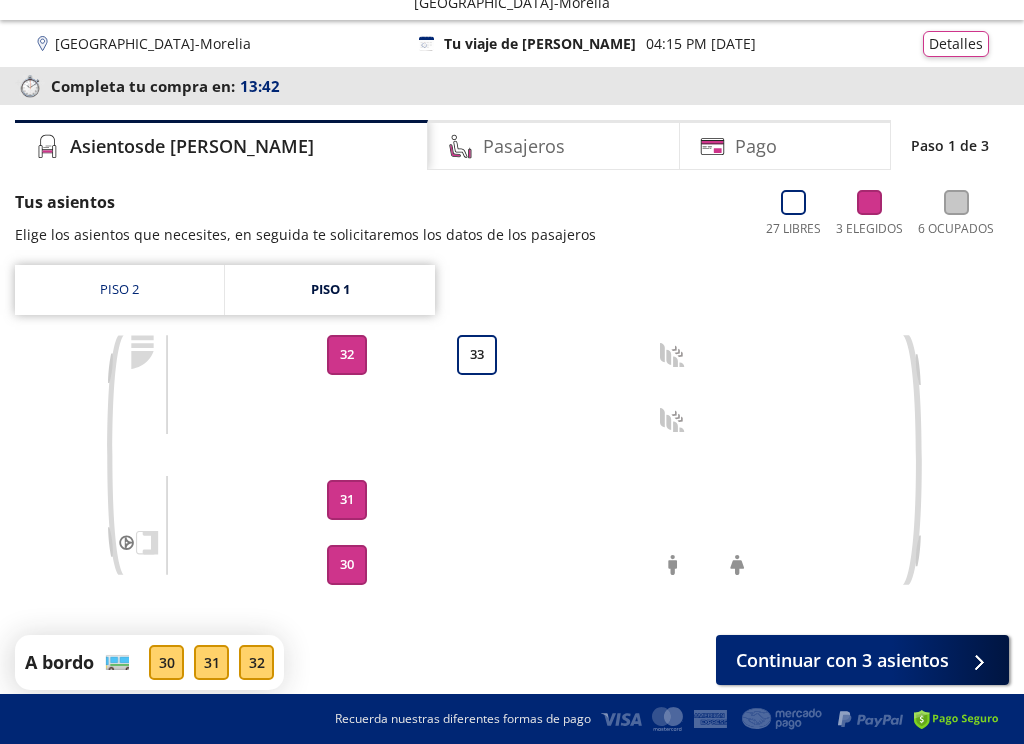 click on "Continuar con 3 asientos" at bounding box center (842, 660) 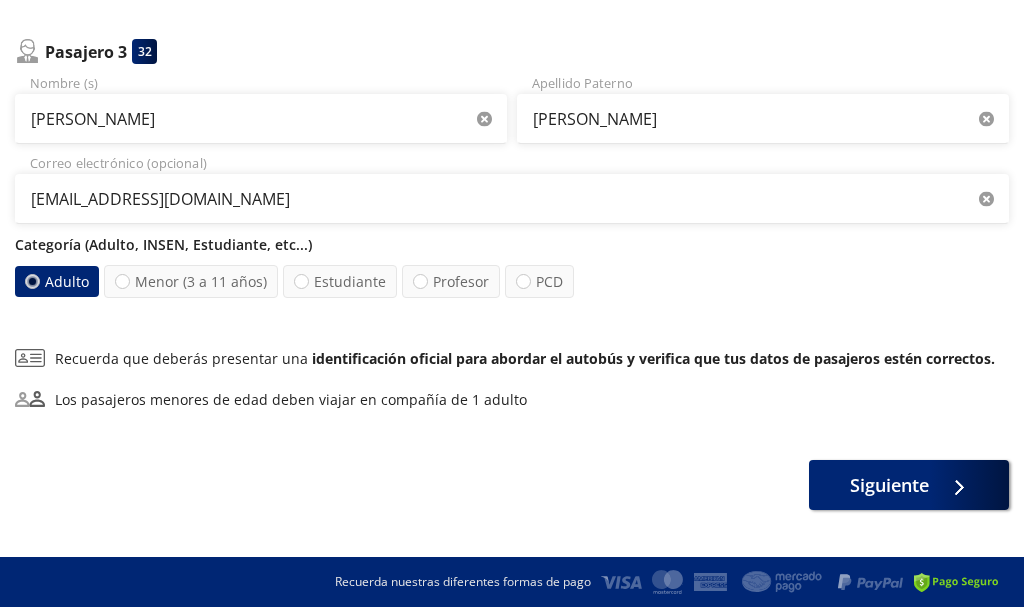 scroll, scrollTop: 888, scrollLeft: 0, axis: vertical 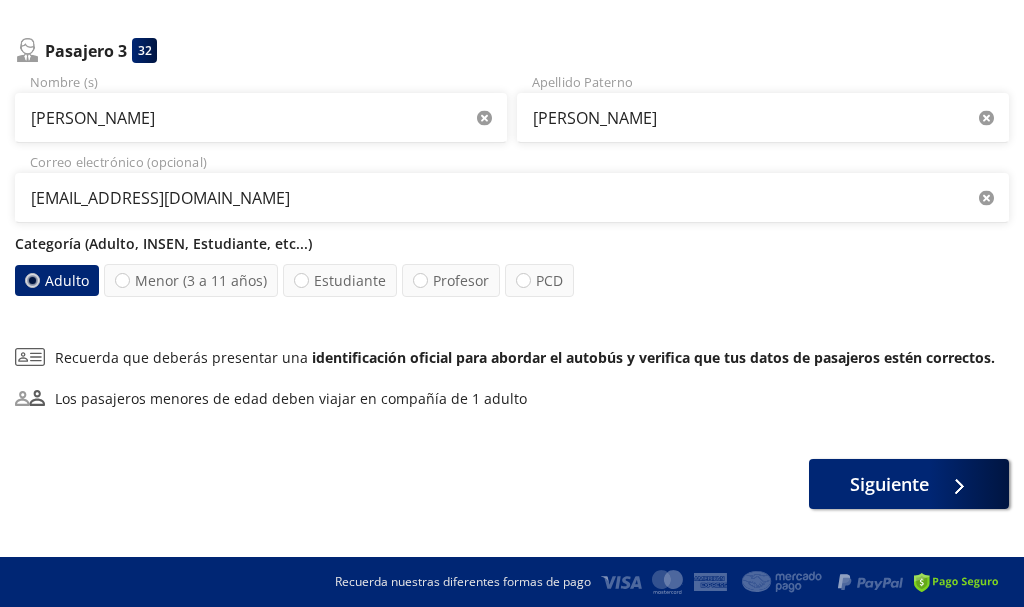 click on "Siguiente" at bounding box center (889, 484) 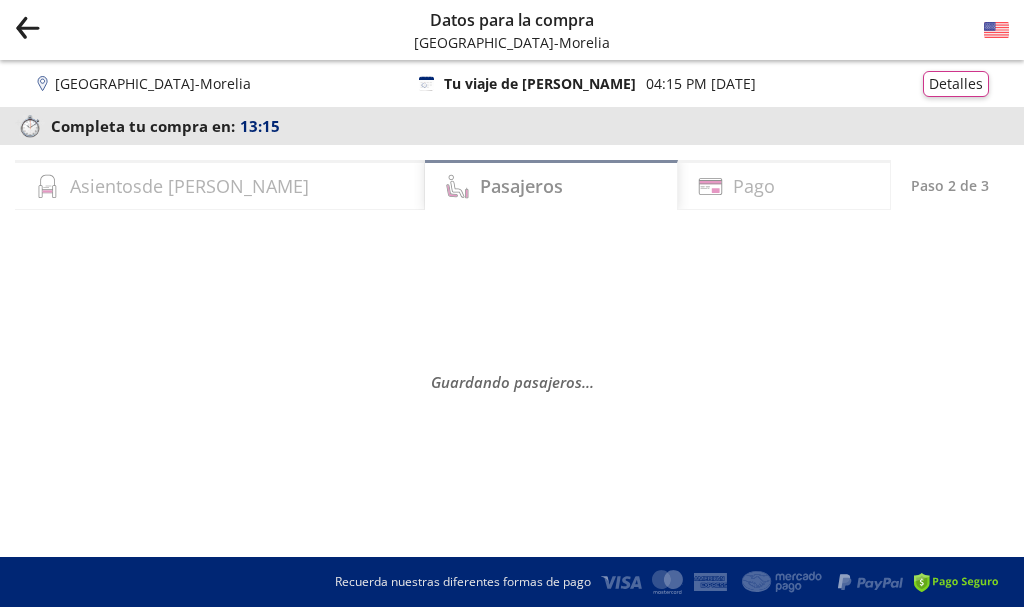 select on "MX" 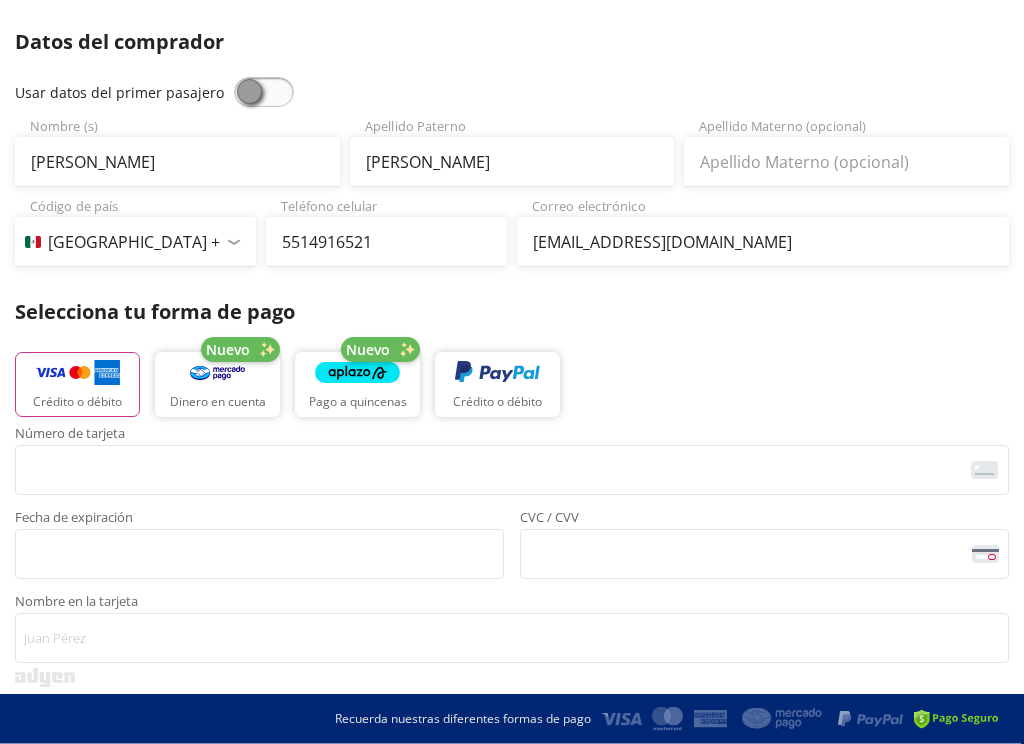 scroll, scrollTop: 390, scrollLeft: 0, axis: vertical 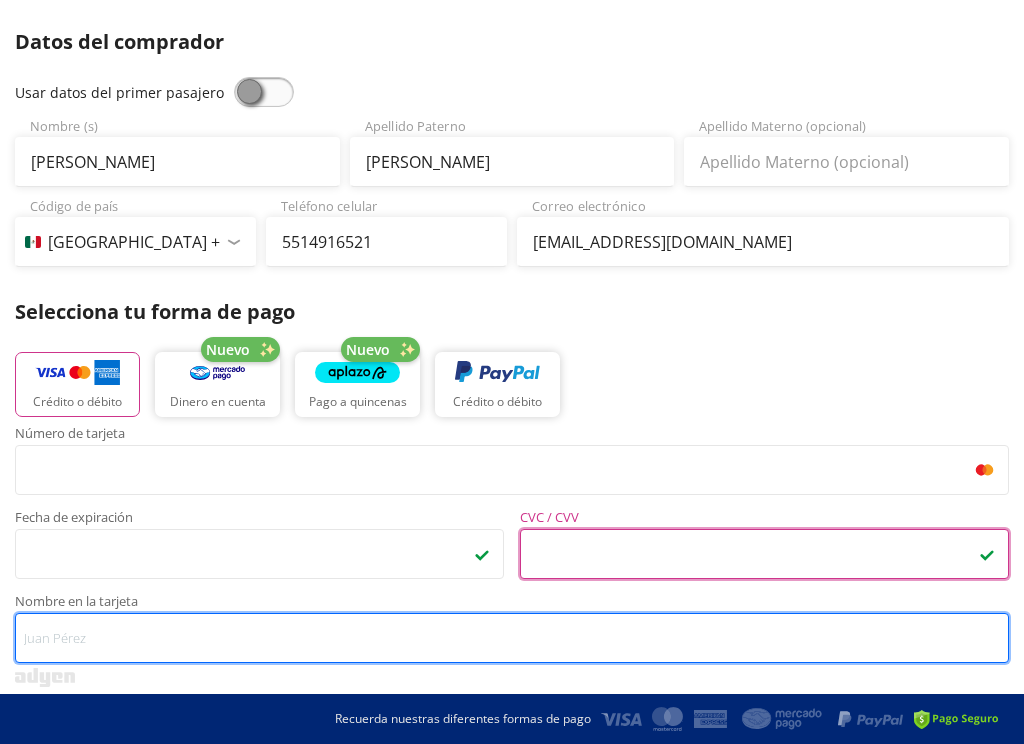 click on "Nombre en la tarjeta" at bounding box center (512, 638) 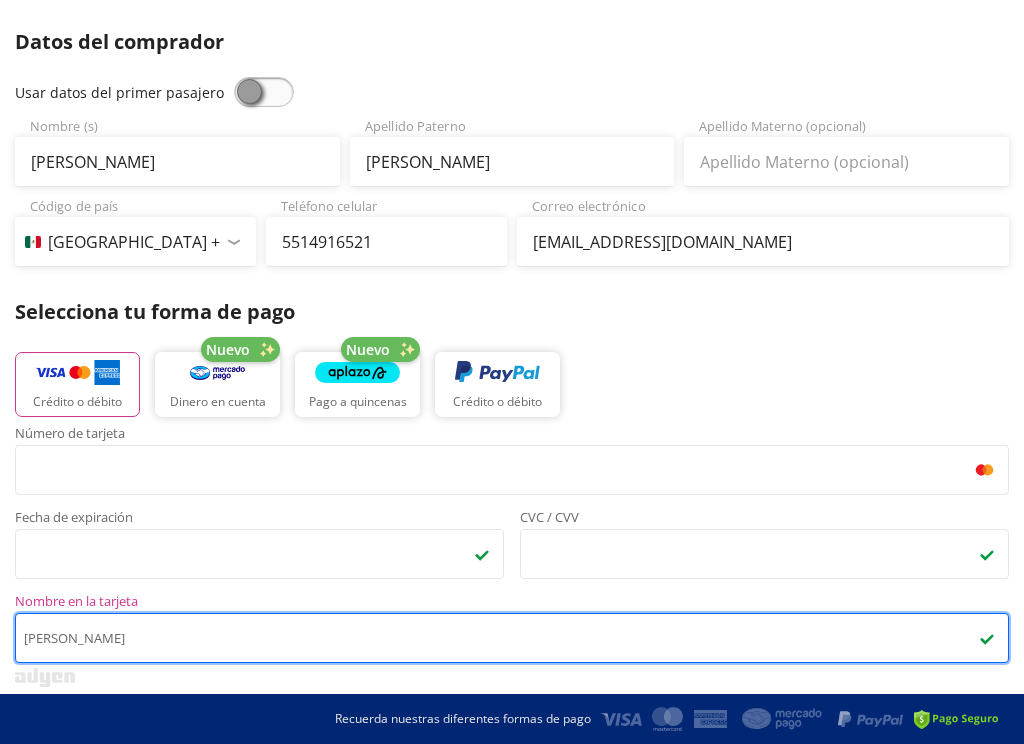 type on "[PERSON_NAME]" 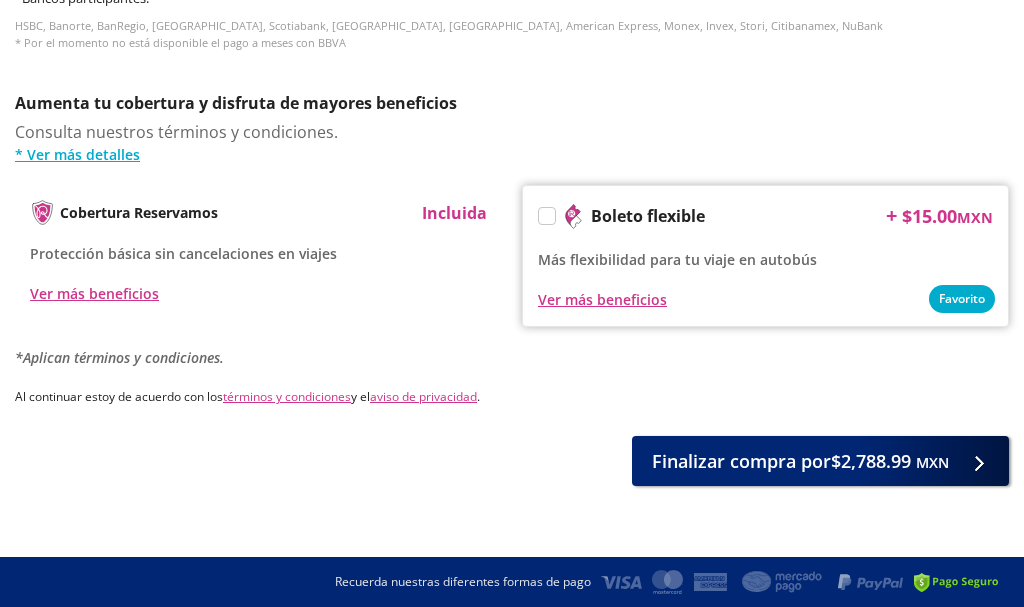 scroll, scrollTop: 1196, scrollLeft: 0, axis: vertical 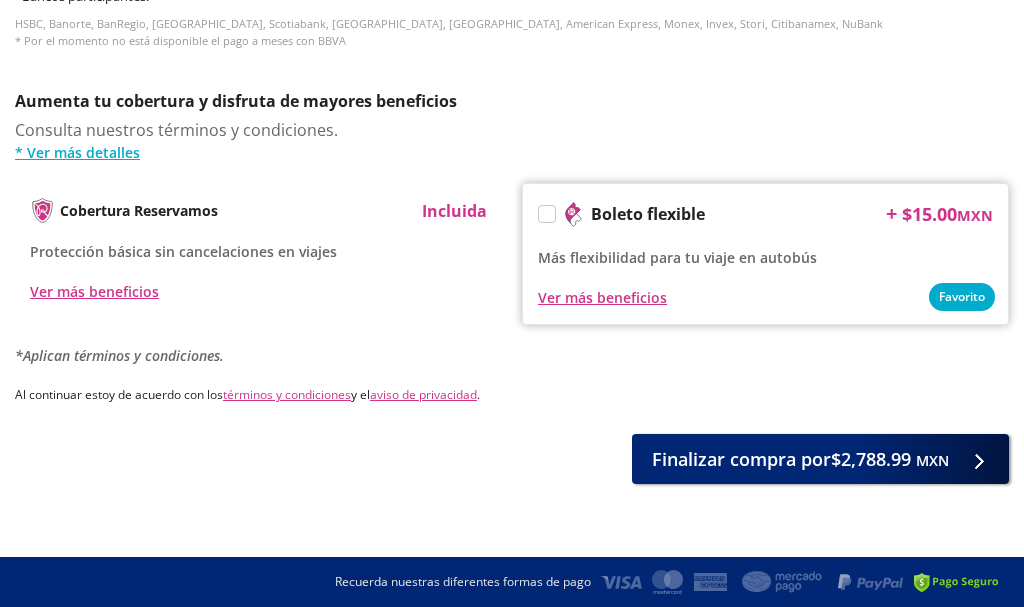 click on "Finalizar compra por  $2,788.99   MXN" at bounding box center [800, 459] 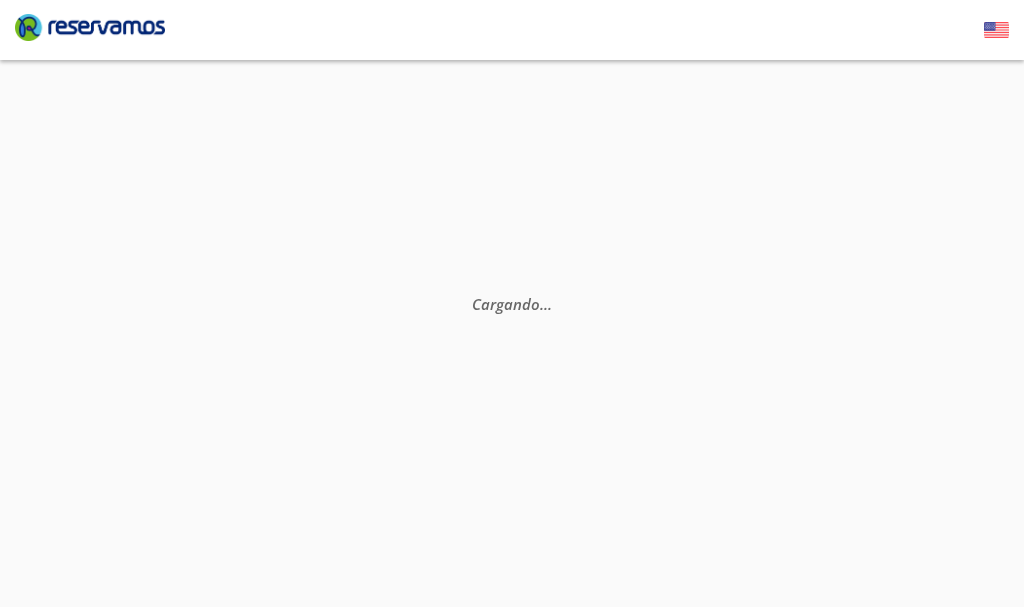 select on "MX" 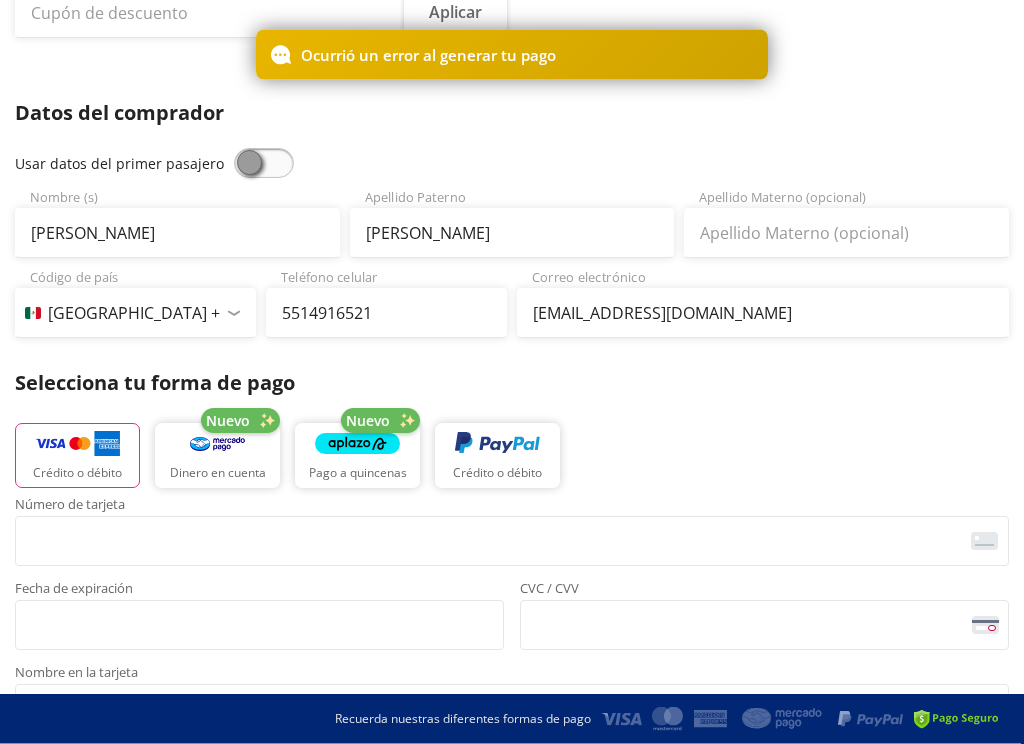 scroll, scrollTop: 319, scrollLeft: 0, axis: vertical 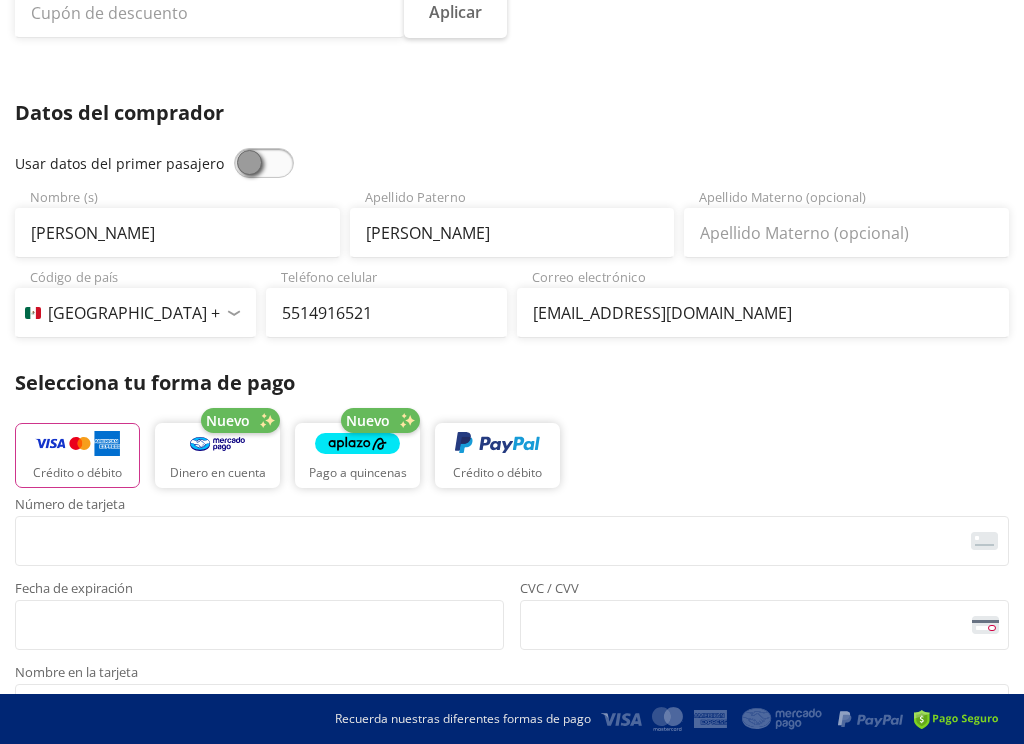 click at bounding box center (264, 163) 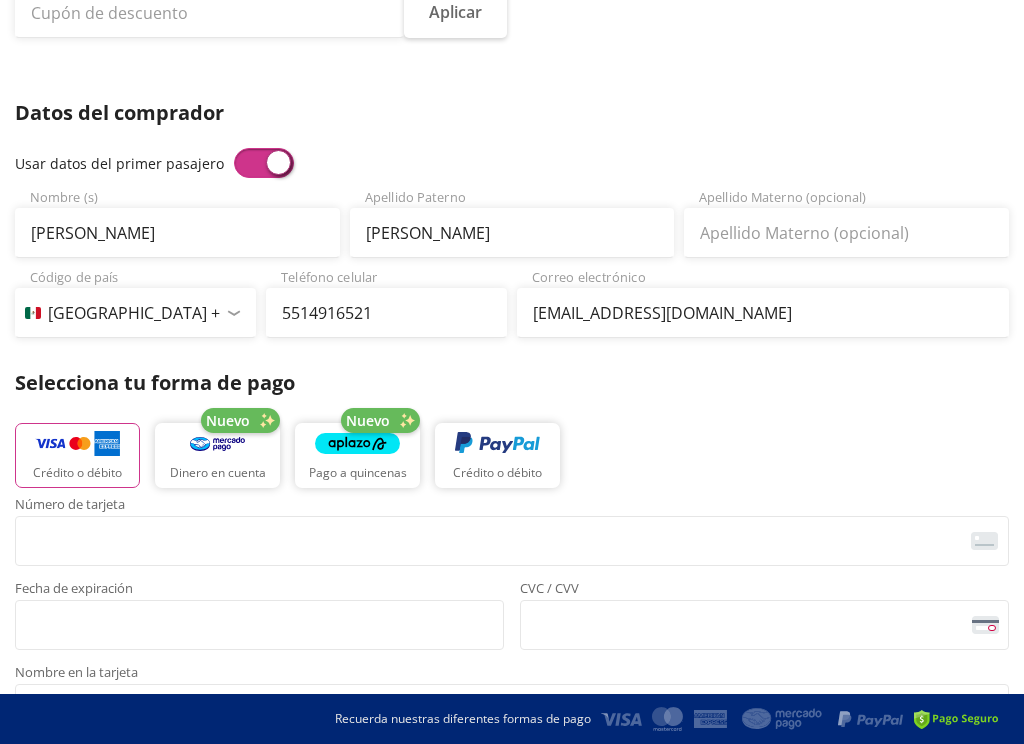 type on "[PERSON_NAME]" 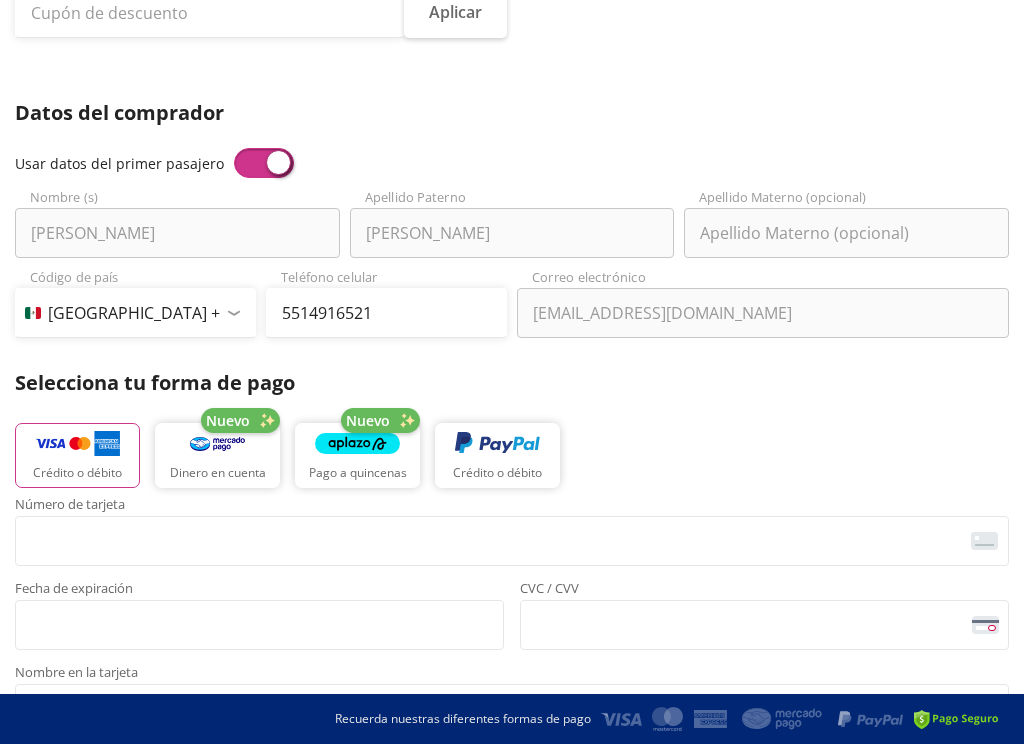 click at bounding box center [264, 163] 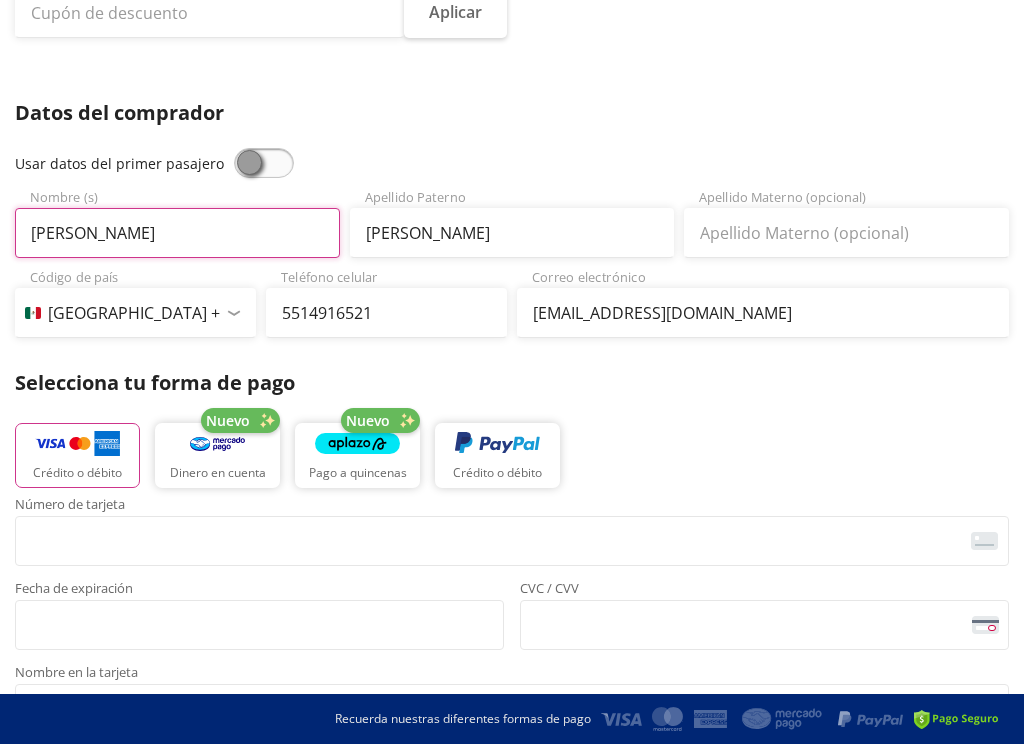 click on "[PERSON_NAME]" at bounding box center (177, 233) 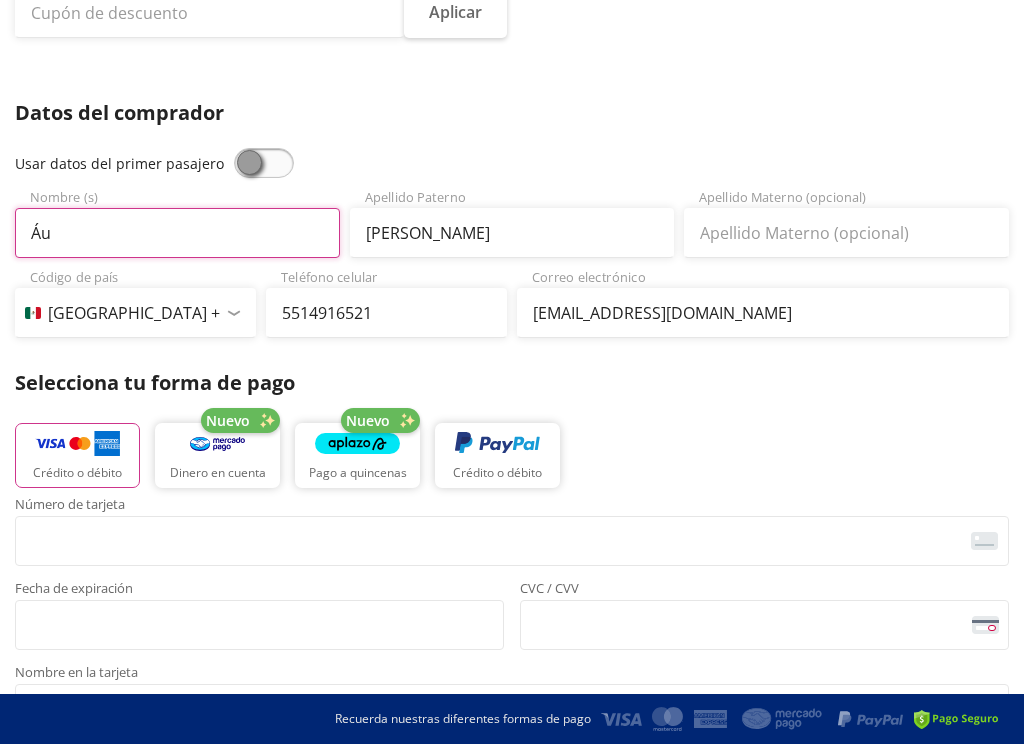 type on "Á" 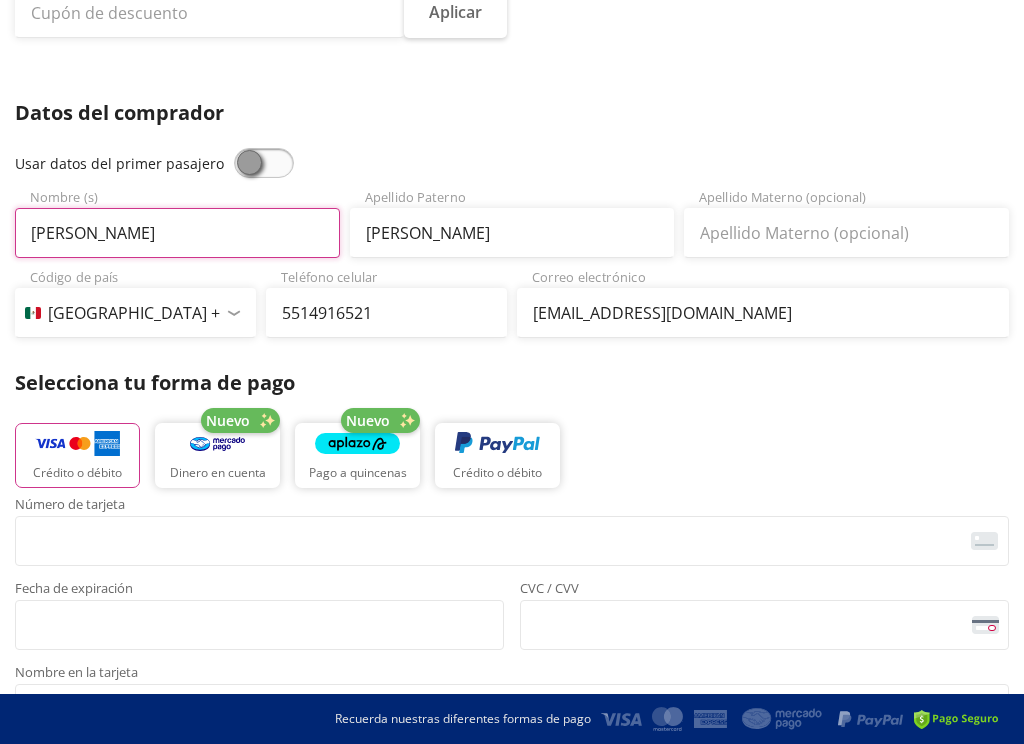 type on "[PERSON_NAME]" 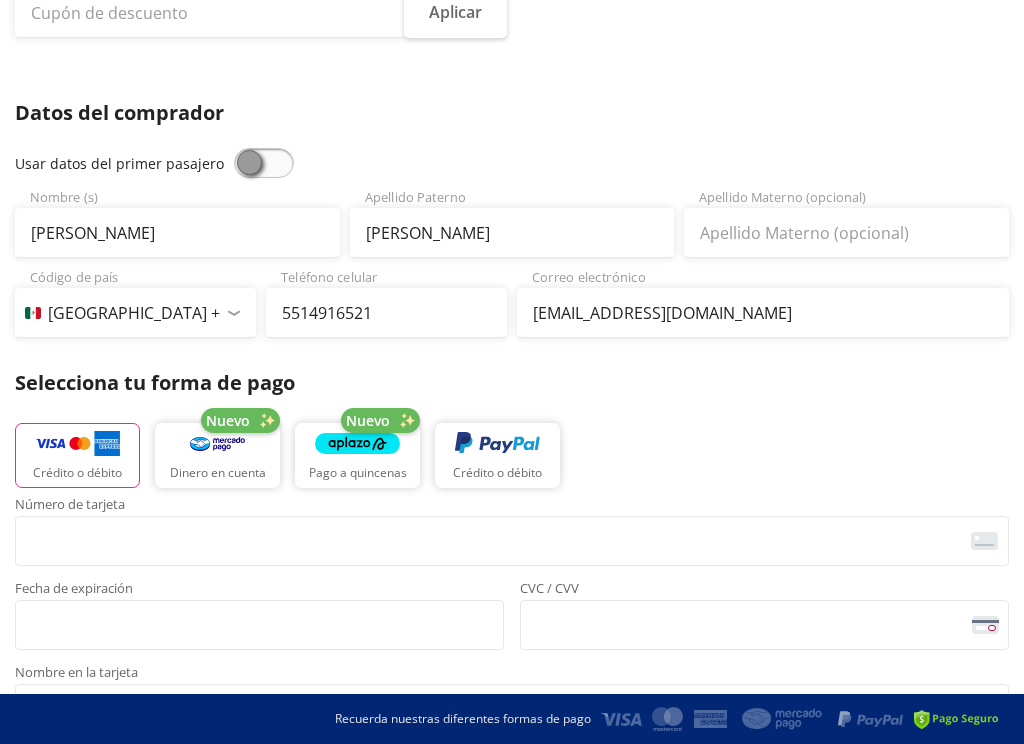 click on "Crédito o débito Nuevo Dinero en cuenta Nuevo Pago a quincenas Crédito o débito" at bounding box center [512, 453] 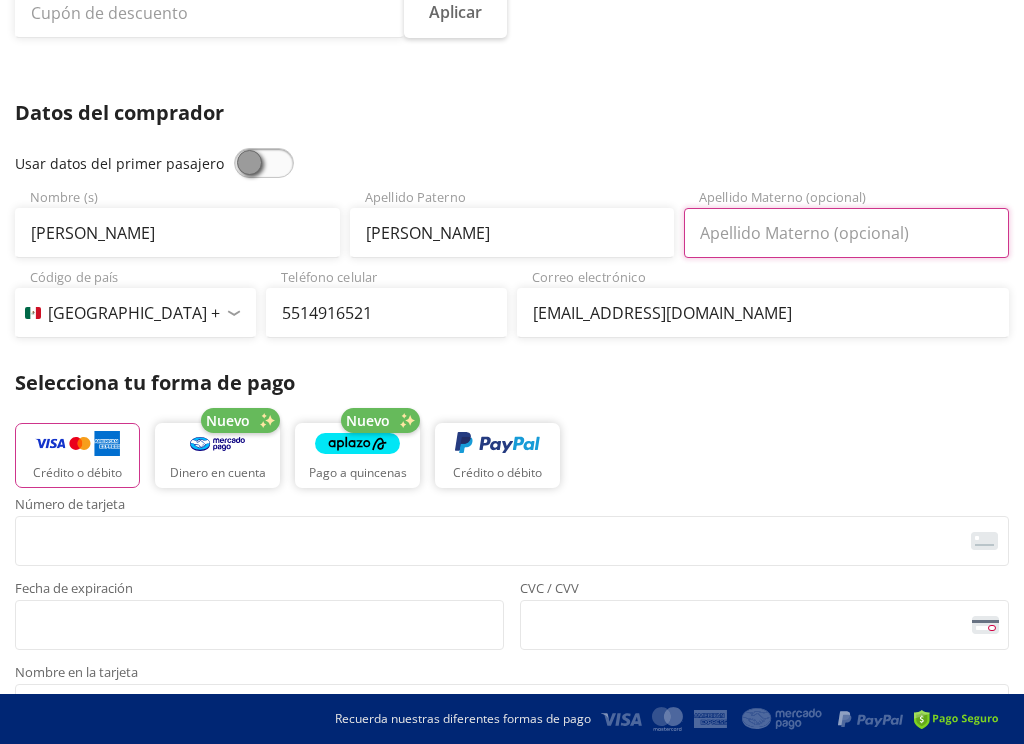 click on "Apellido Materno (opcional)" at bounding box center [846, 233] 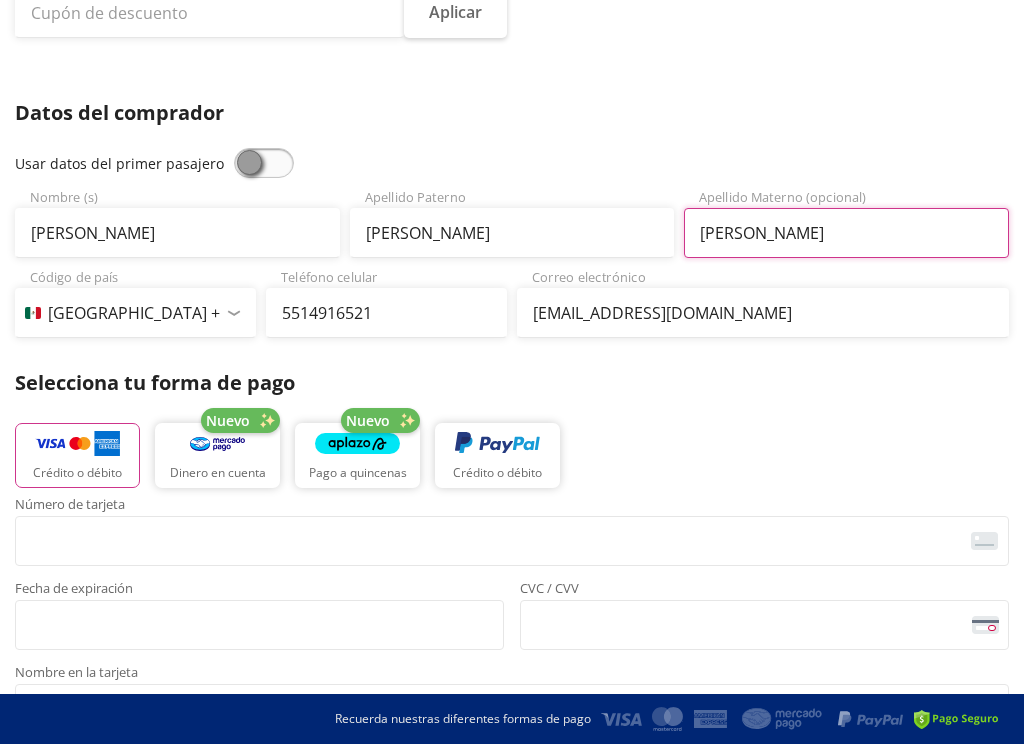 type on "Zepeda" 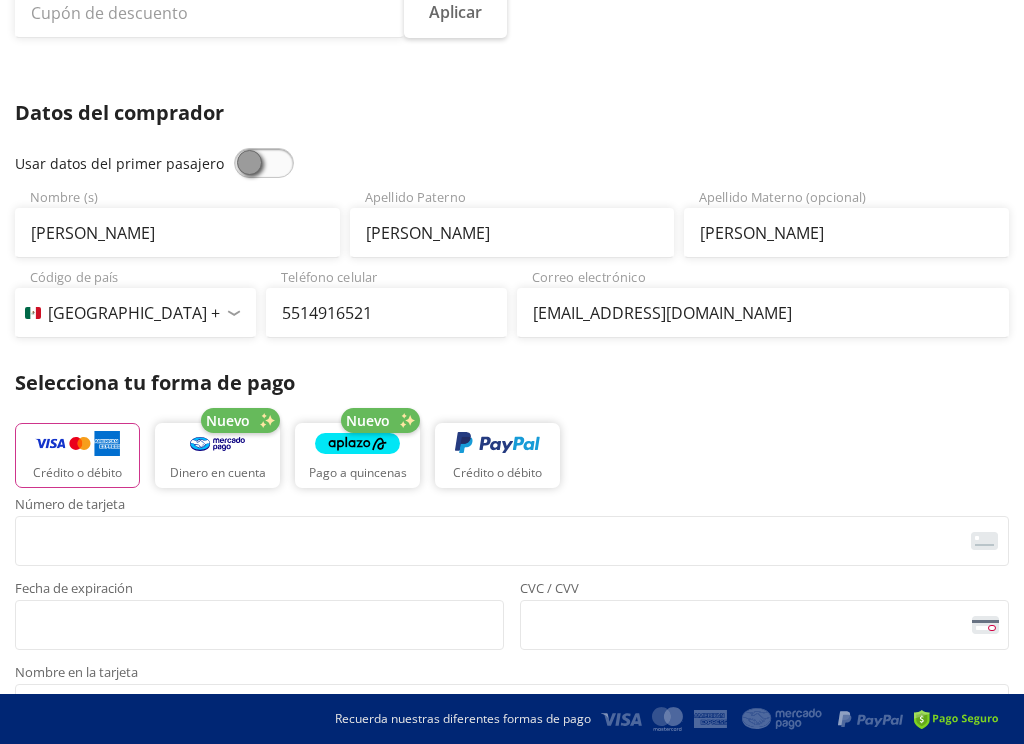click on "Número de tarjeta" at bounding box center [512, 507] 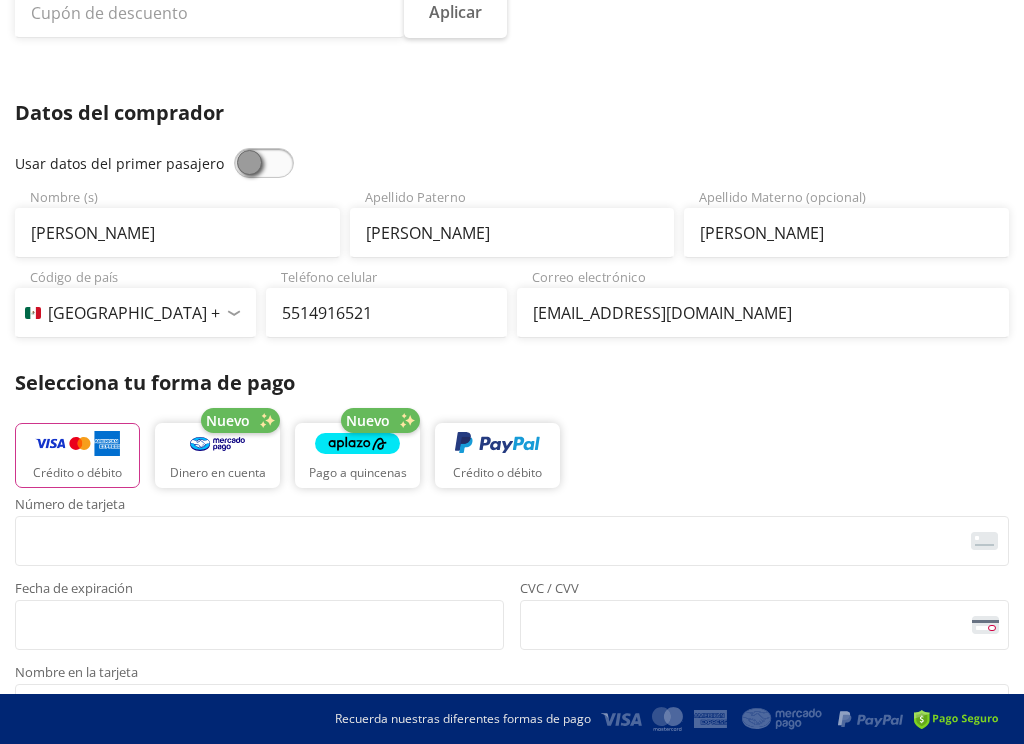 click on "Crédito o débito Nuevo Dinero en cuenta Nuevo Pago a quincenas Crédito o débito" at bounding box center [512, 453] 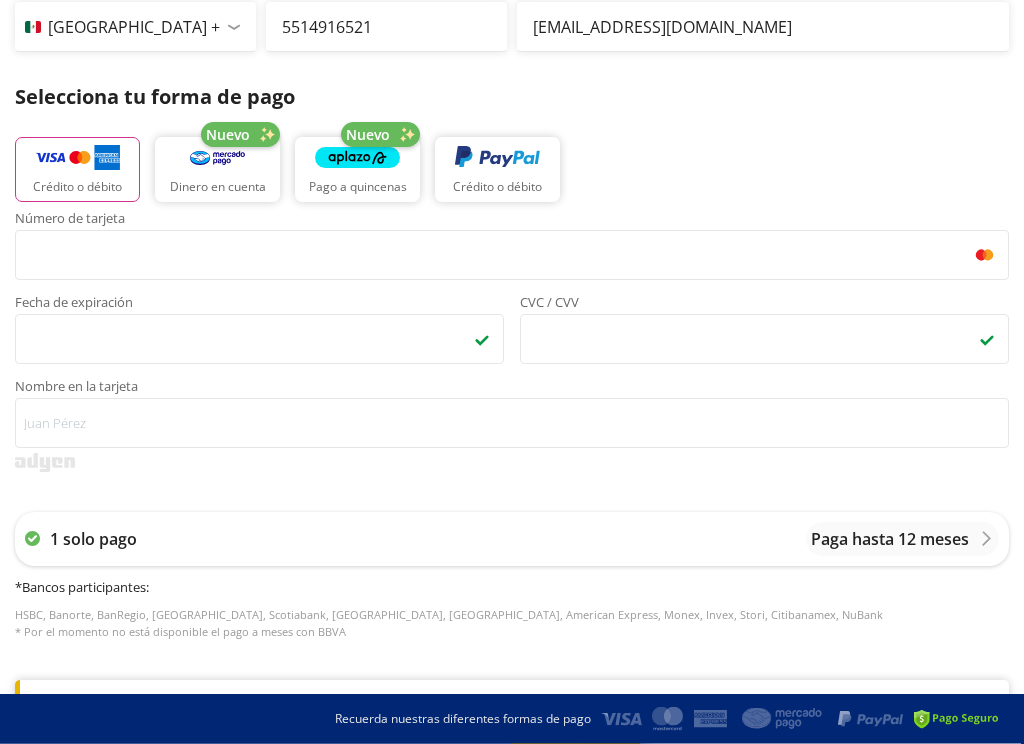 scroll, scrollTop: 605, scrollLeft: 0, axis: vertical 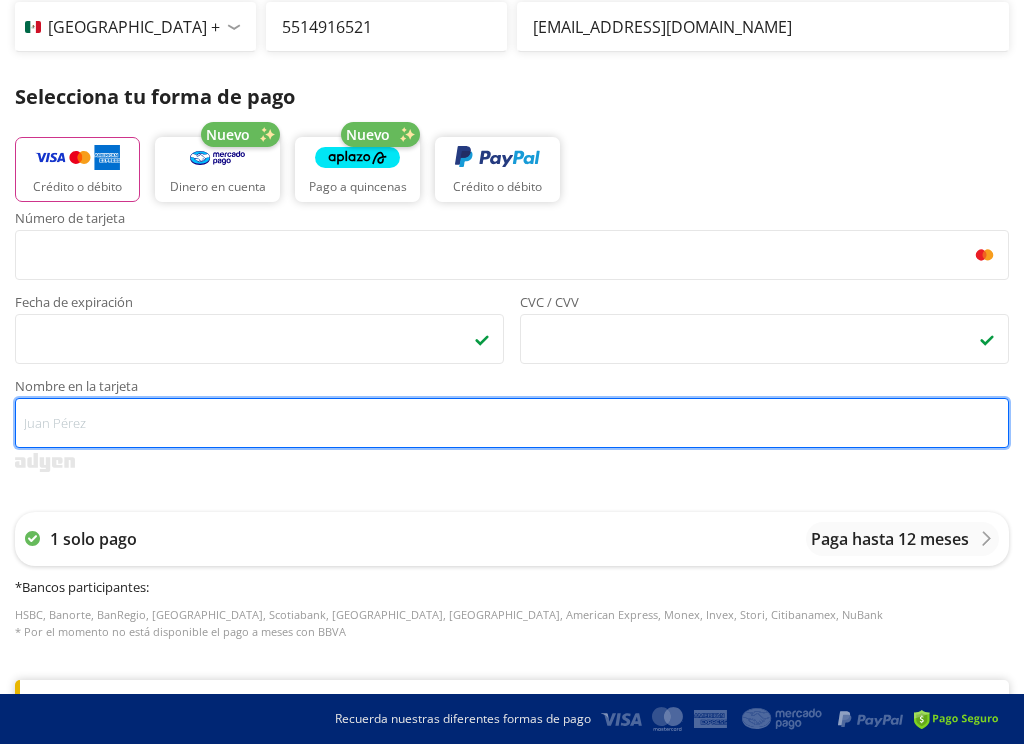 click on "Nombre en la tarjeta" at bounding box center (512, 423) 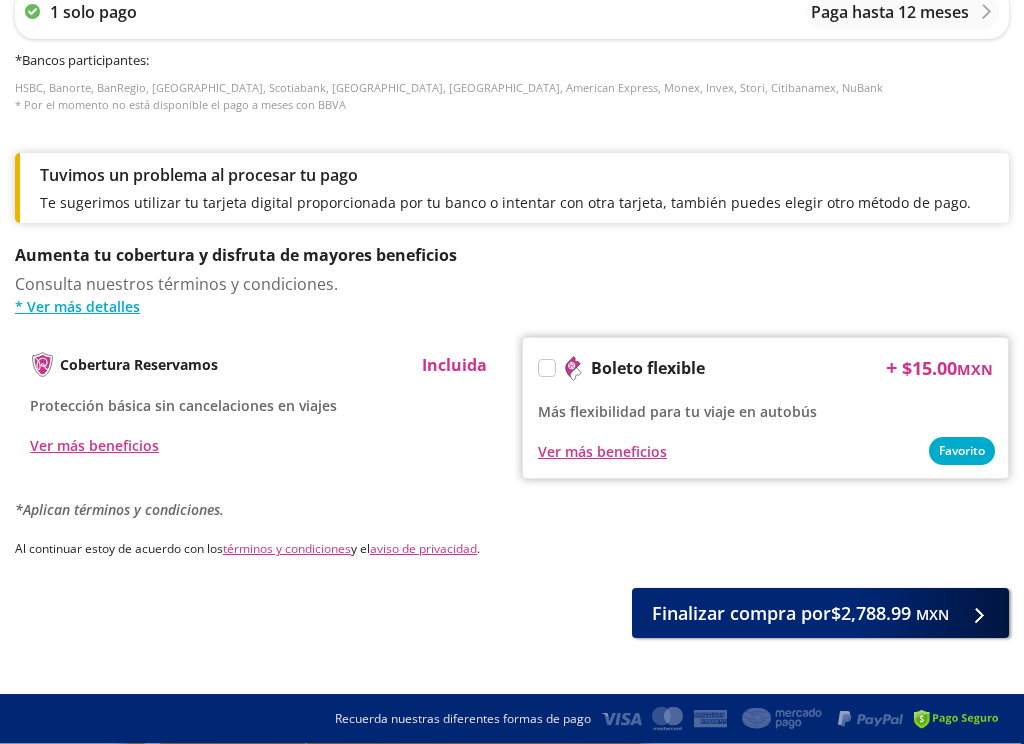scroll, scrollTop: 1132, scrollLeft: 0, axis: vertical 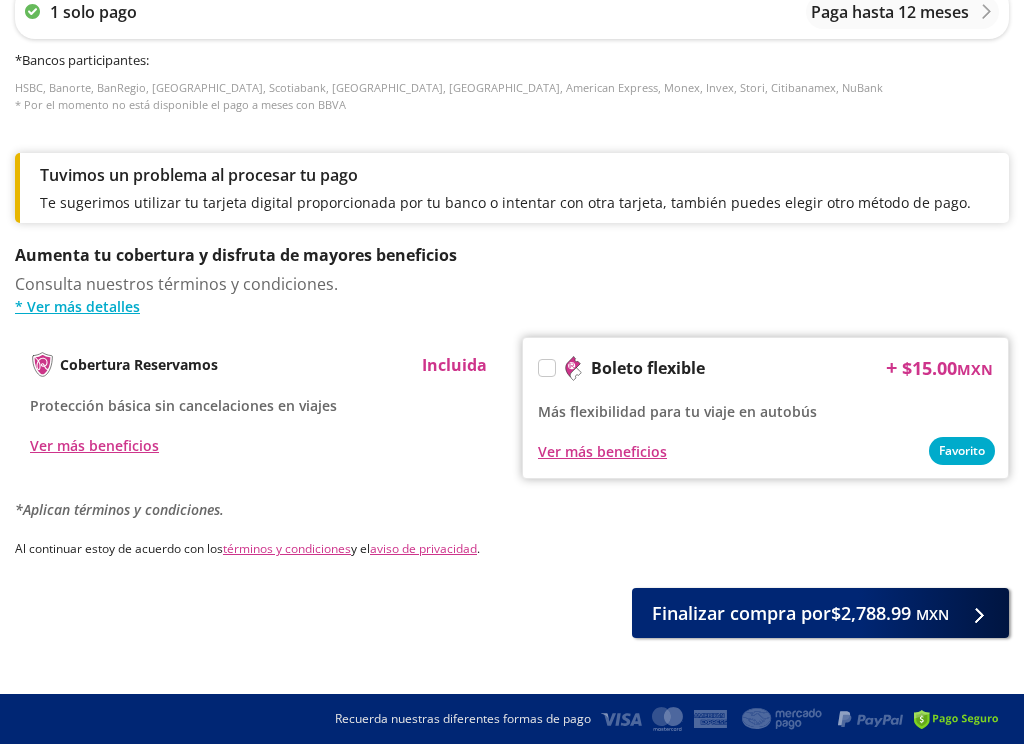 type on "ANGELICA E ALONSO ZEPEDA" 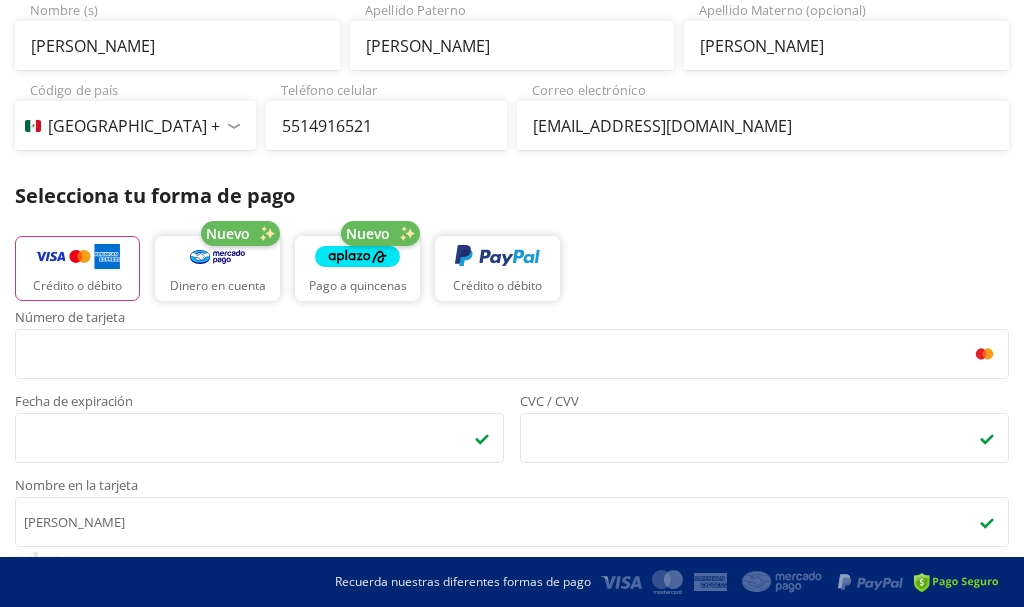 scroll, scrollTop: 501, scrollLeft: 0, axis: vertical 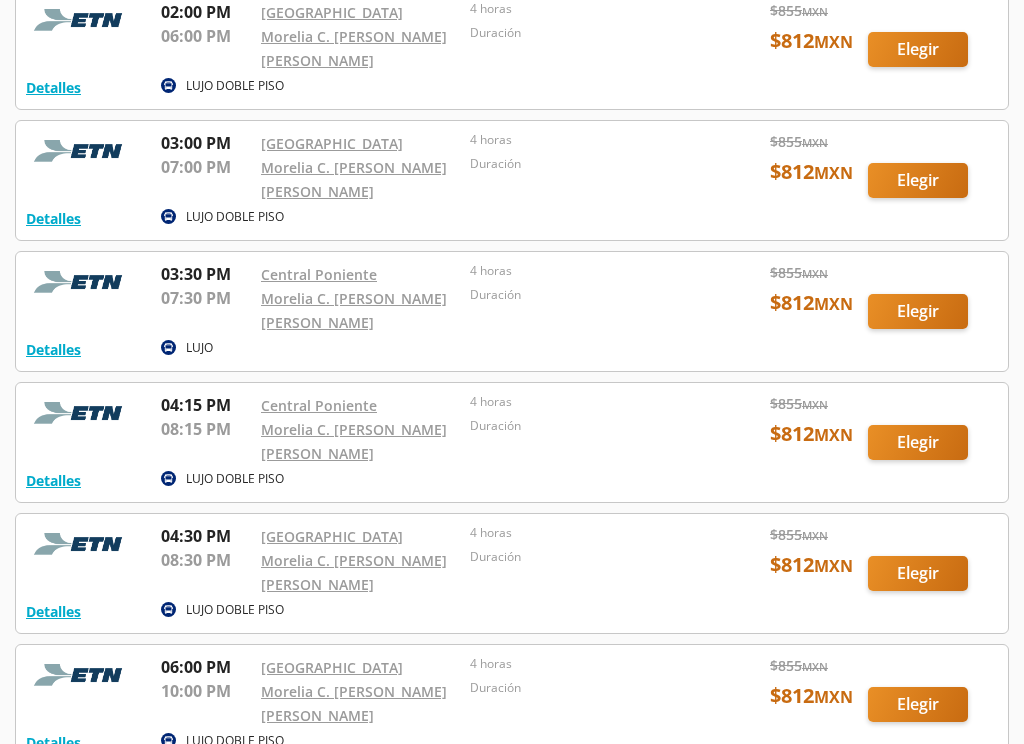 click at bounding box center [512, 443] 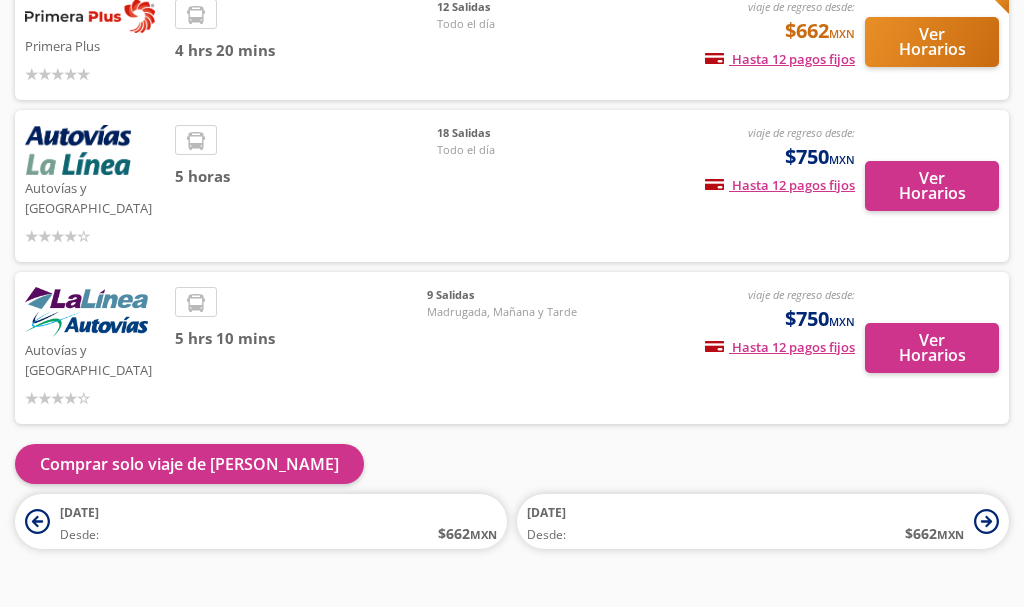 scroll, scrollTop: 410, scrollLeft: 0, axis: vertical 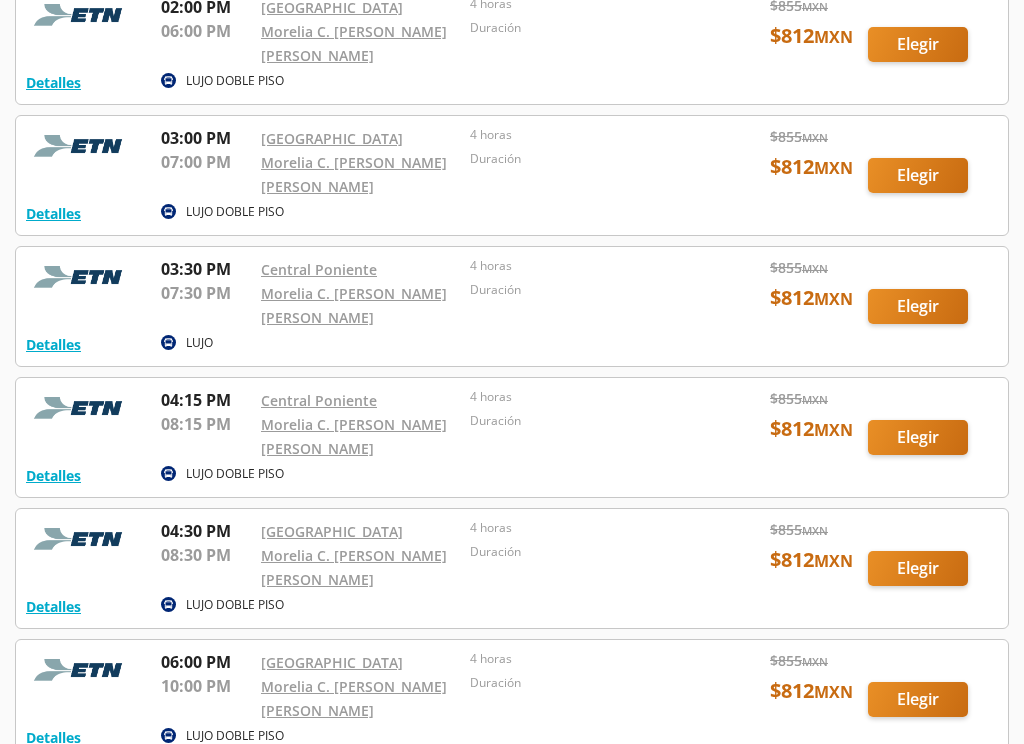 click at bounding box center [512, 437] 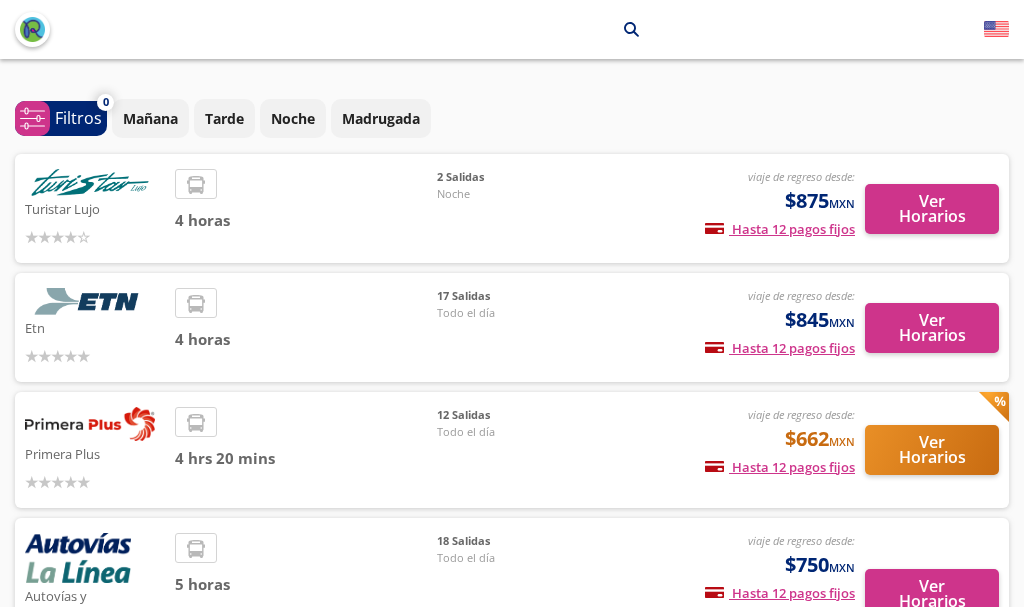 scroll, scrollTop: 0, scrollLeft: 0, axis: both 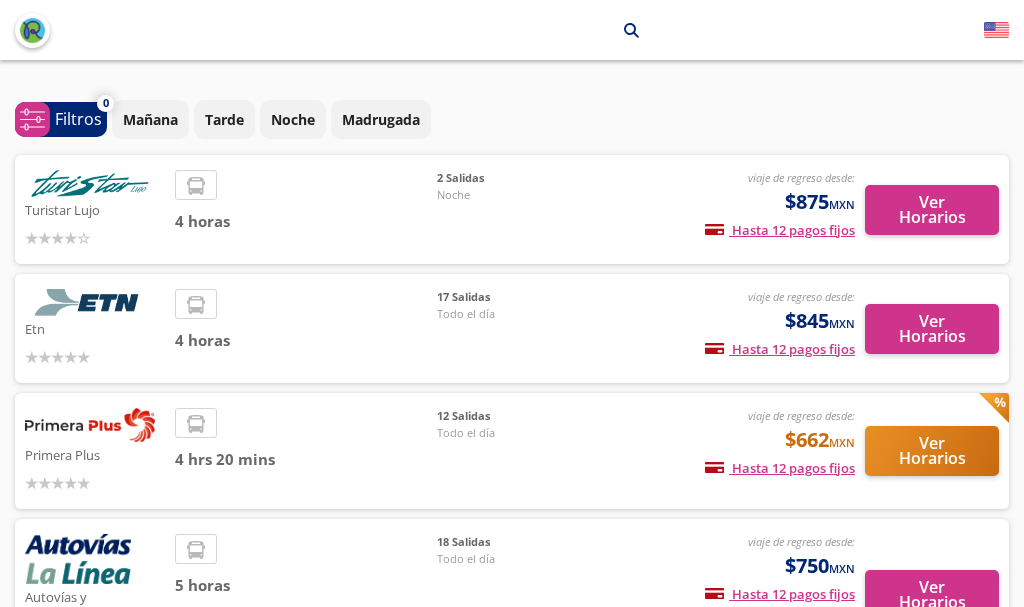 click on "Ver Horarios" at bounding box center (932, 329) 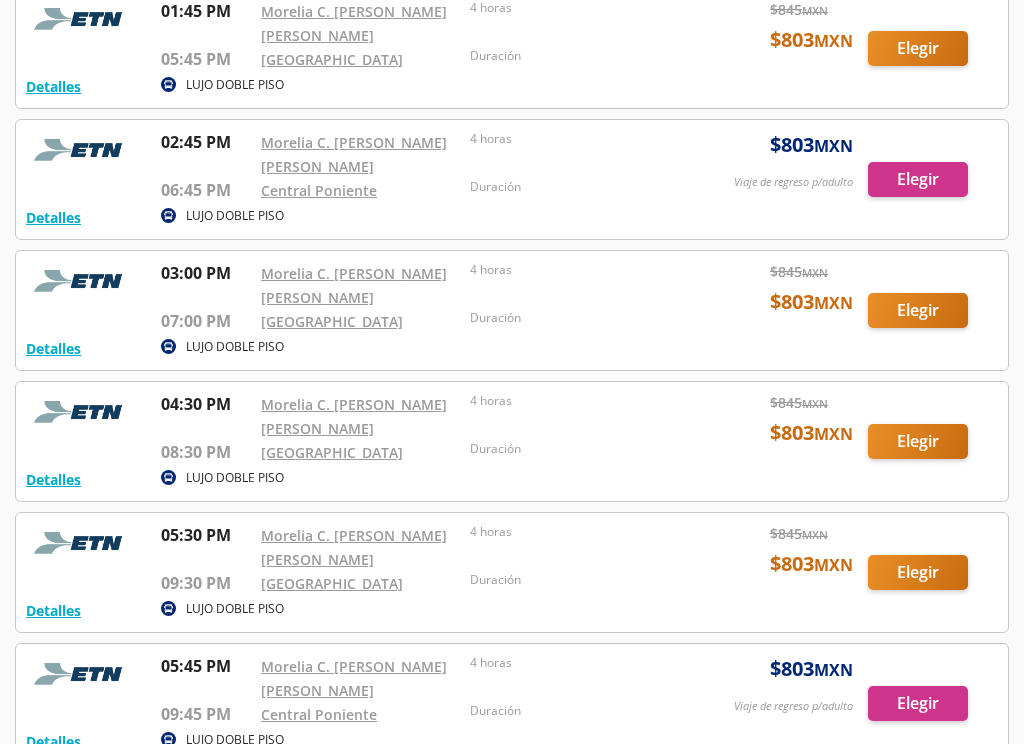 scroll, scrollTop: 1238, scrollLeft: 0, axis: vertical 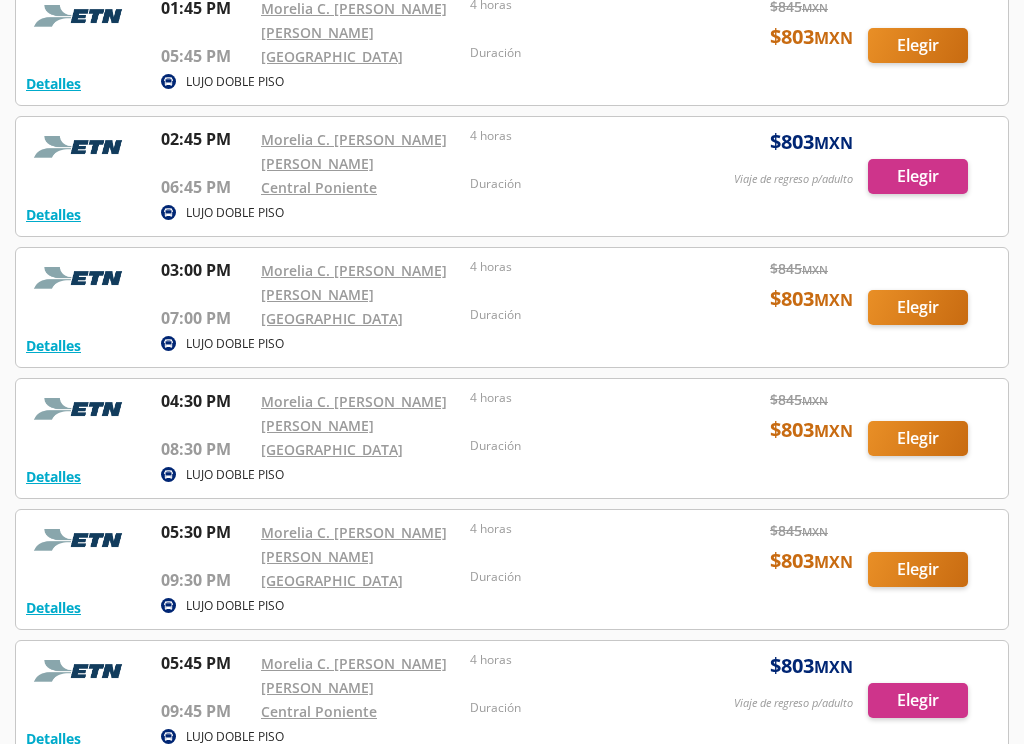 click at bounding box center (512, 438) 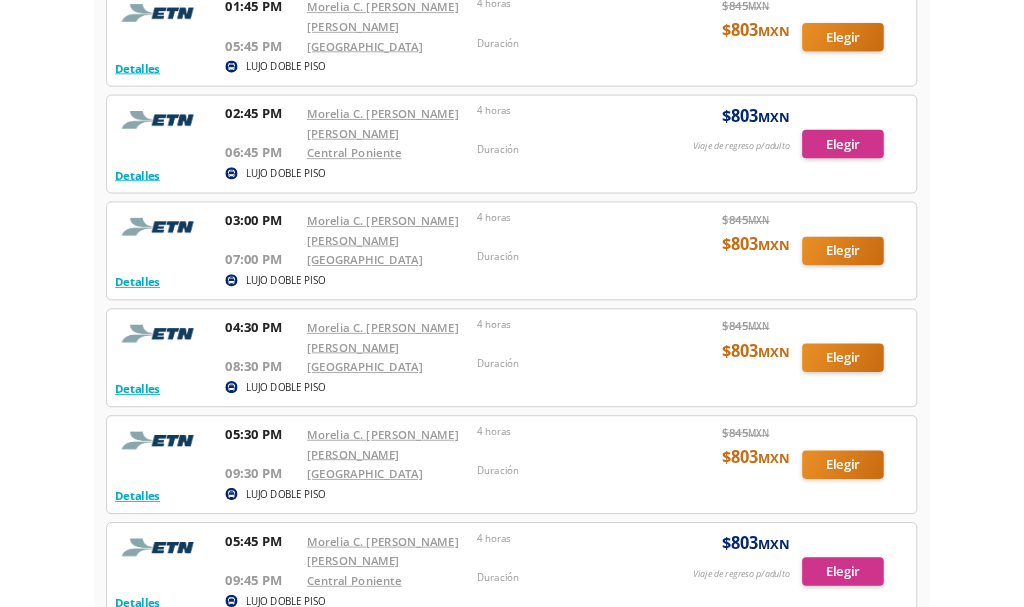 scroll, scrollTop: 0, scrollLeft: 0, axis: both 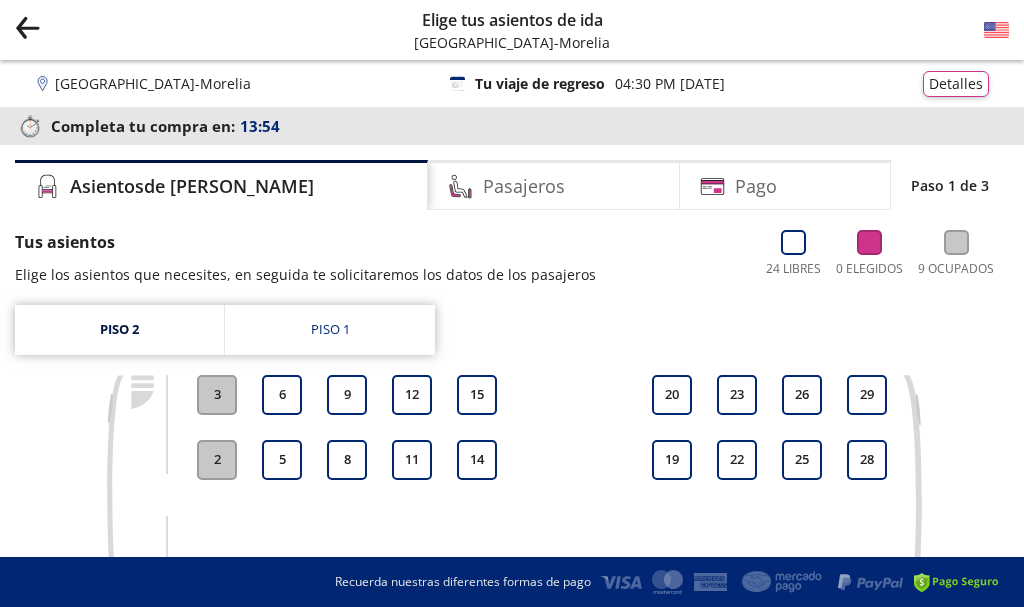 click on "Piso 1" at bounding box center (330, 330) 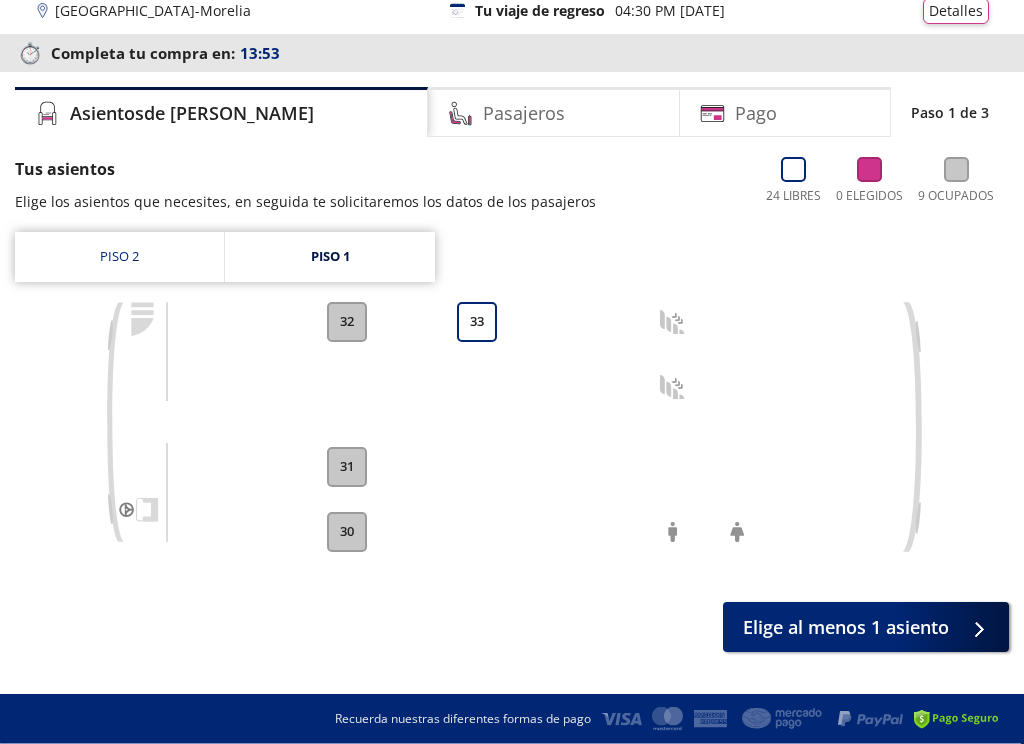 scroll, scrollTop: 73, scrollLeft: 0, axis: vertical 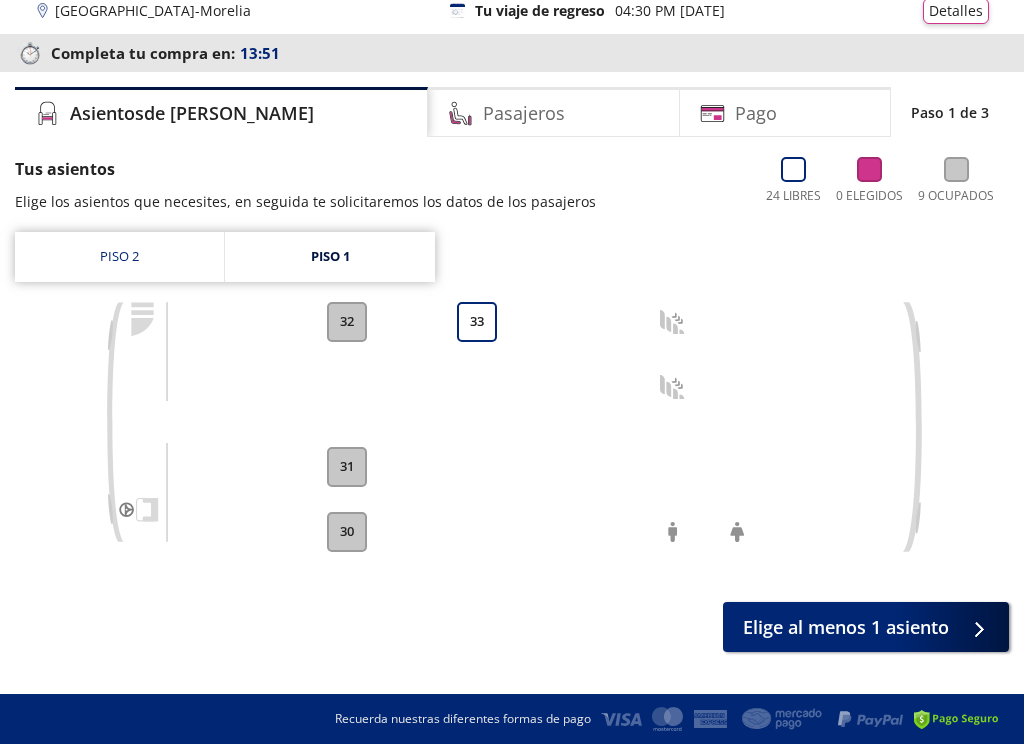 click on "30" at bounding box center (347, 532) 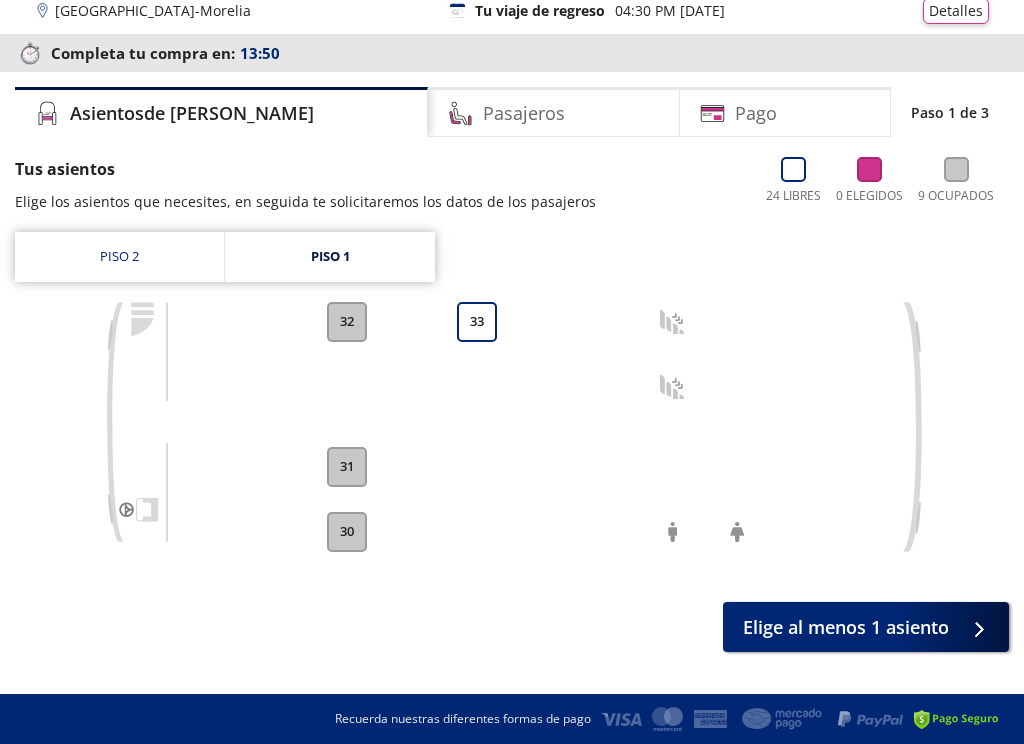 click on "32" at bounding box center (347, 322) 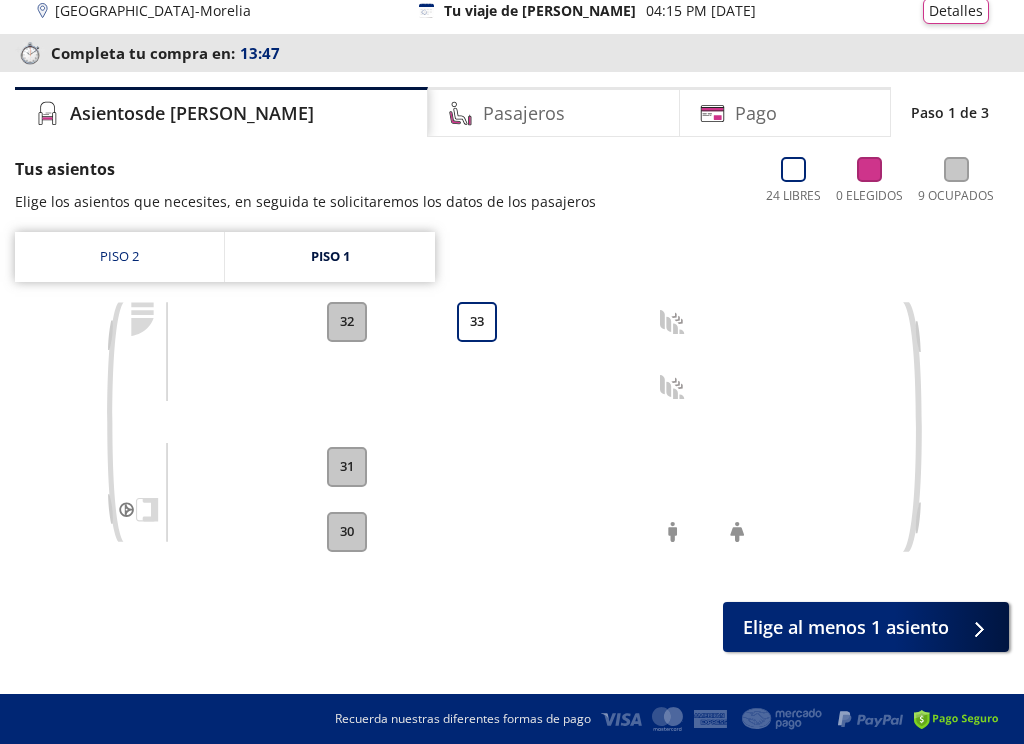 click on "Elige al menos 1 asiento" at bounding box center [846, 627] 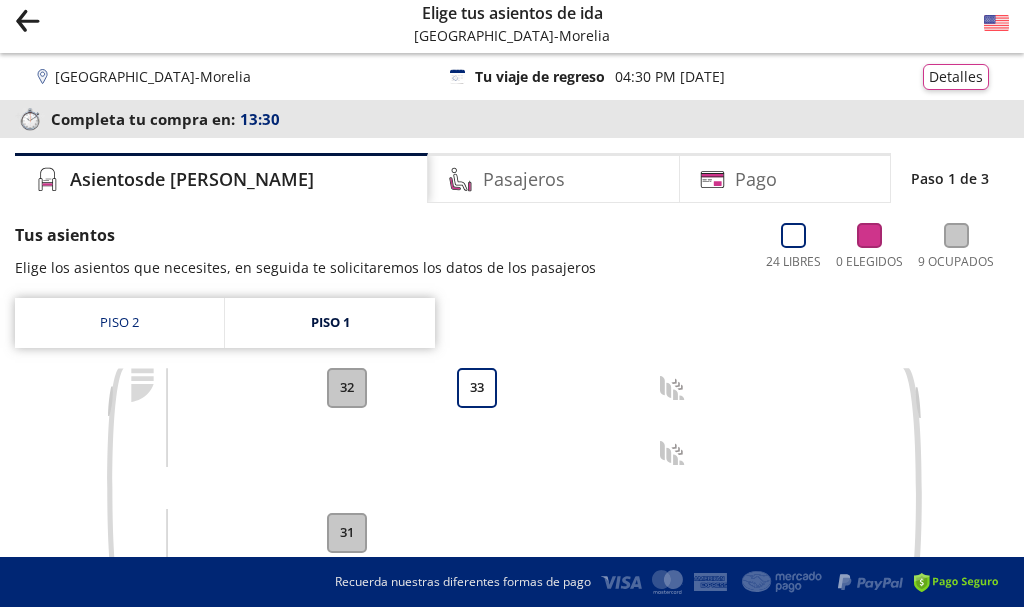 scroll, scrollTop: 0, scrollLeft: 0, axis: both 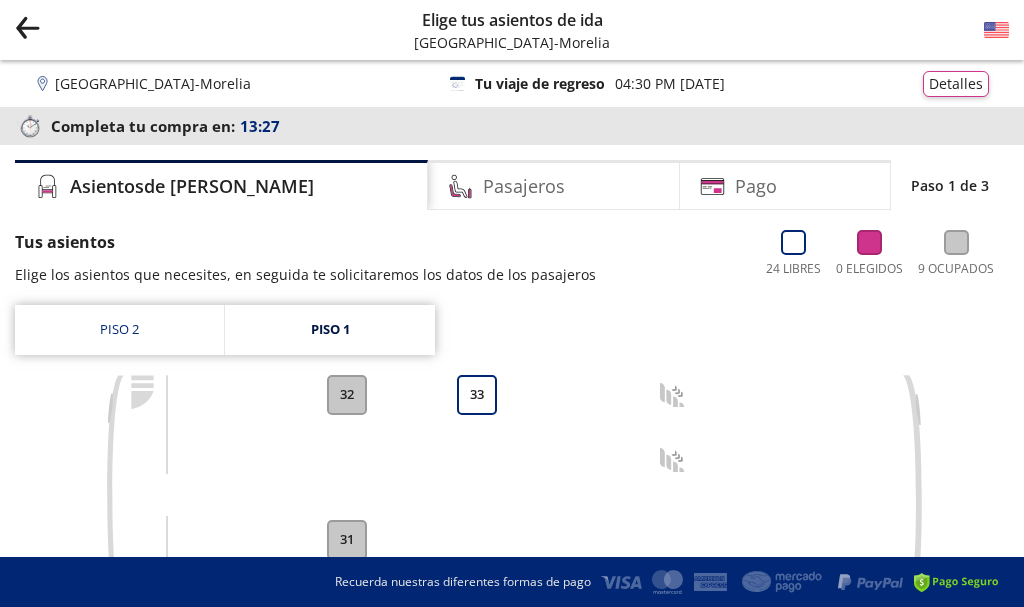 click on "Group 9 Created with Sketch." 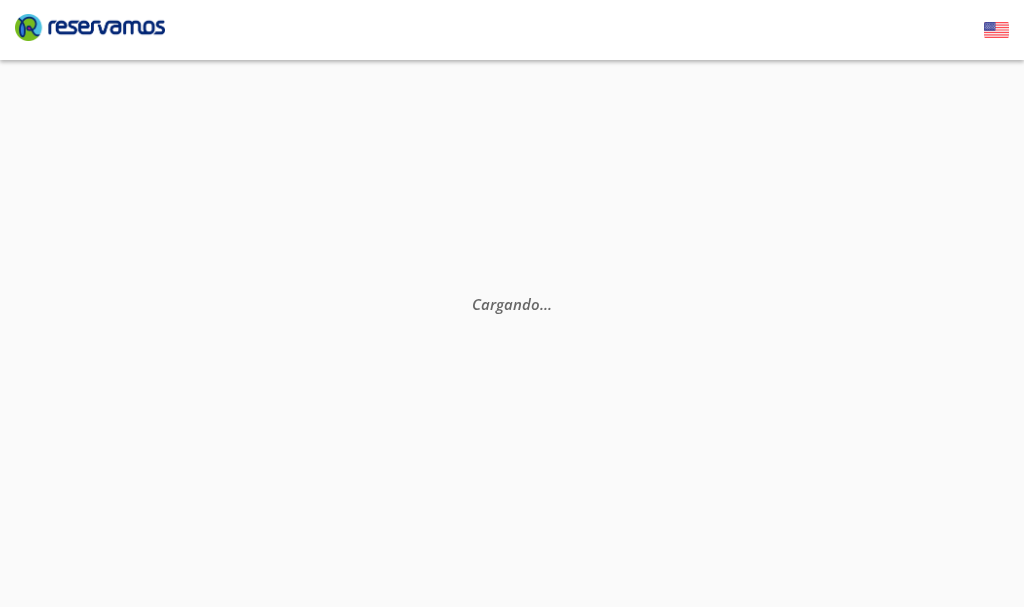 scroll, scrollTop: 0, scrollLeft: 0, axis: both 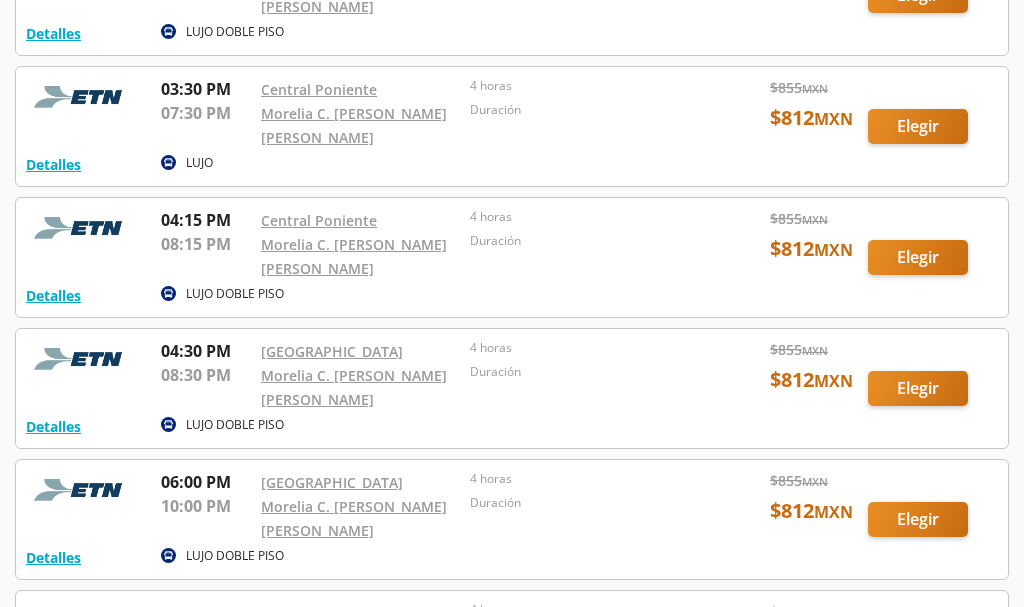 click at bounding box center [512, 257] 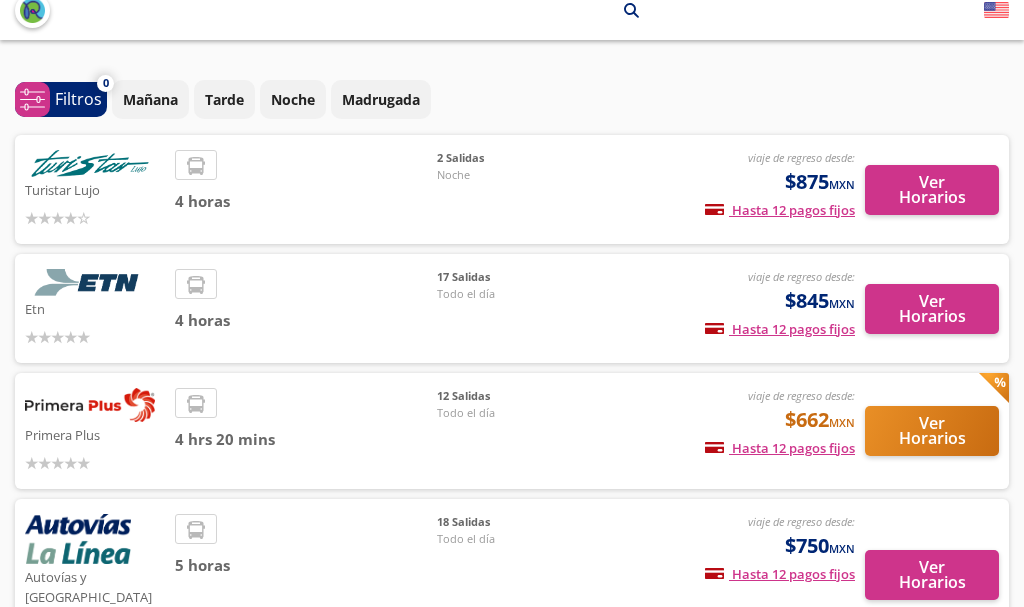 scroll, scrollTop: 0, scrollLeft: 0, axis: both 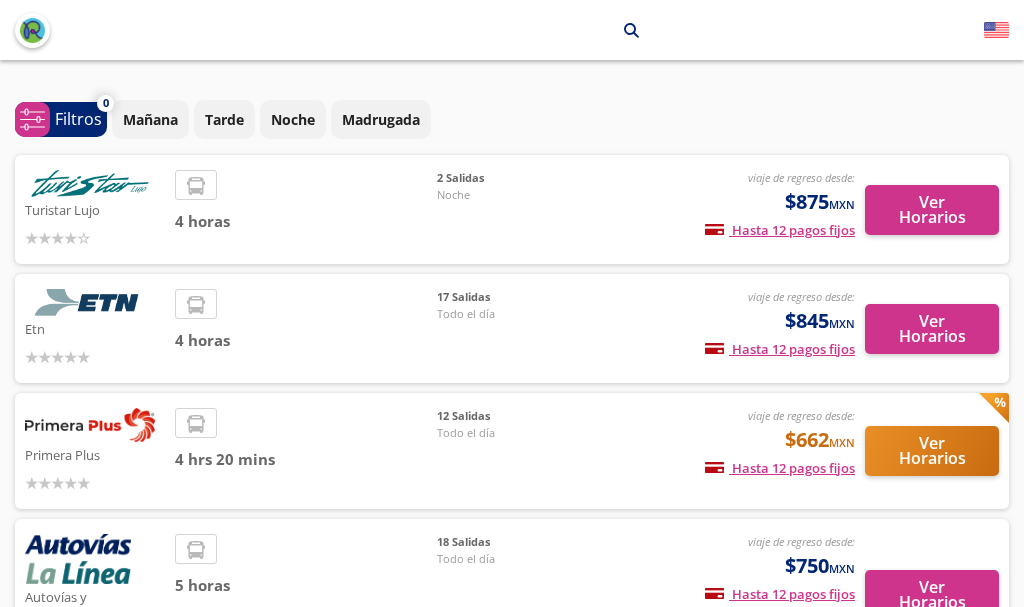 click on "Ver Horarios" at bounding box center [932, 329] 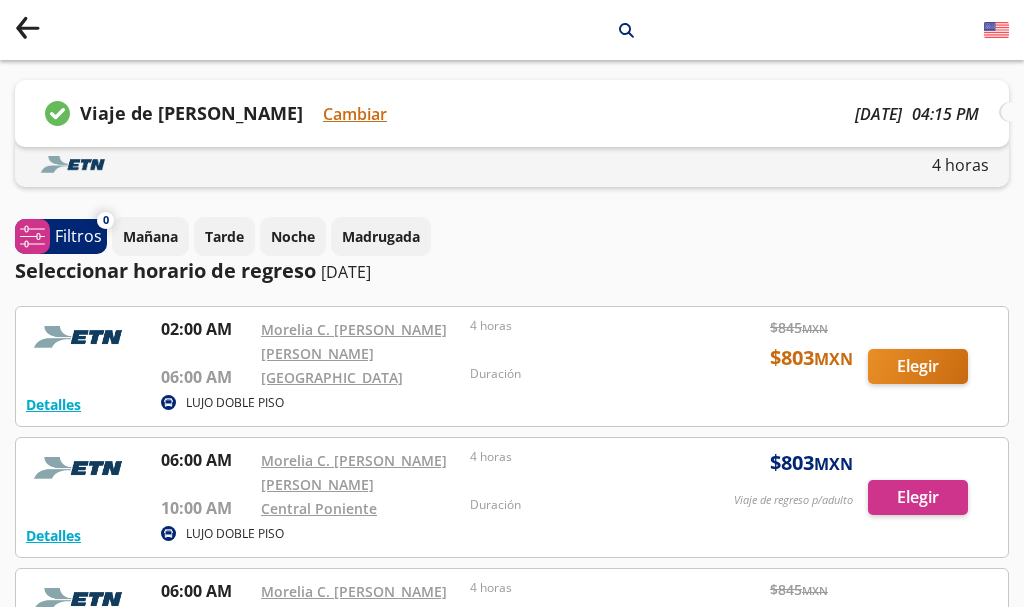 click on "Cambiar" at bounding box center (355, 114) 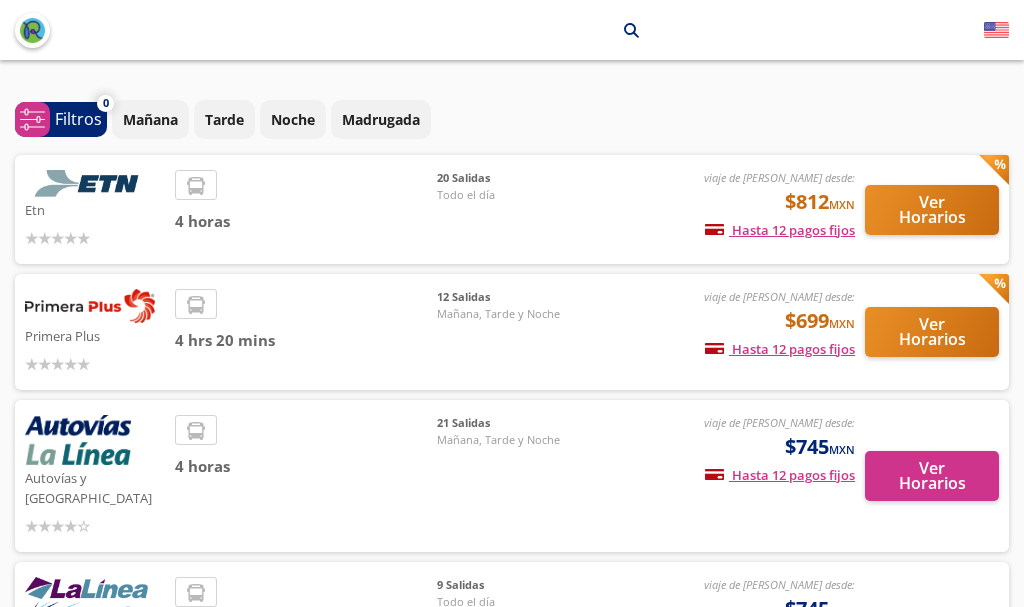 click on "Ver Horarios" at bounding box center [932, 210] 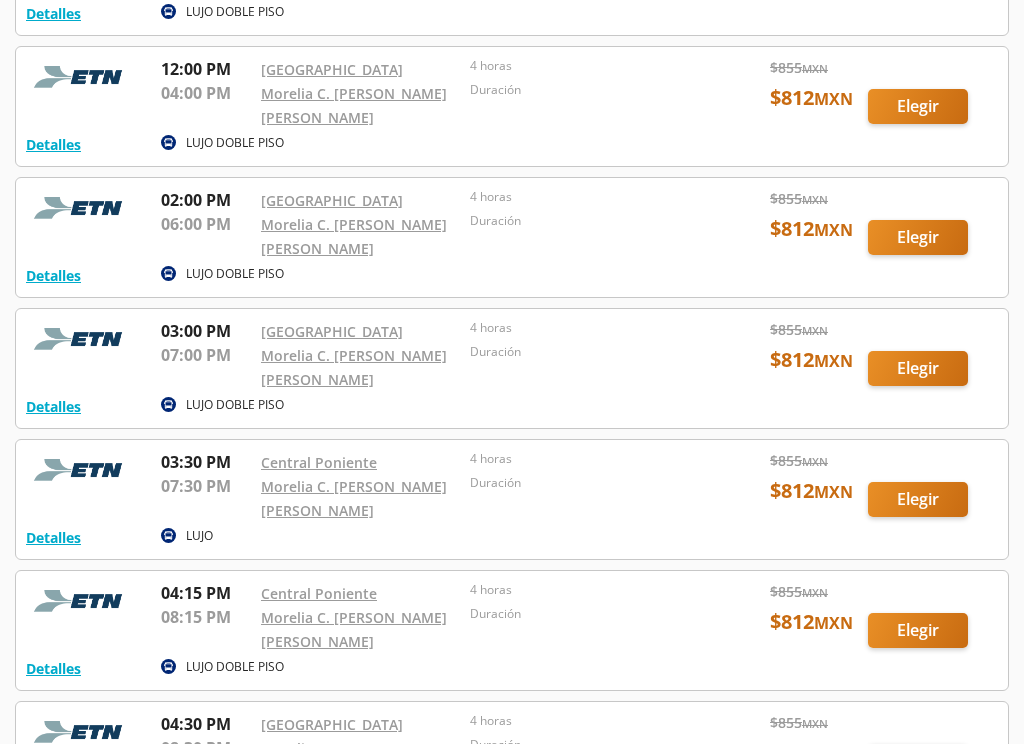 scroll, scrollTop: 1353, scrollLeft: 0, axis: vertical 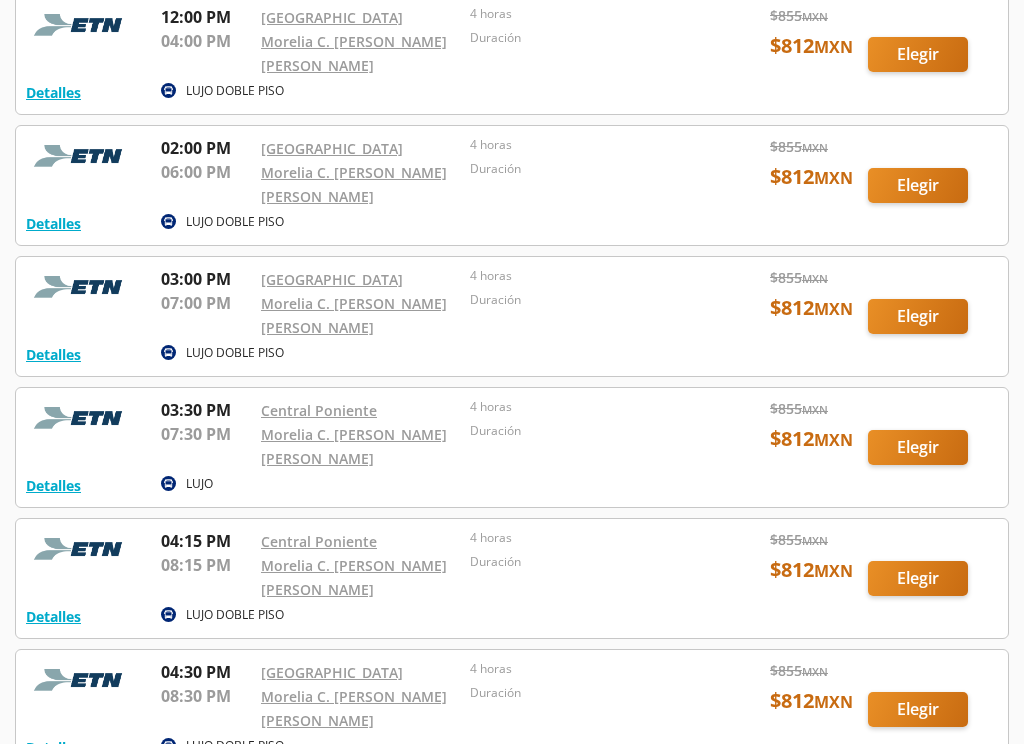 click on "Morelia C. [PERSON_NAME] [PERSON_NAME]" at bounding box center (354, 578) 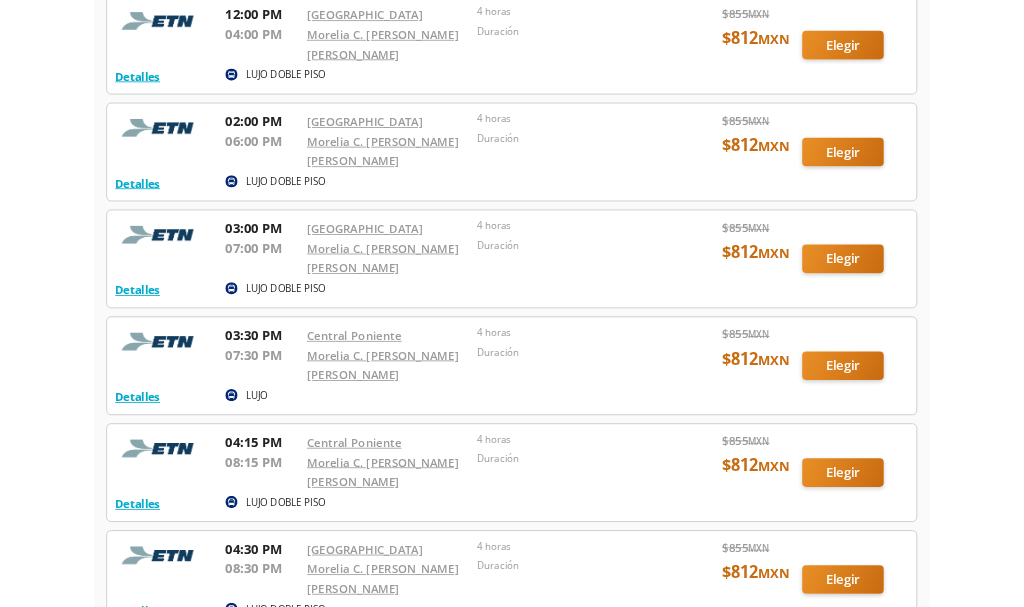 scroll, scrollTop: 1409, scrollLeft: 0, axis: vertical 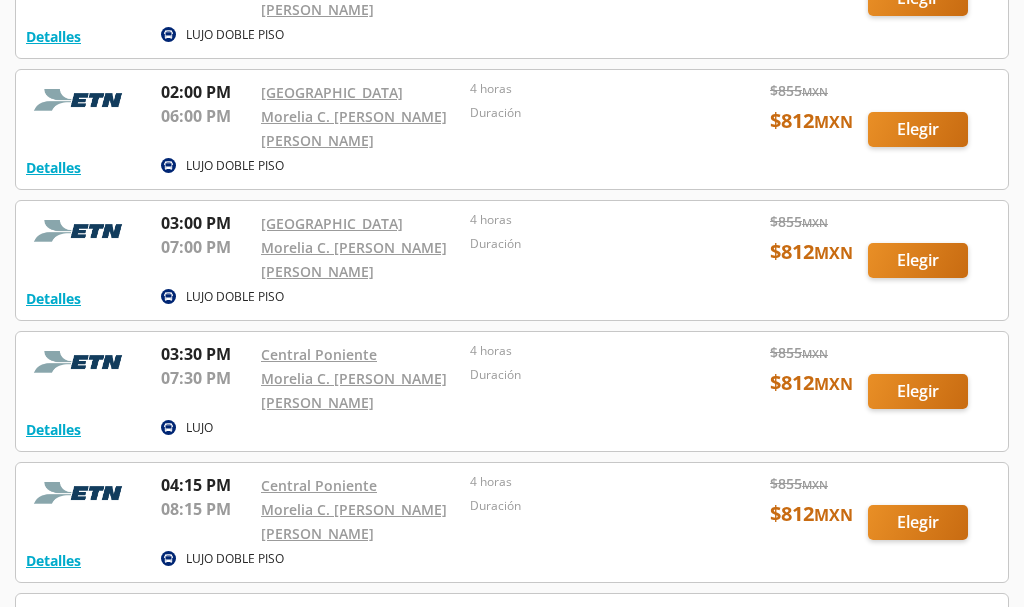 click at bounding box center [512, 523] 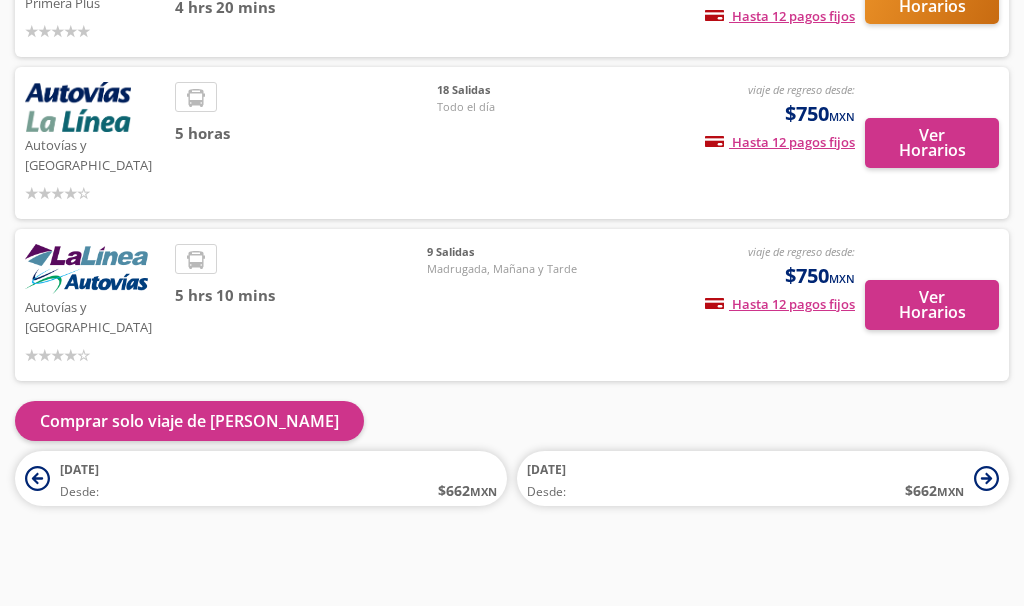 scroll, scrollTop: 410, scrollLeft: 0, axis: vertical 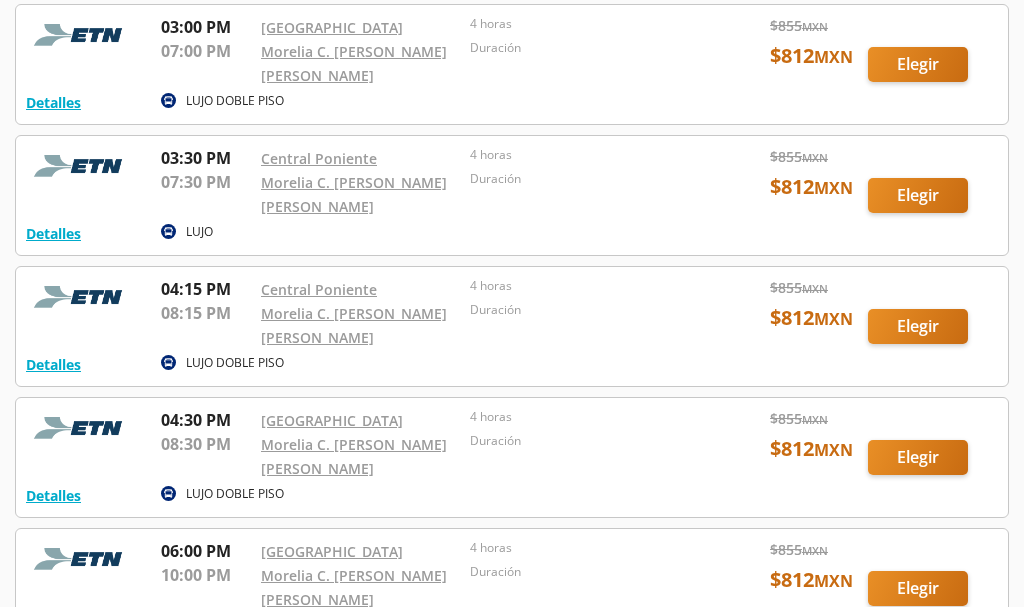 click on "Central Poniente" at bounding box center (319, 290) 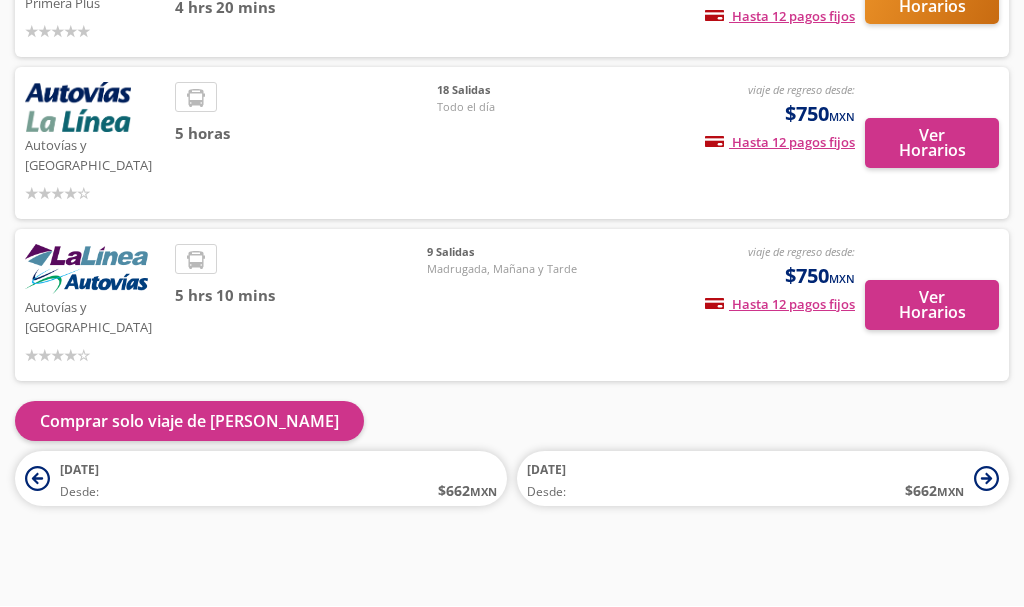 scroll, scrollTop: 410, scrollLeft: 0, axis: vertical 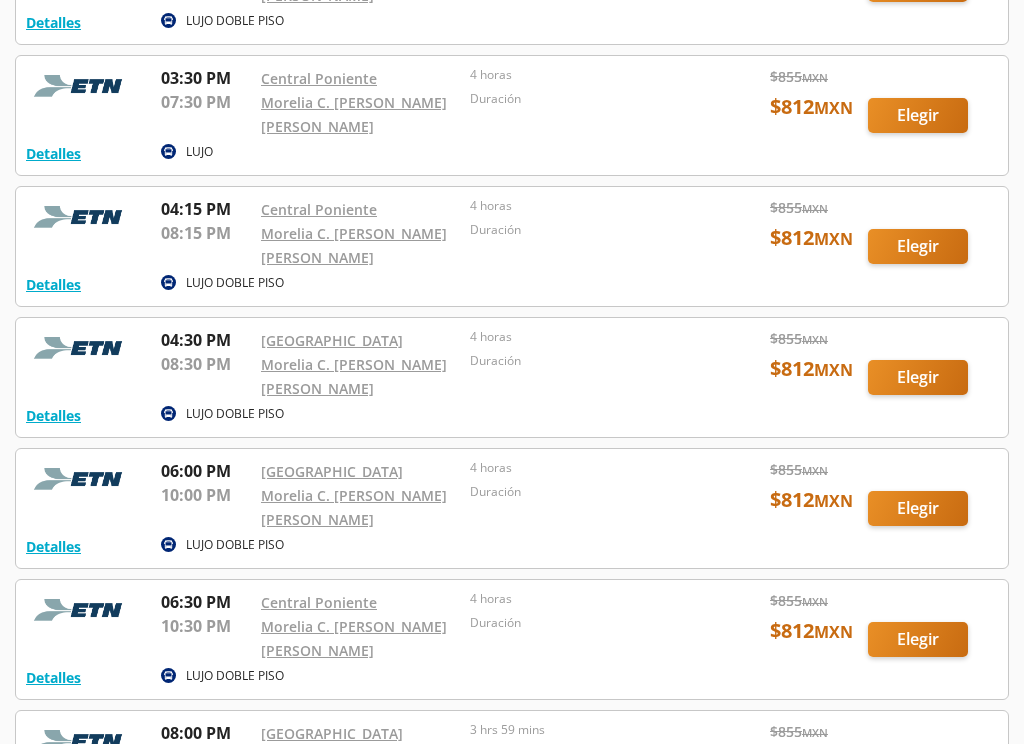 click at bounding box center (512, 247) 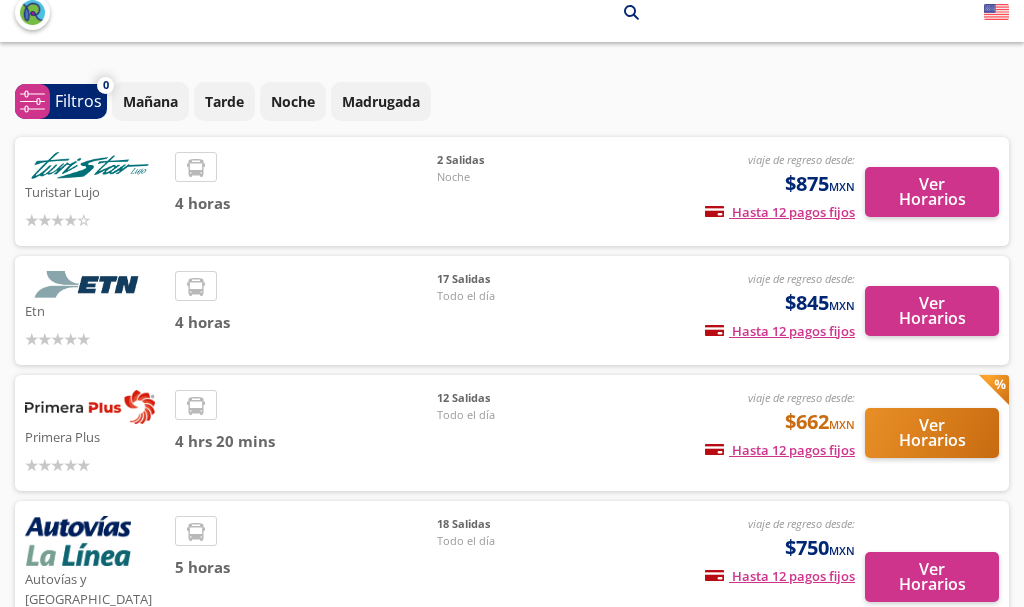 scroll, scrollTop: 0, scrollLeft: 0, axis: both 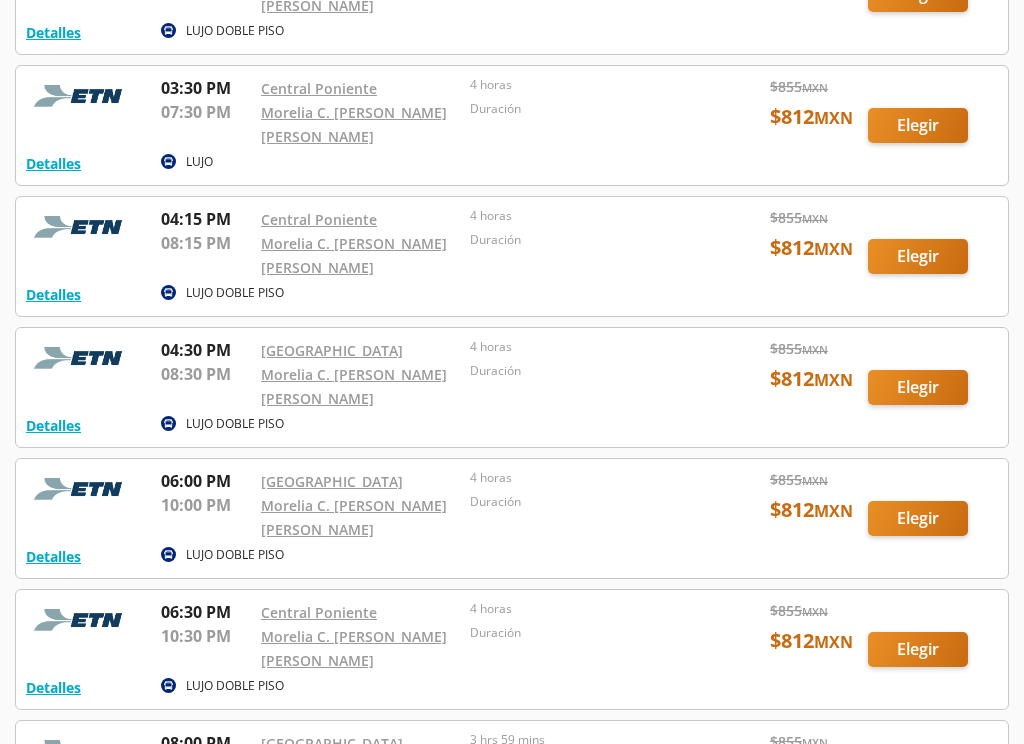 click at bounding box center [512, 256] 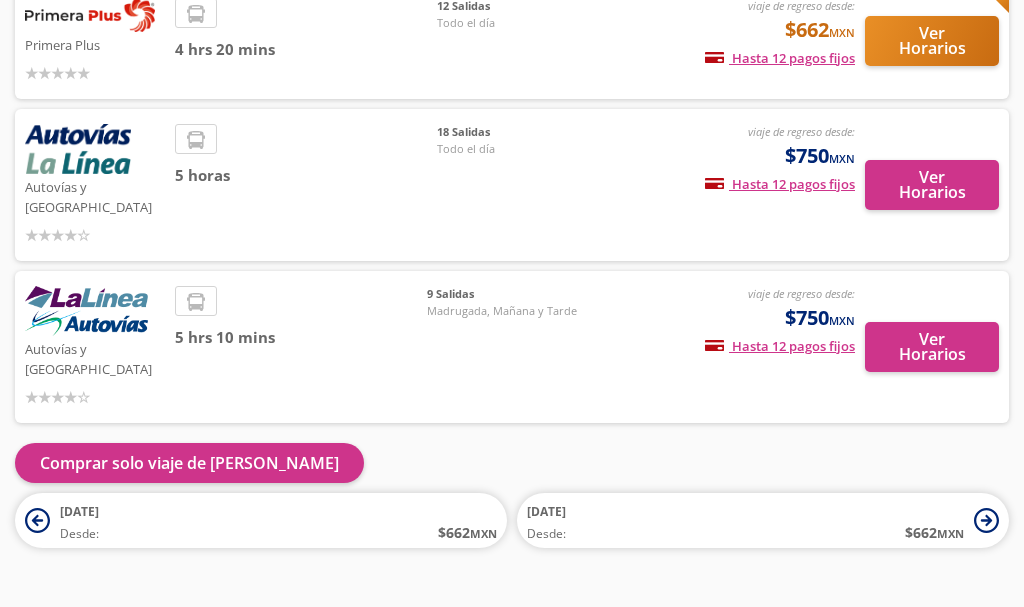 scroll, scrollTop: 410, scrollLeft: 0, axis: vertical 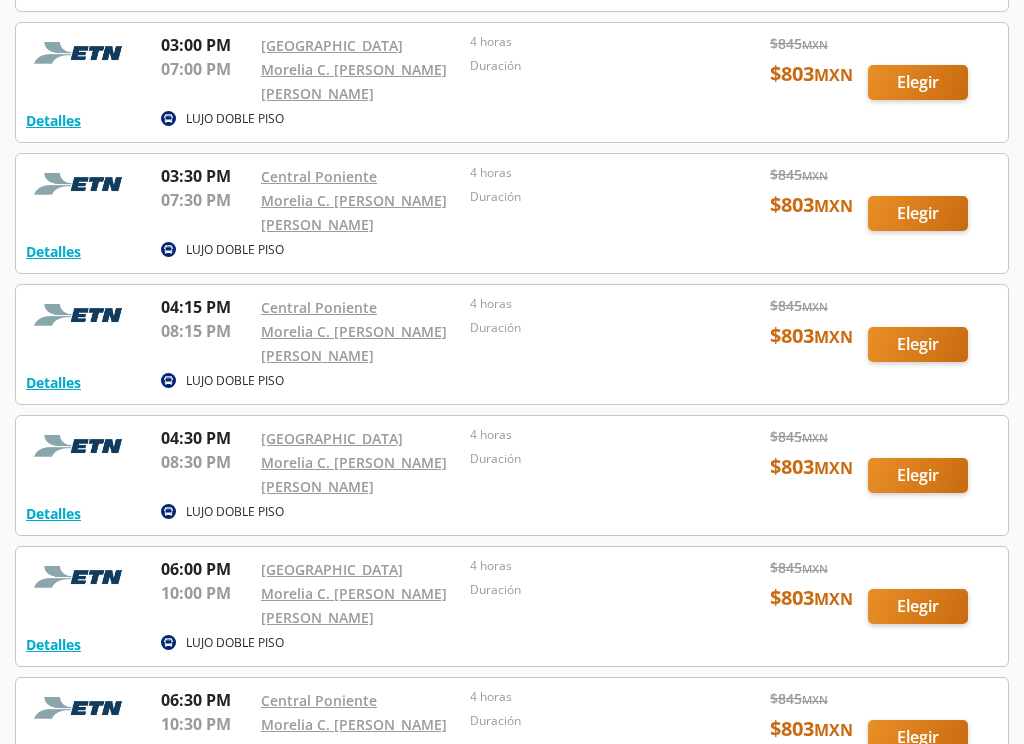 click on "Detalles" at bounding box center [53, 382] 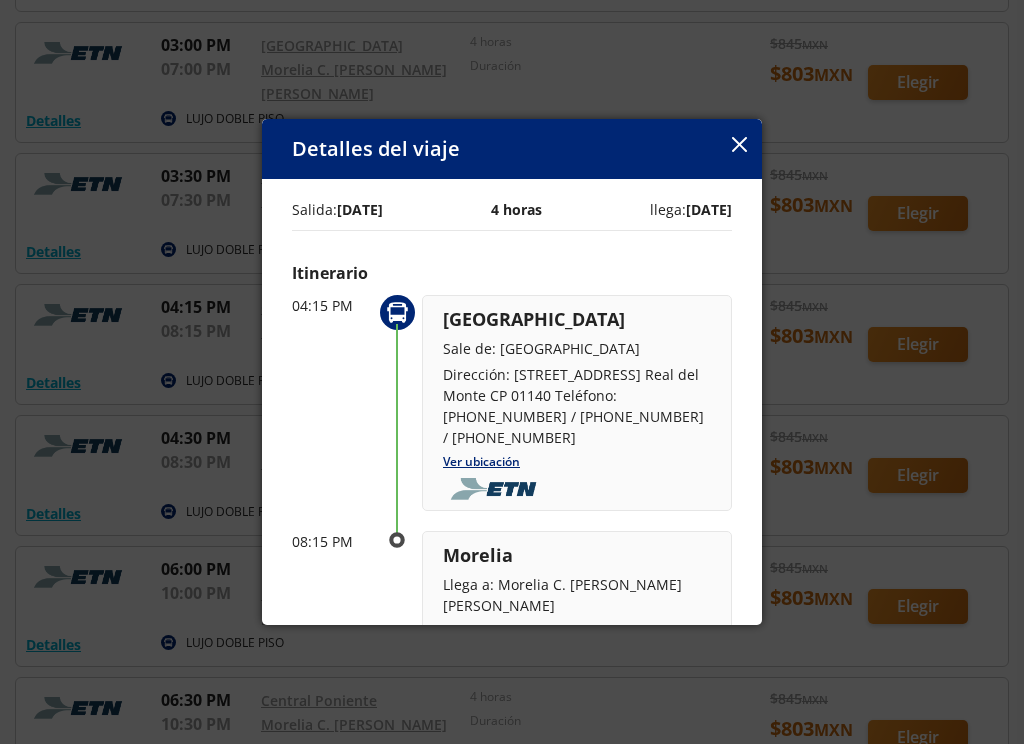 scroll, scrollTop: 0, scrollLeft: 0, axis: both 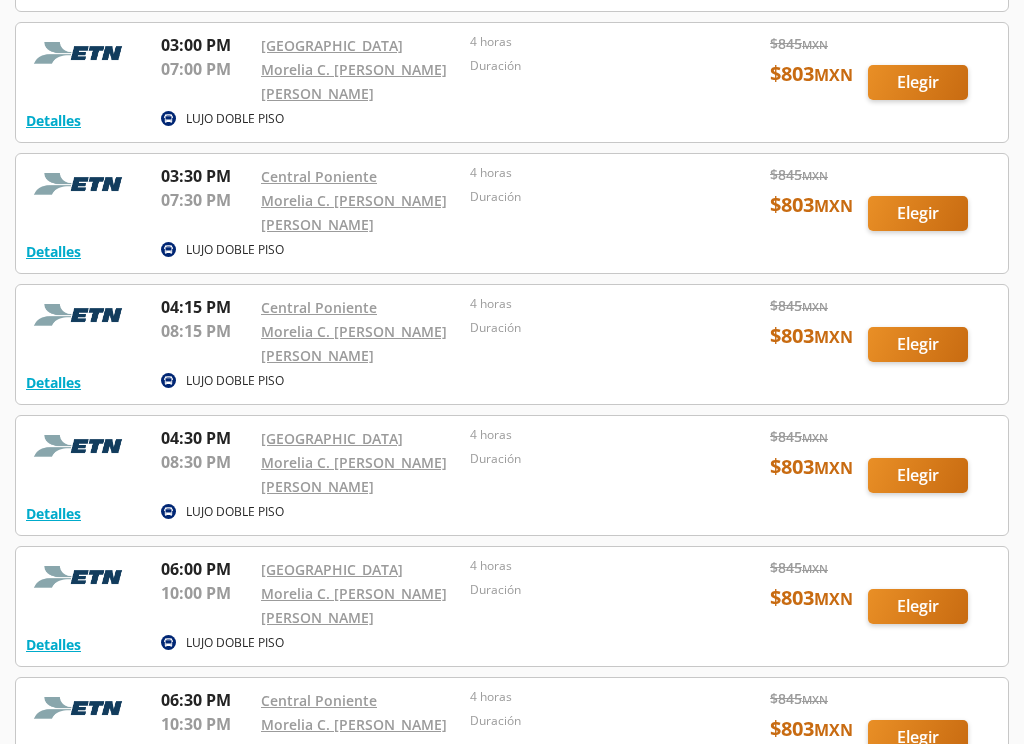 click at bounding box center [512, 344] 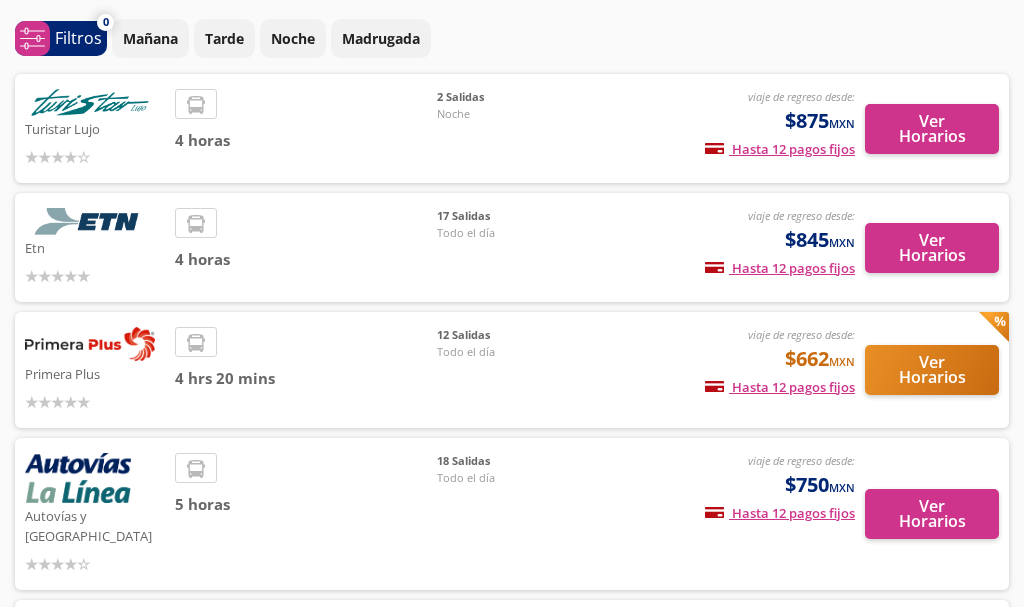 scroll, scrollTop: 0, scrollLeft: 0, axis: both 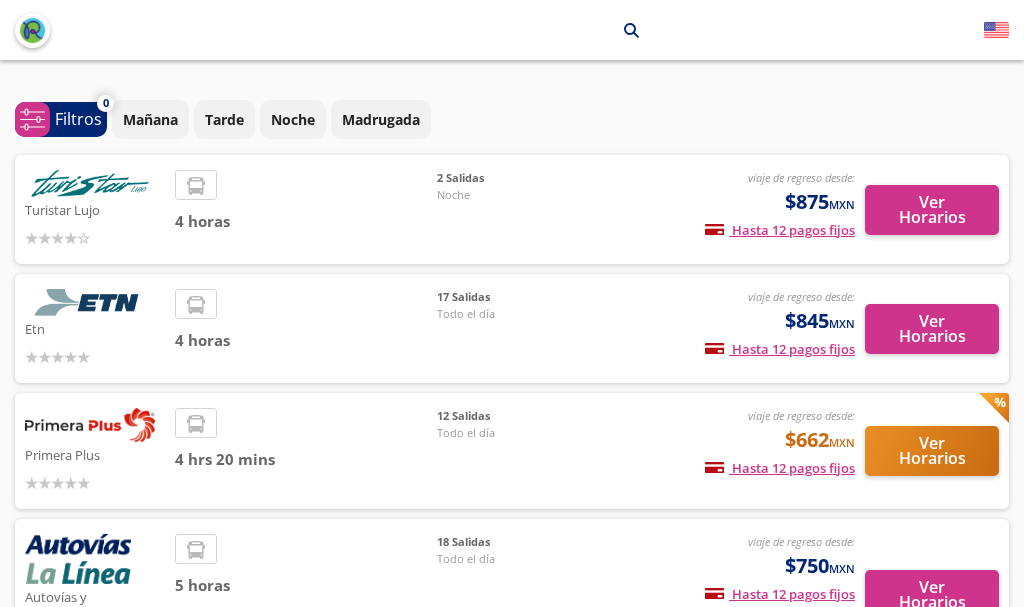 click on "Ver Horarios" at bounding box center (932, 329) 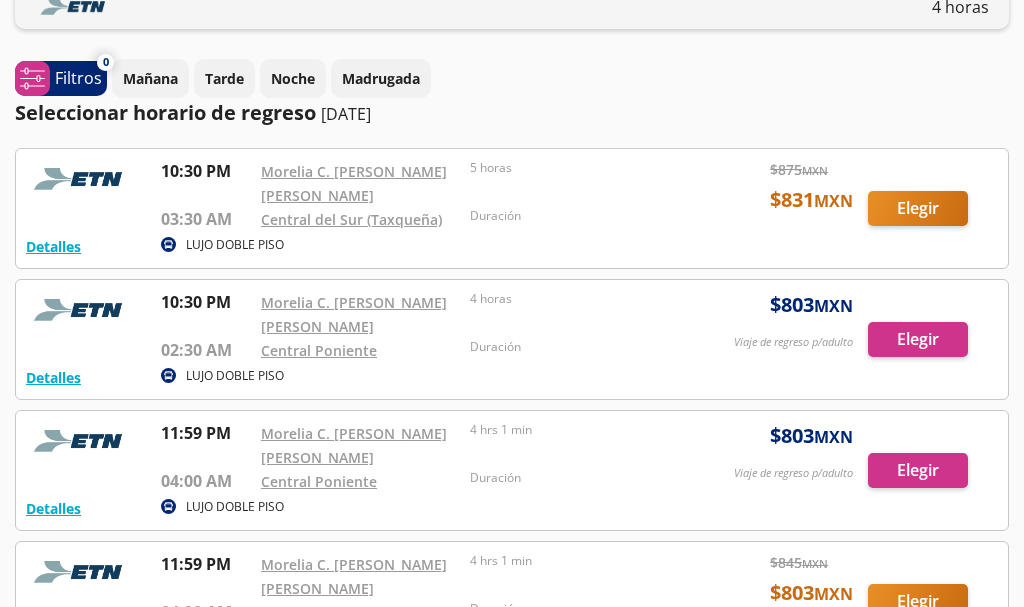 scroll, scrollTop: 150, scrollLeft: 0, axis: vertical 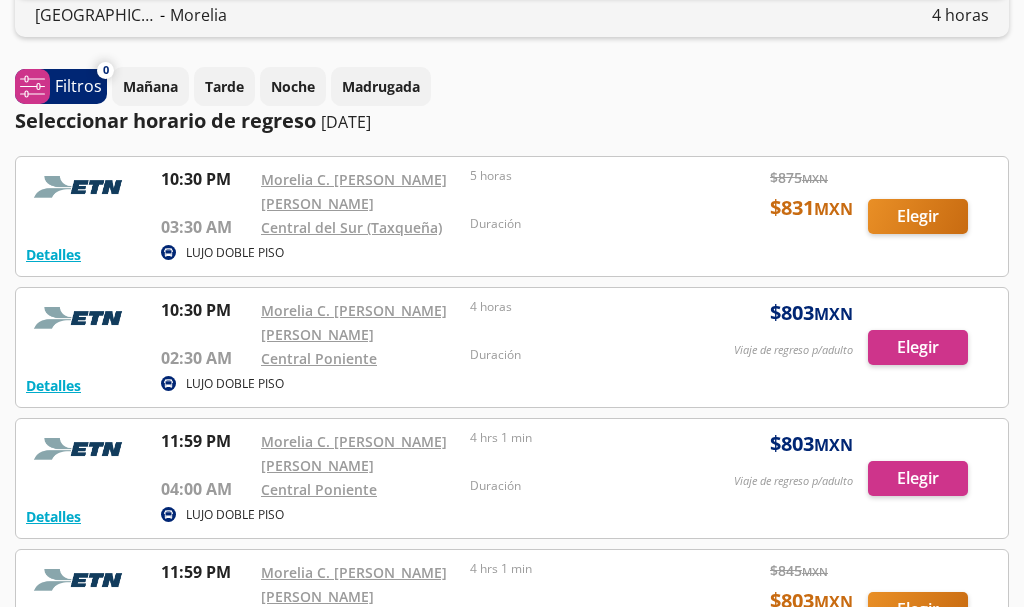 click on "Tarde" at bounding box center (224, 86) 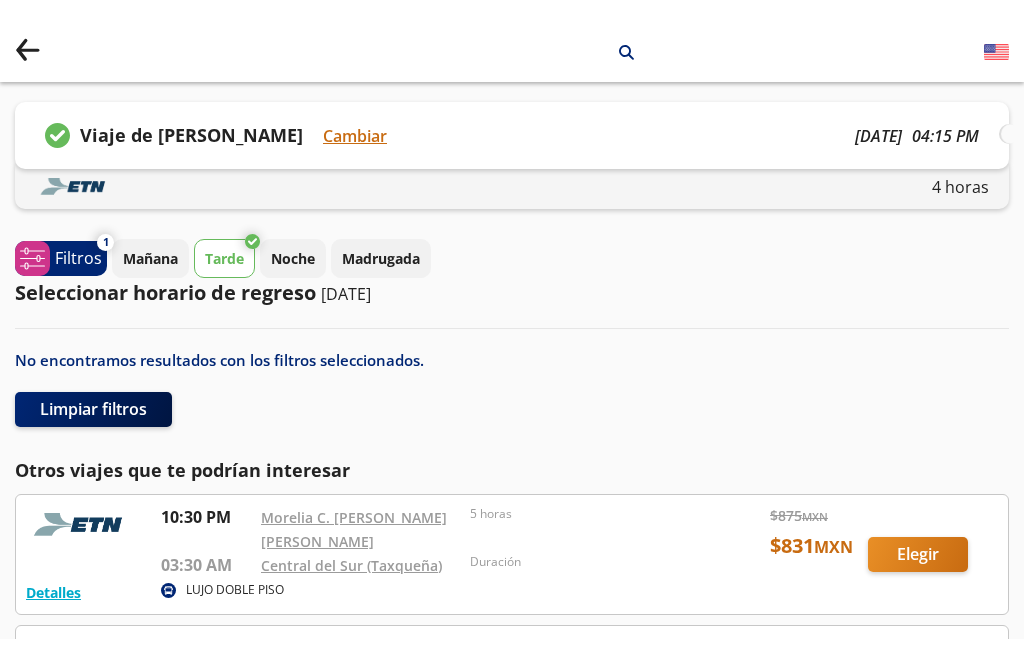scroll, scrollTop: 0, scrollLeft: 0, axis: both 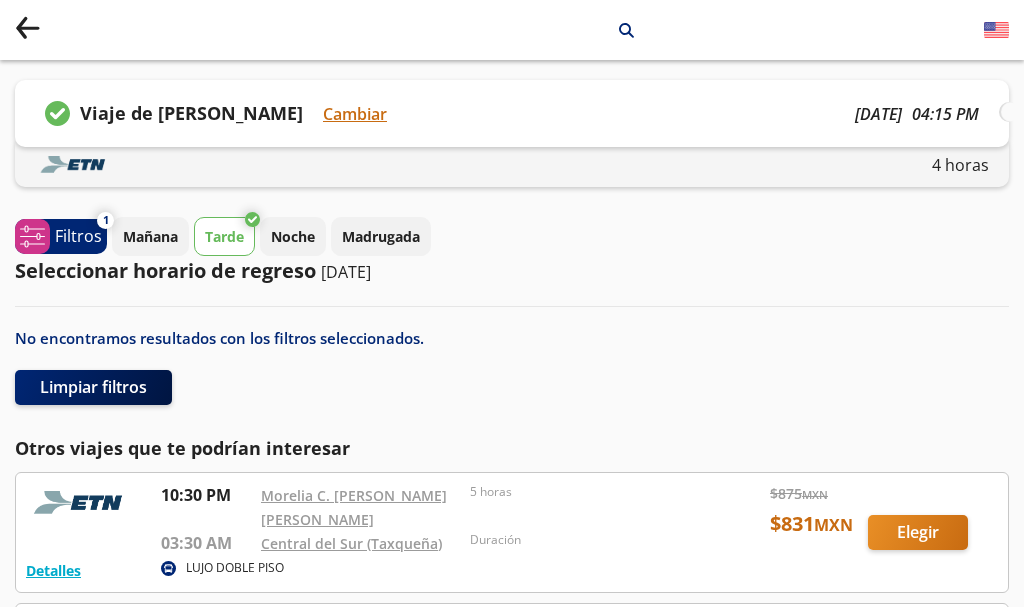 click on "Cambiar" at bounding box center [355, 114] 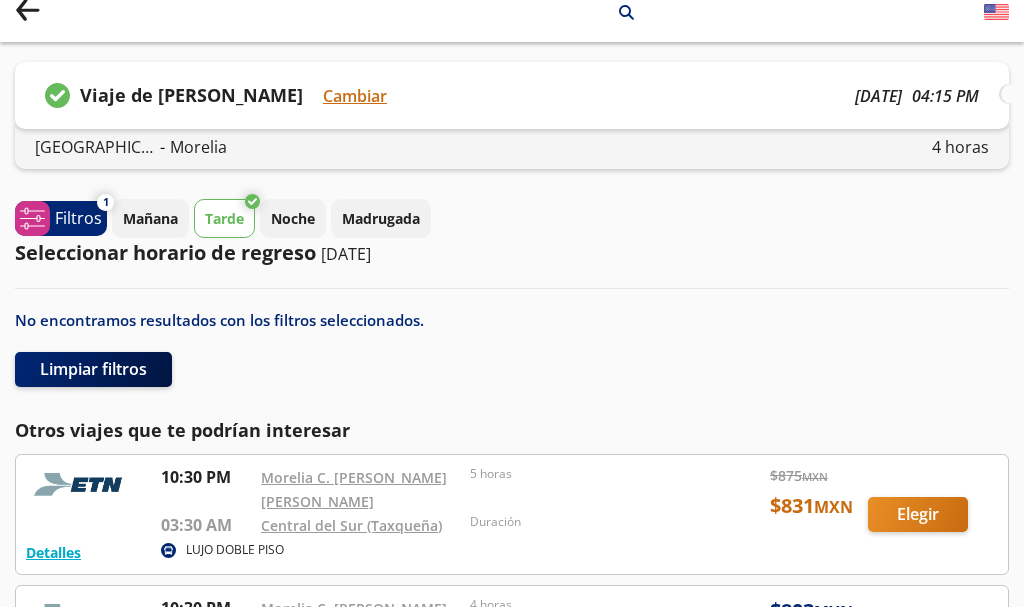 scroll, scrollTop: 0, scrollLeft: 0, axis: both 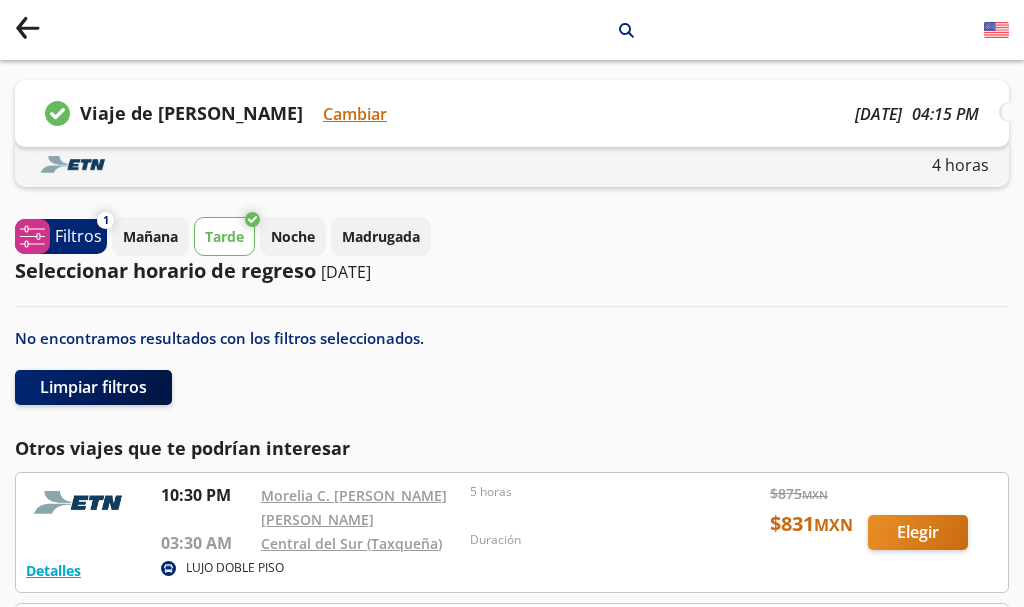 click on "[DATE]" at bounding box center (346, 272) 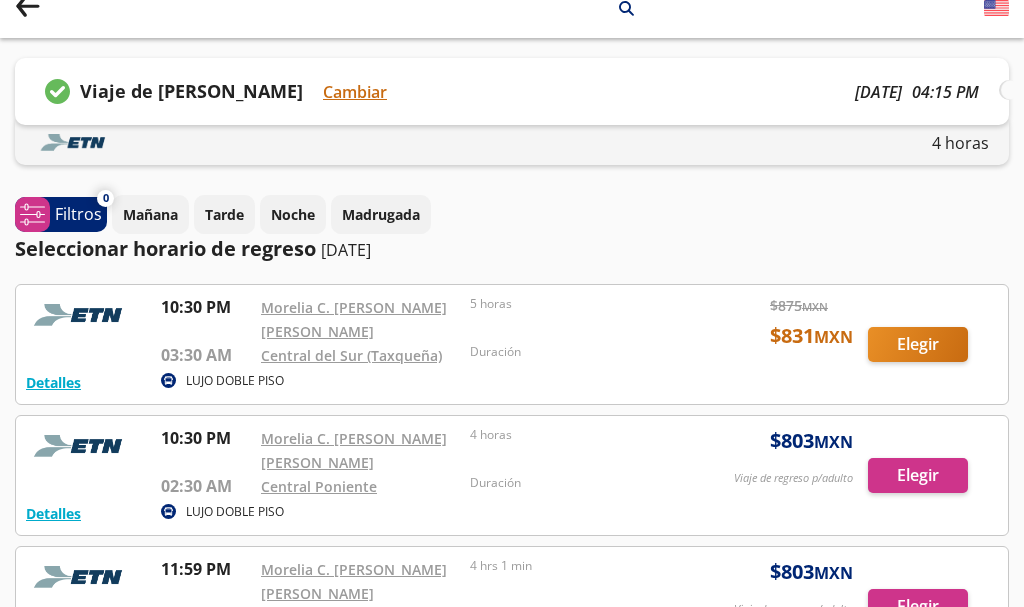 scroll, scrollTop: 0, scrollLeft: 0, axis: both 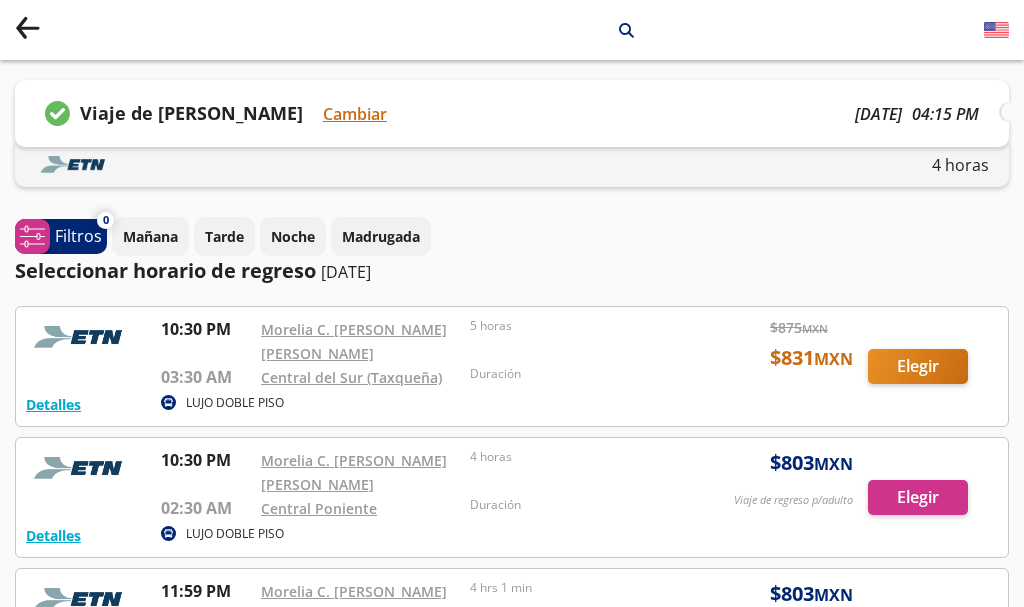 click on "Mañana" at bounding box center (150, 236) 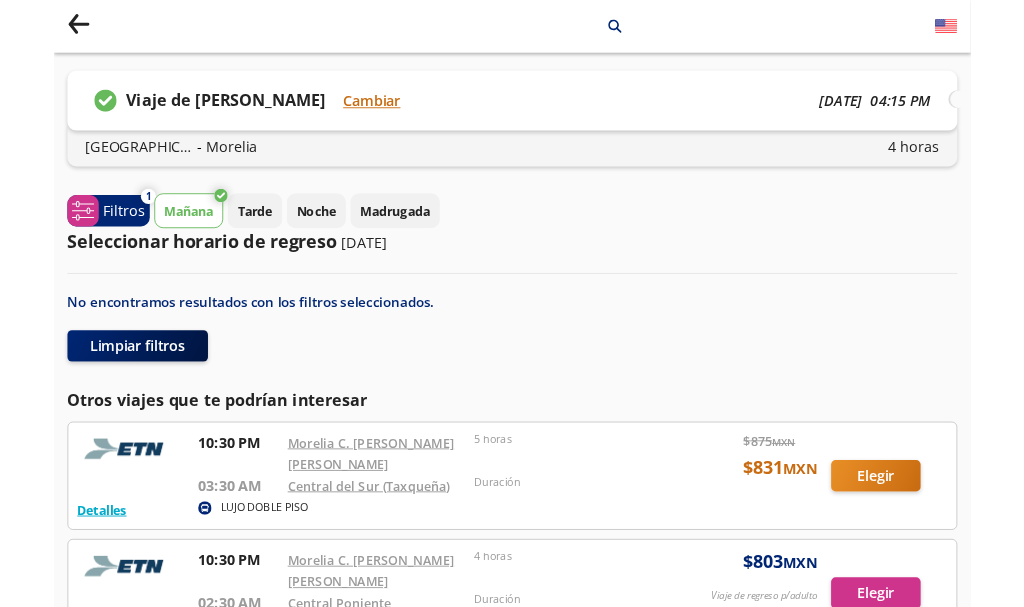 scroll, scrollTop: 28, scrollLeft: 0, axis: vertical 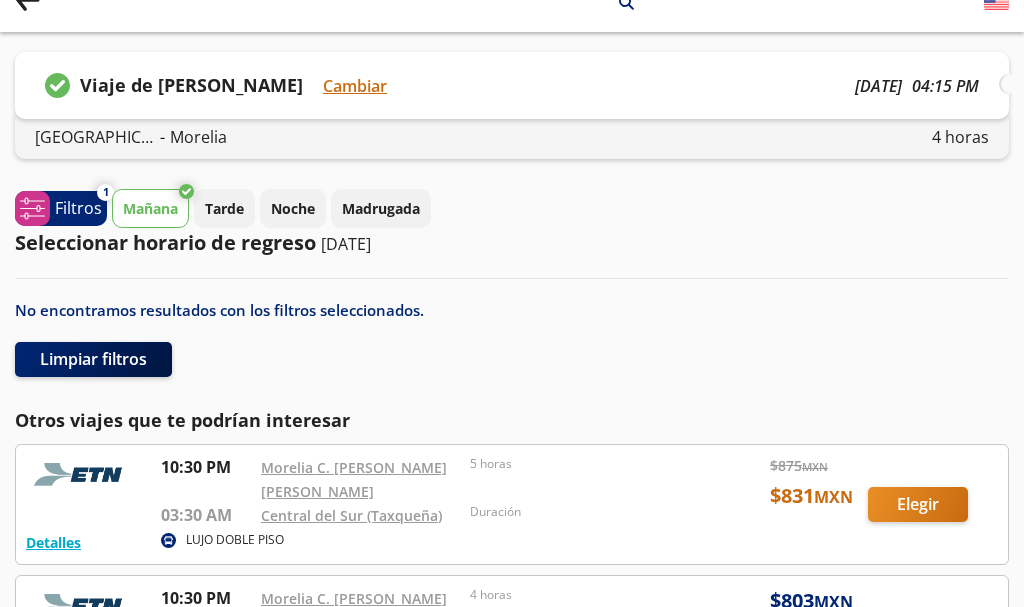 click on "system-uicons:filtering Filtros" at bounding box center (61, 208) 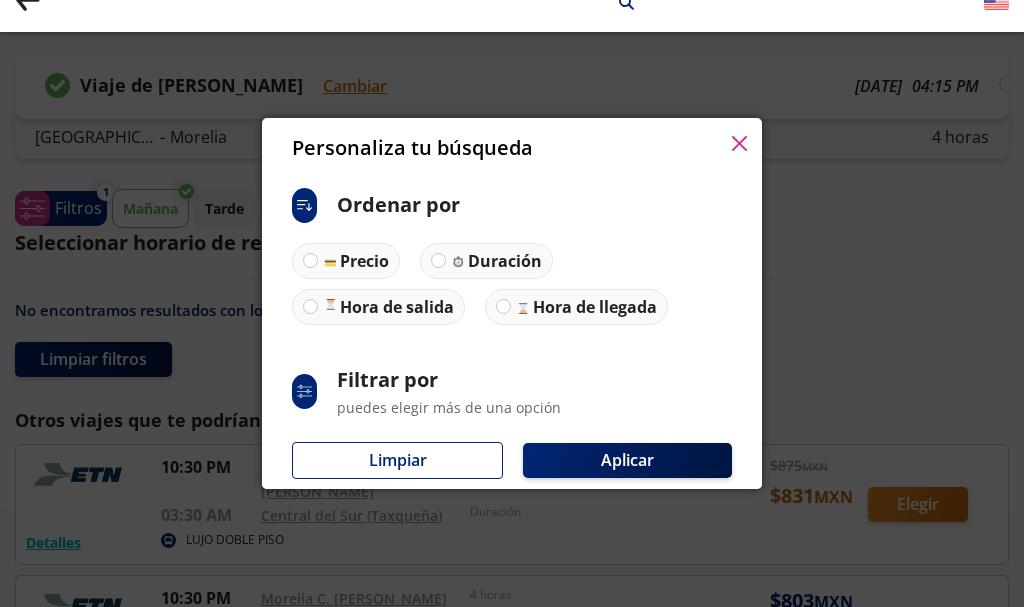 click on "Limpiar" at bounding box center (397, 460) 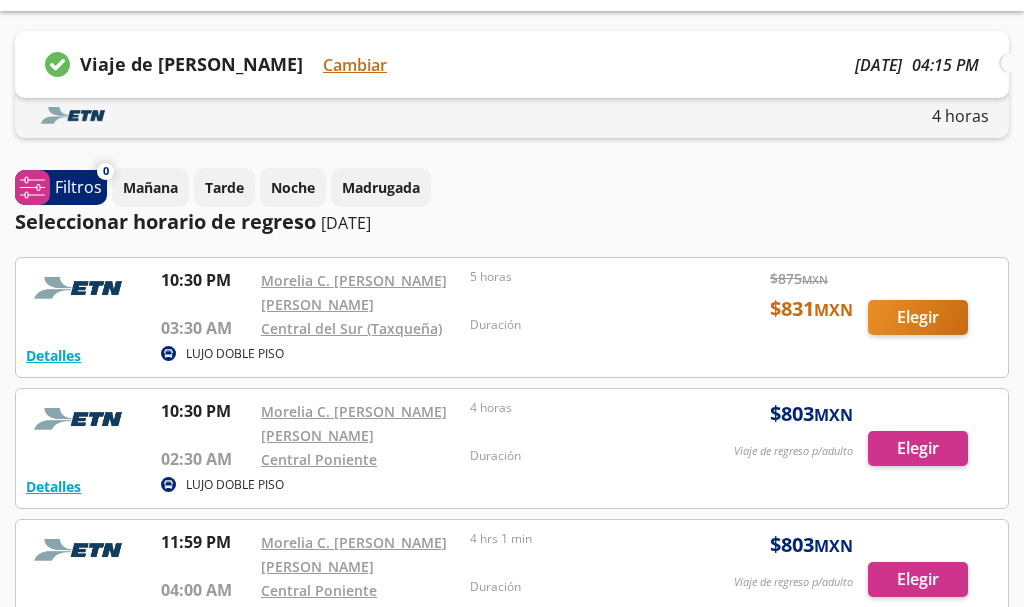 scroll, scrollTop: 0, scrollLeft: 0, axis: both 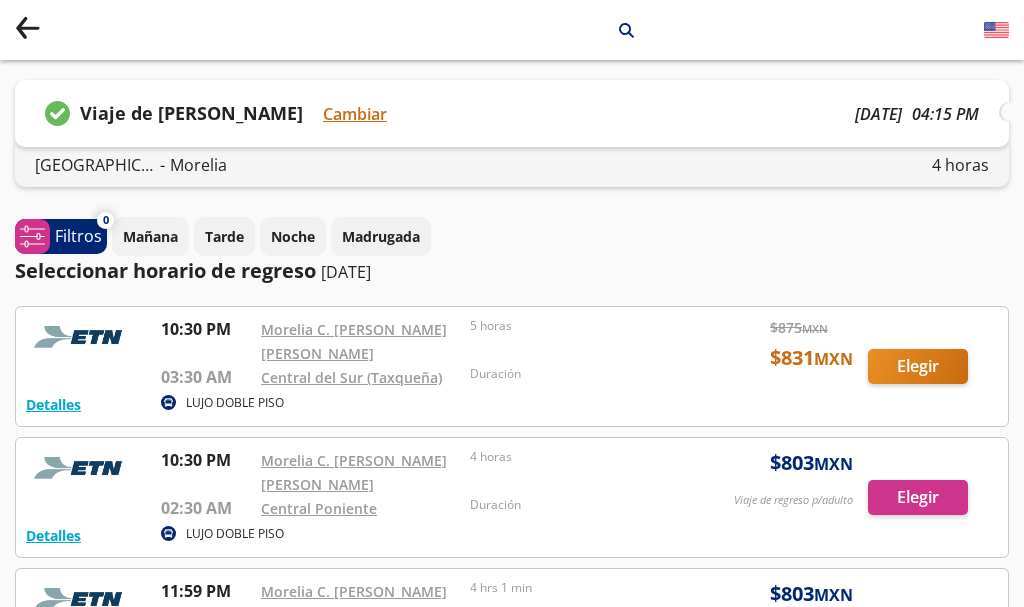 click on "04:15 PM" at bounding box center (945, 114) 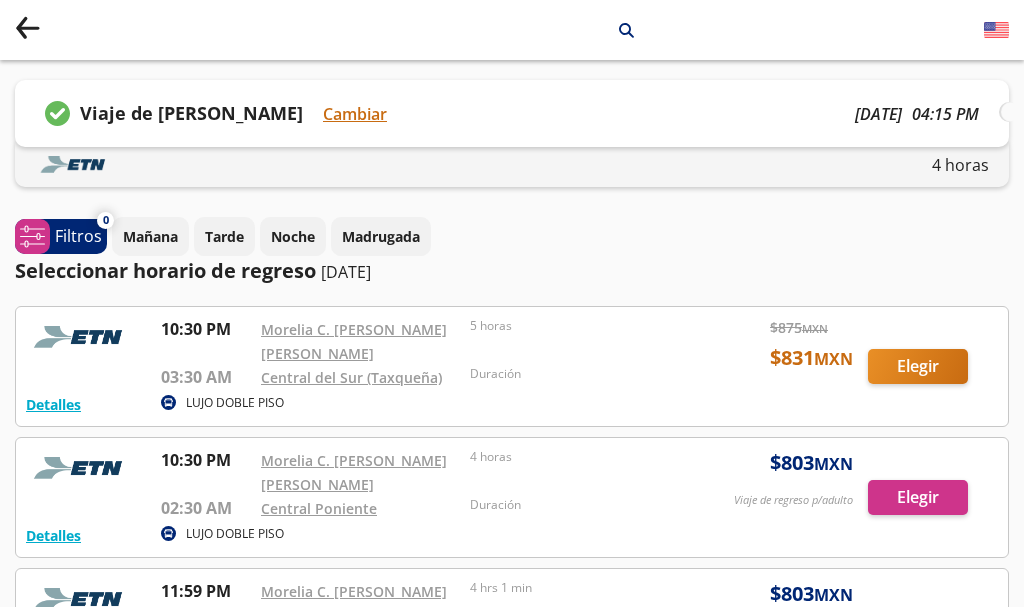 click on "[DATE] 04:15 PM" at bounding box center [917, 113] 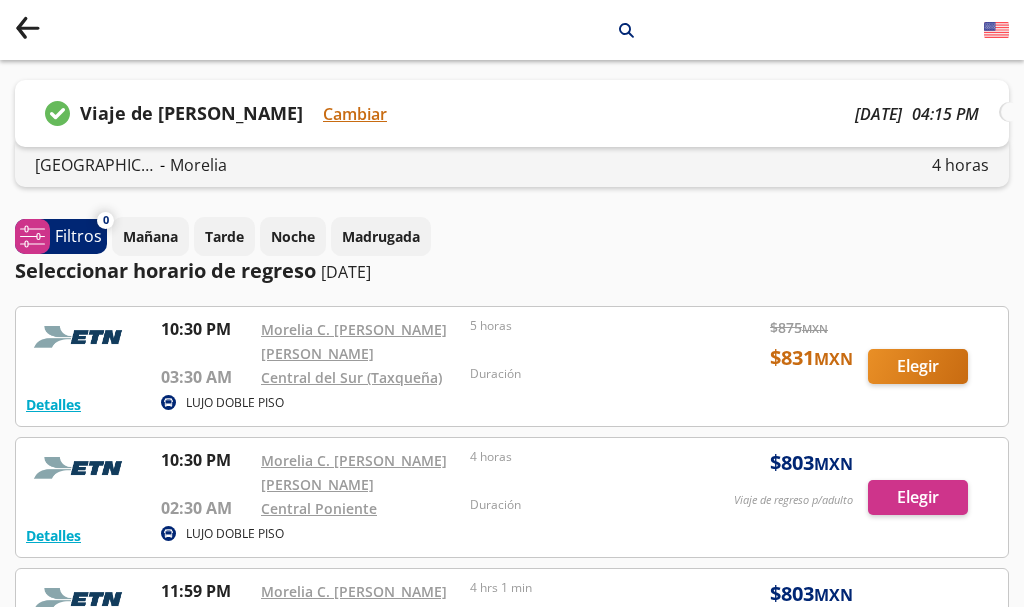 click 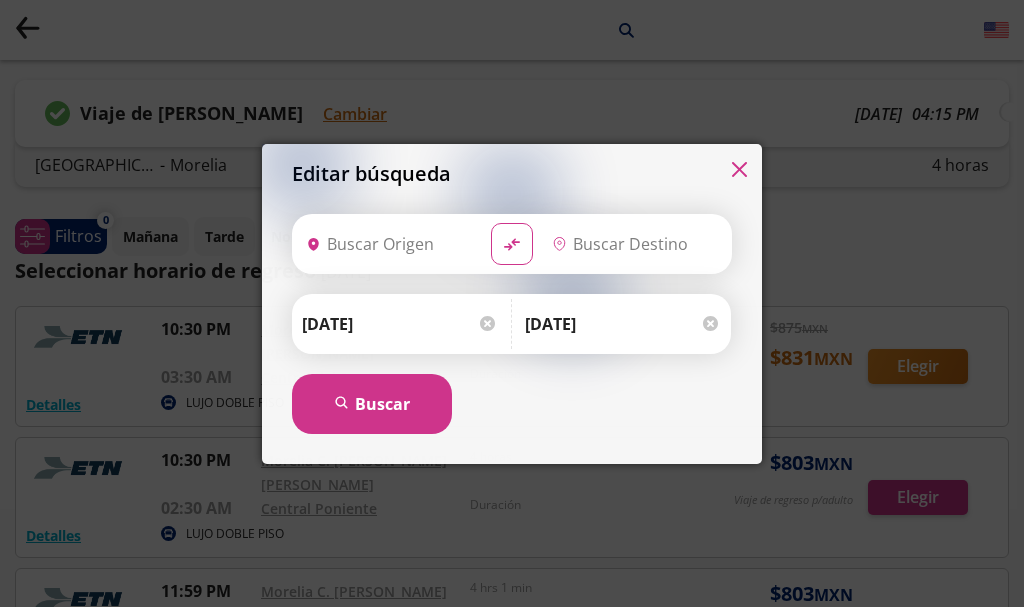 type on "[GEOGRAPHIC_DATA], [GEOGRAPHIC_DATA]" 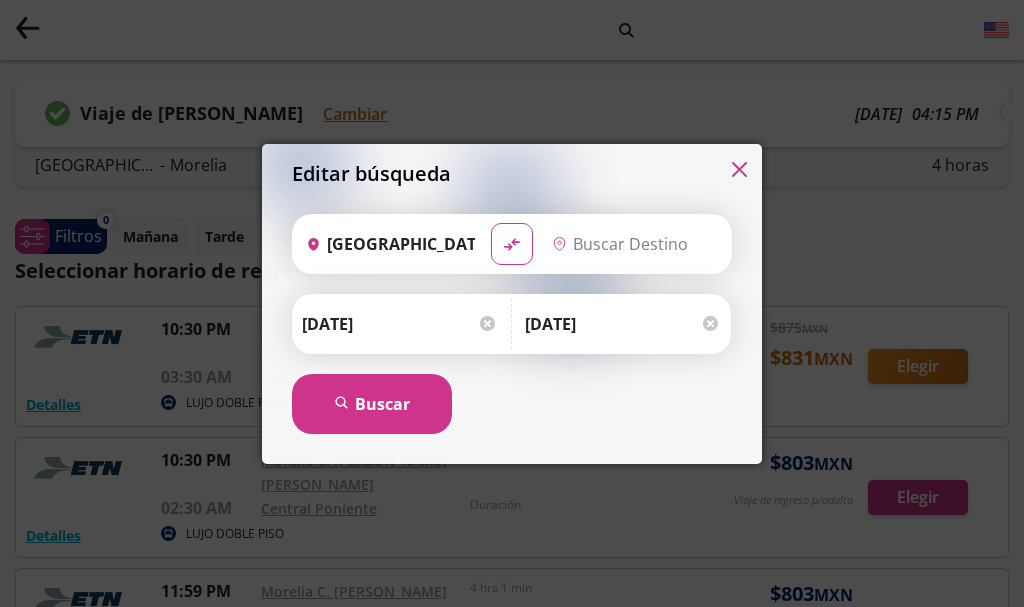 type on "[GEOGRAPHIC_DATA], [GEOGRAPHIC_DATA]" 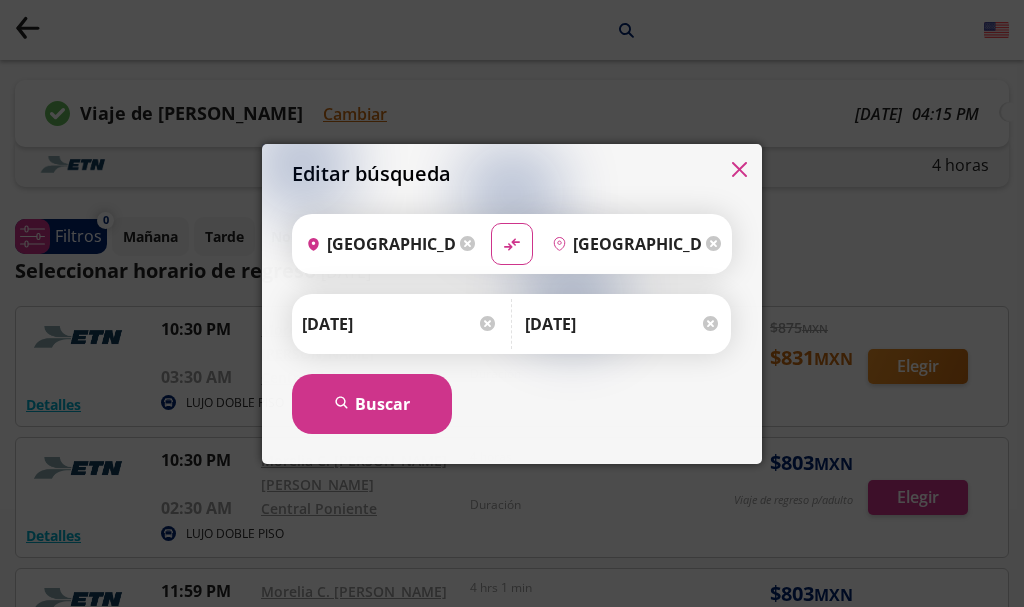 click on "search
[GEOGRAPHIC_DATA]" at bounding box center [372, 404] 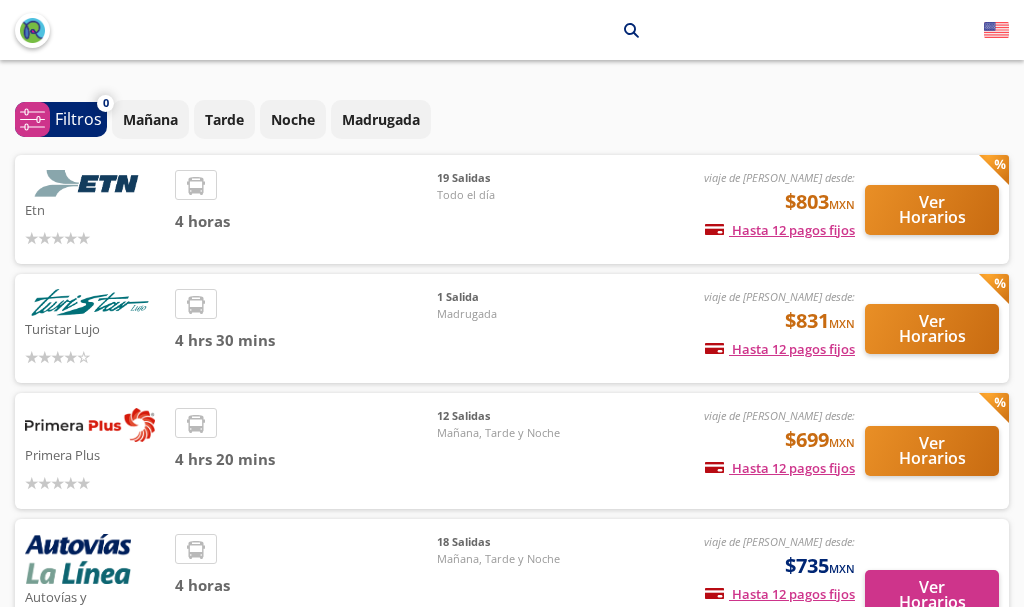 click on "Ver Horarios" at bounding box center (932, 210) 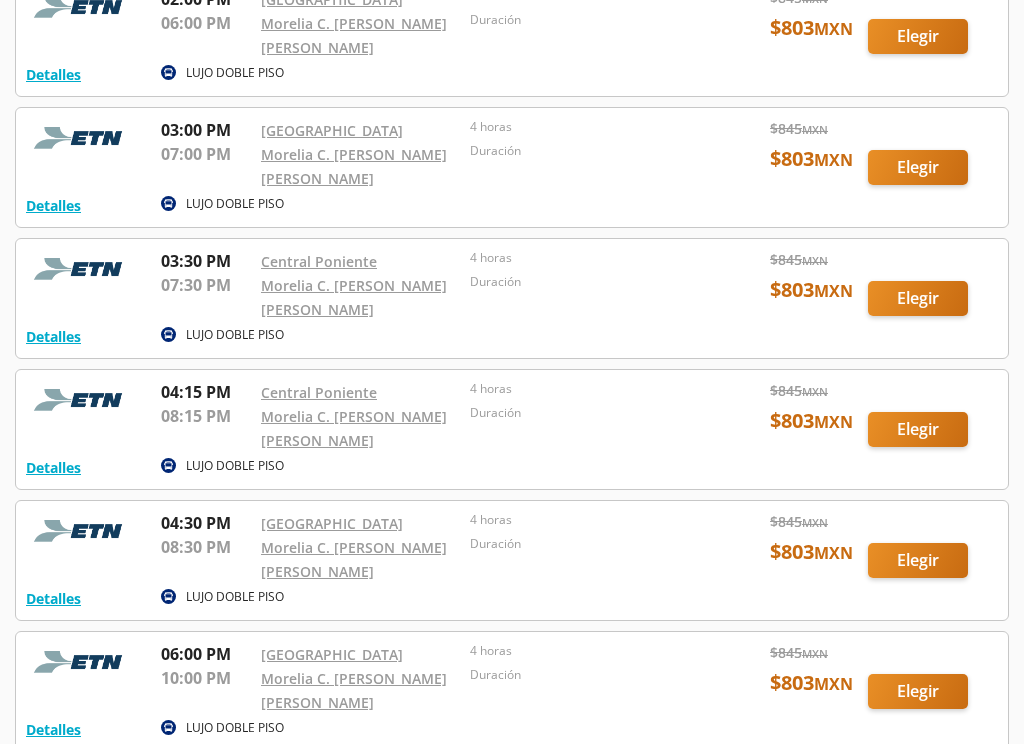 scroll, scrollTop: 1373, scrollLeft: 0, axis: vertical 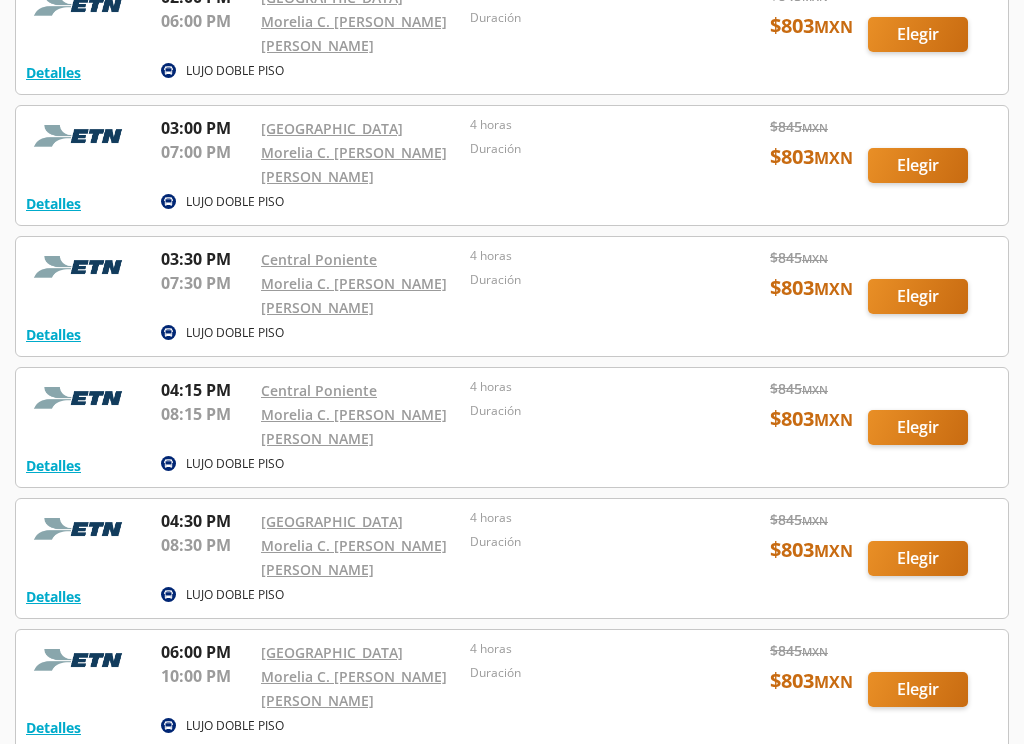 click at bounding box center [512, 428] 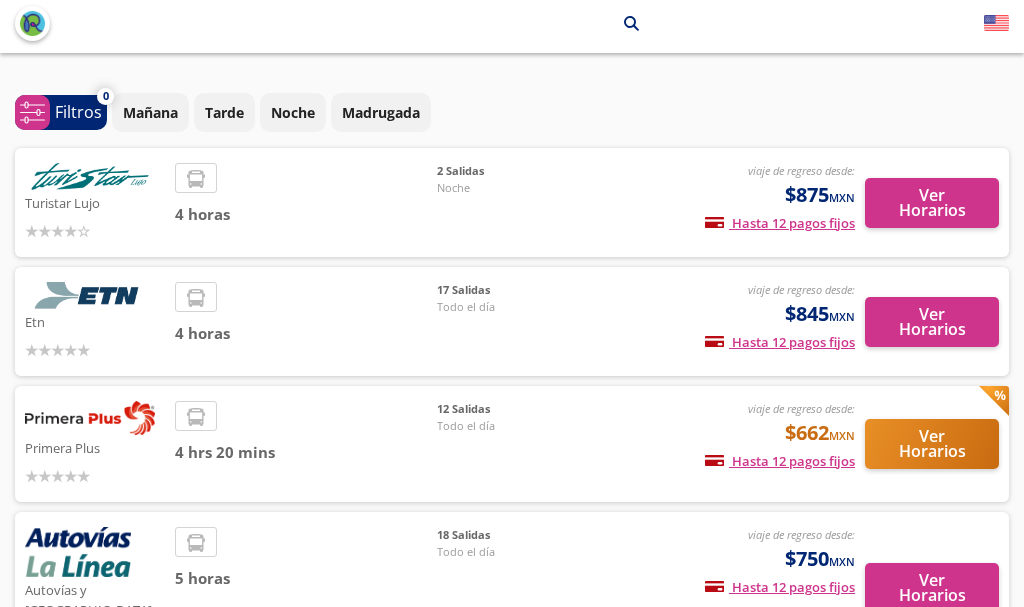 scroll, scrollTop: 0, scrollLeft: 0, axis: both 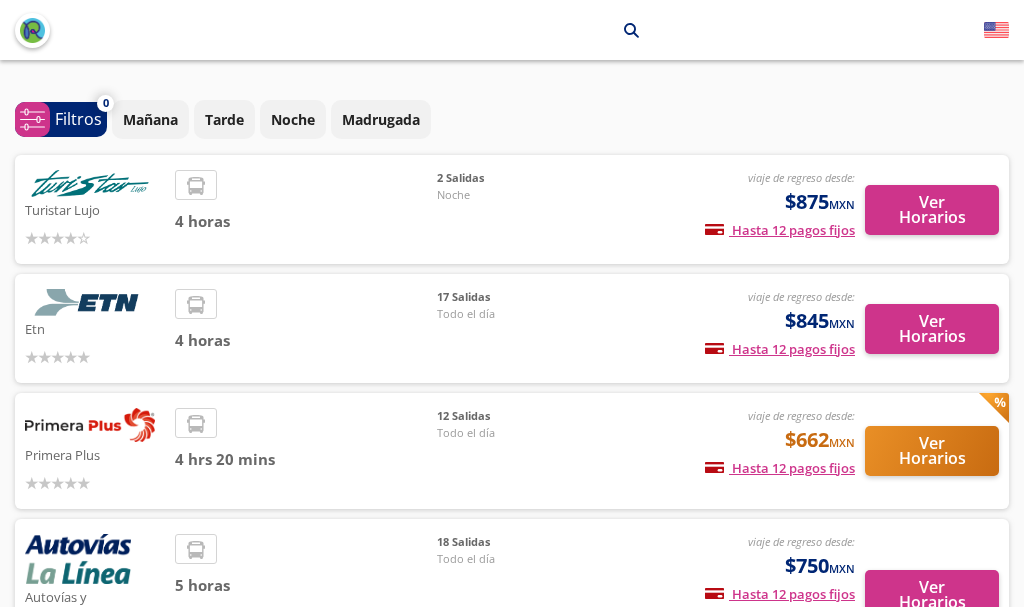 click on "Turistar Lujo viaje de regreso desde: $875  MXN   Hasta 12 pagos fijos Pagos fijos en compras mayores a $30 MXN, con tarjetas de bancos participantes 4 horas 2 Salidas Noche Ver Horarios Etn viaje de regreso desde: $845  MXN   Hasta 12 pagos fijos Pagos fijos en compras mayores a $30 MXN, con tarjetas de bancos participantes 4 horas 17 Salidas Todo el día Ver Horarios Primera Plus viaje de regreso desde: $662  MXN   Hasta 12 pagos fijos Pagos fijos en compras mayores a $30 MXN, con tarjetas de bancos participantes 4 hrs 20 mins 12 Salidas Todo el día Ver Horarios Autovías y La Línea viaje de regreso desde: $750  MXN   Hasta 12 pagos fijos Pagos fijos en compras mayores a $30 MXN, con tarjetas de bancos participantes 5 horas 18 Salidas Todo el día Ver Horarios Autovías y La Línea viaje de regreso desde: $750  MXN   Hasta 12 pagos fijos Pagos fijos en compras mayores a $30 MXN, con tarjetas de bancos participantes 5 hrs 10 mins 9 Salidas Madrugada, [DATE] y Tarde Ver Horarios" at bounding box center (512, 494) 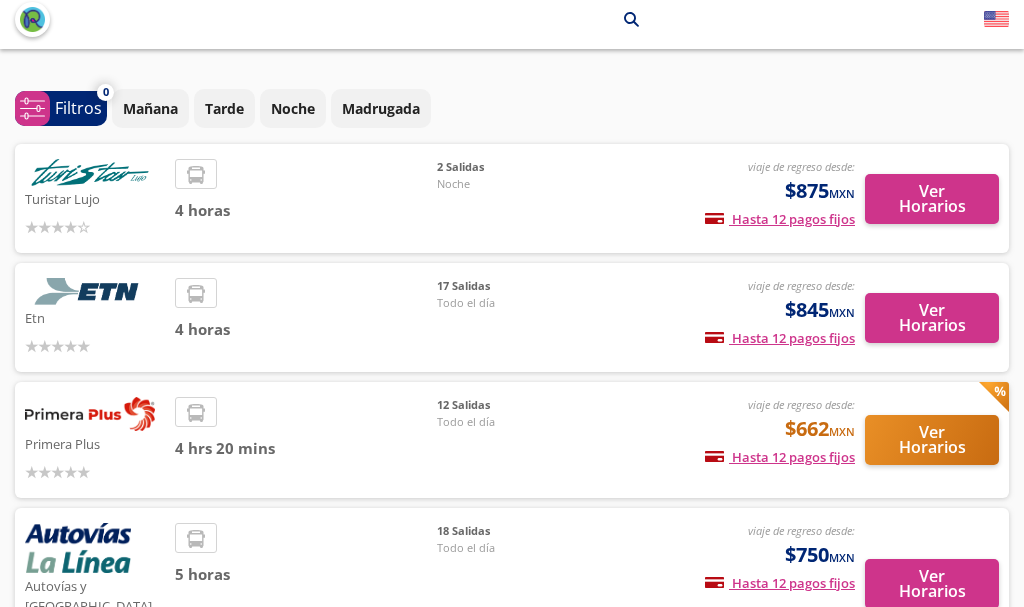 scroll, scrollTop: 0, scrollLeft: 0, axis: both 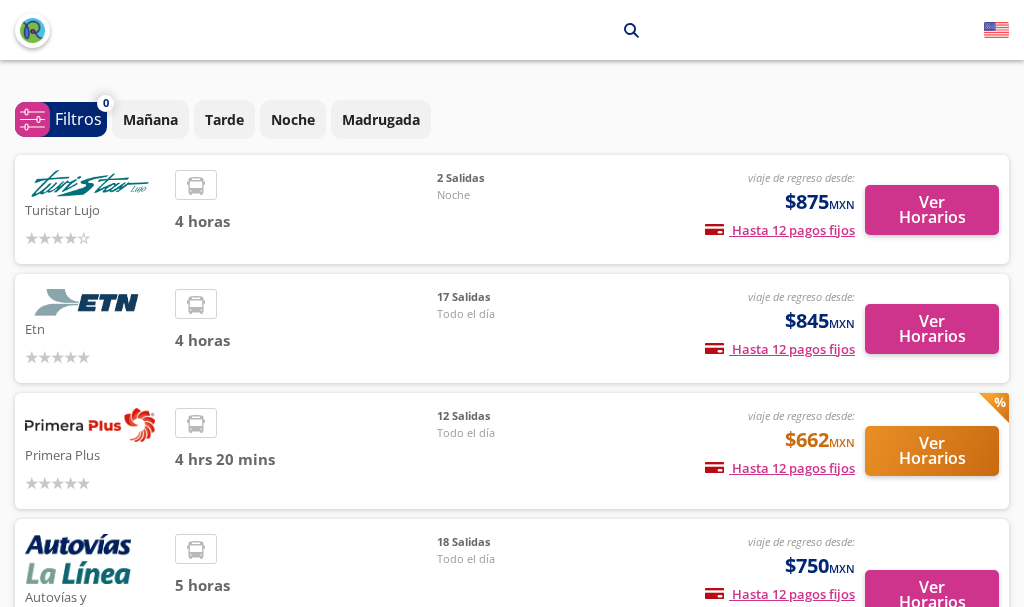 click on "Ver Horarios" at bounding box center [932, 329] 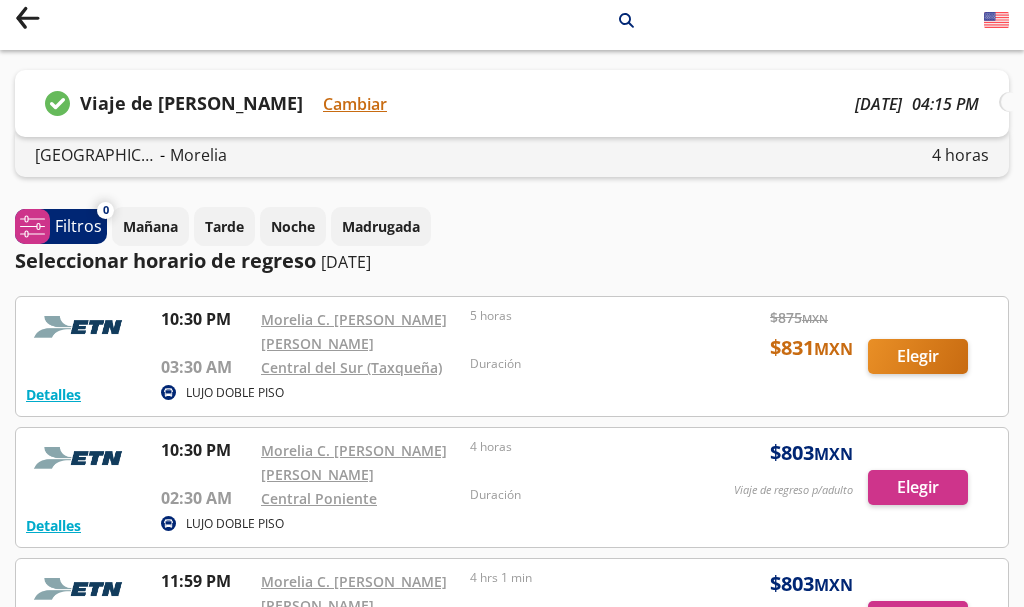 scroll, scrollTop: 0, scrollLeft: 0, axis: both 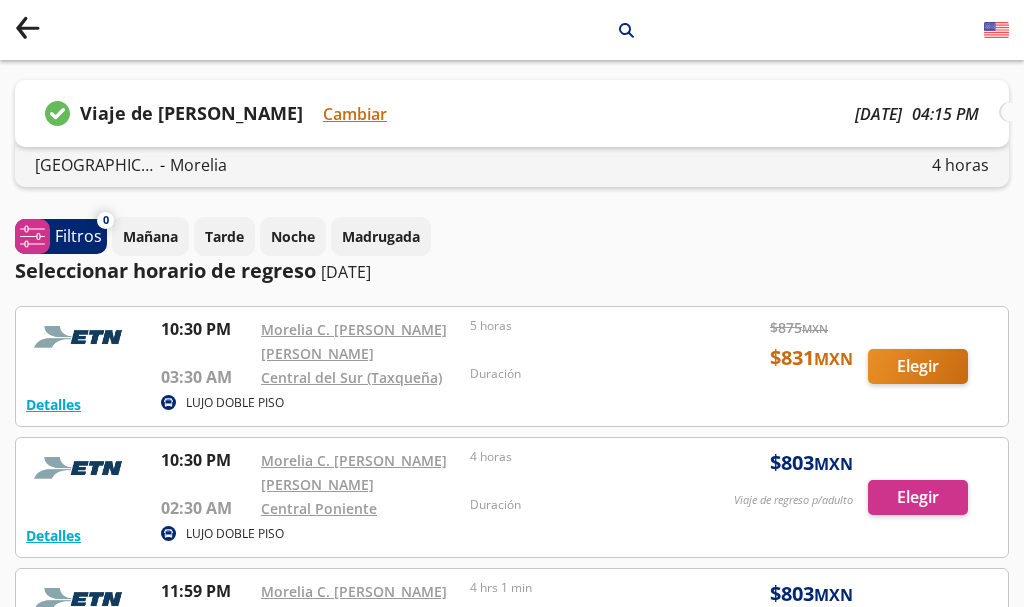 click on "Cambiar" at bounding box center (355, 114) 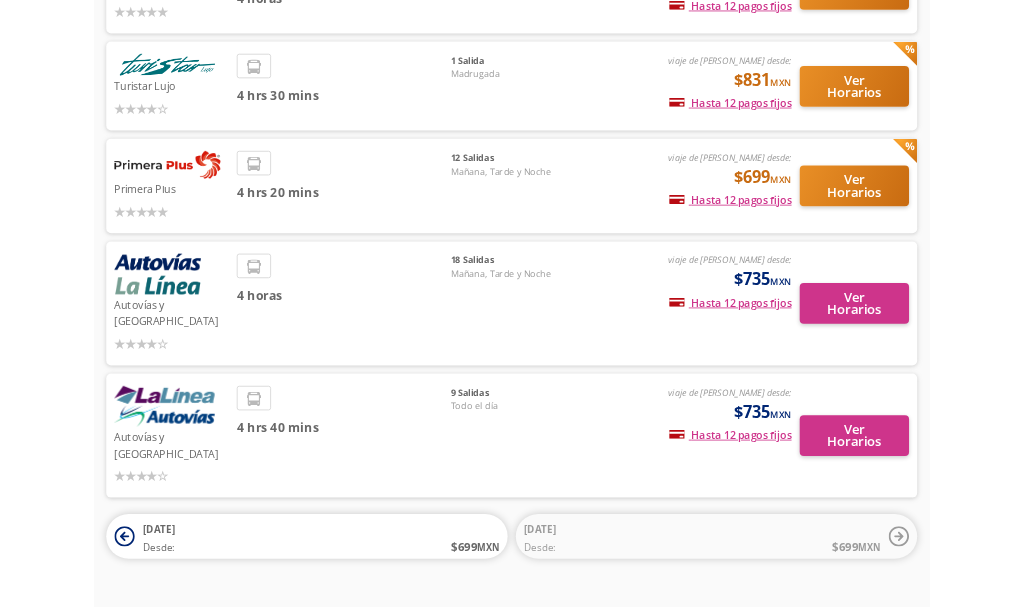 scroll, scrollTop: 0, scrollLeft: 0, axis: both 